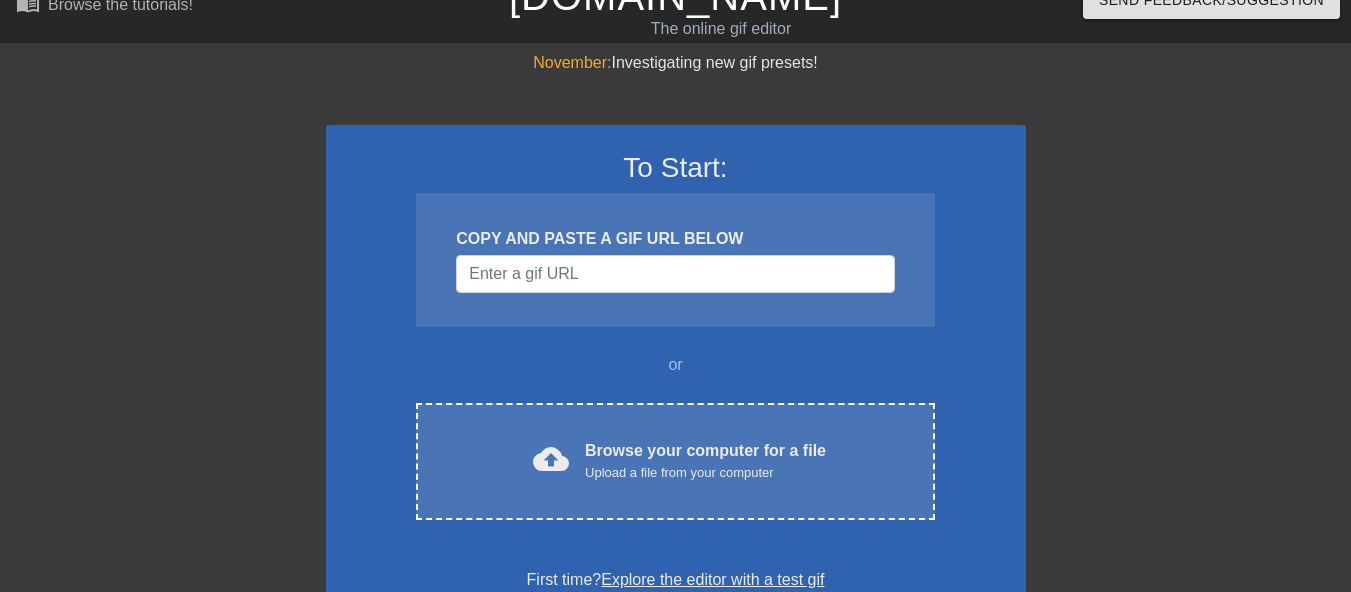 scroll, scrollTop: 0, scrollLeft: 0, axis: both 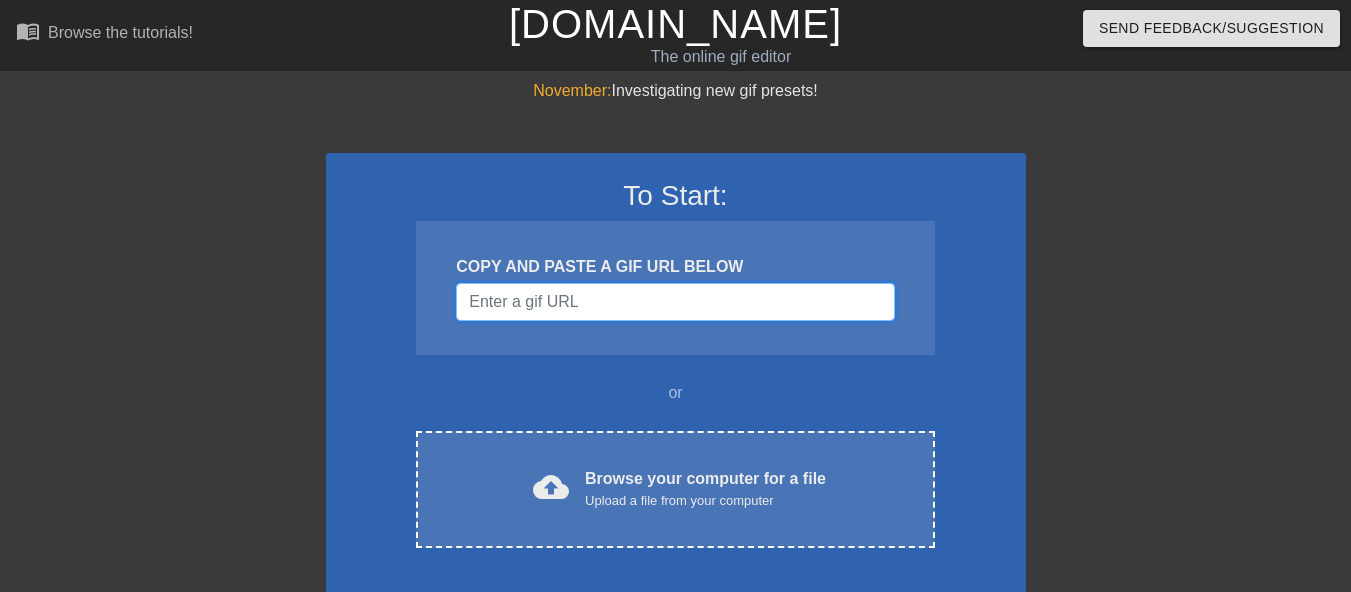 click at bounding box center (675, 302) 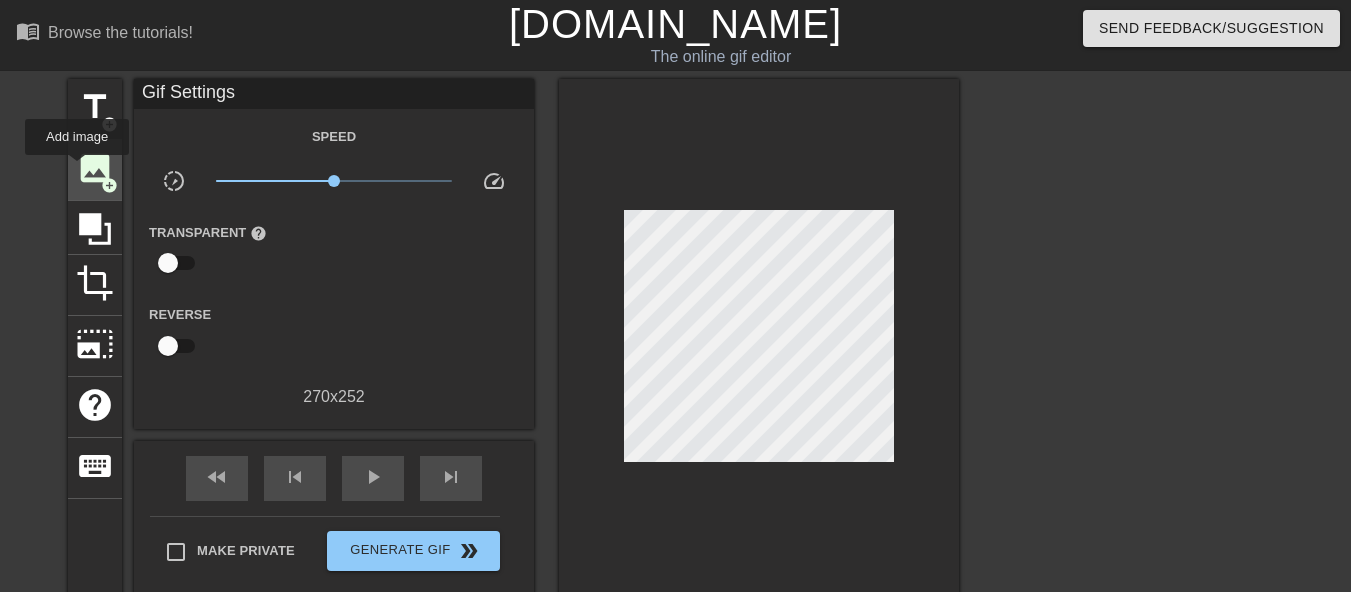 click on "image" at bounding box center (95, 168) 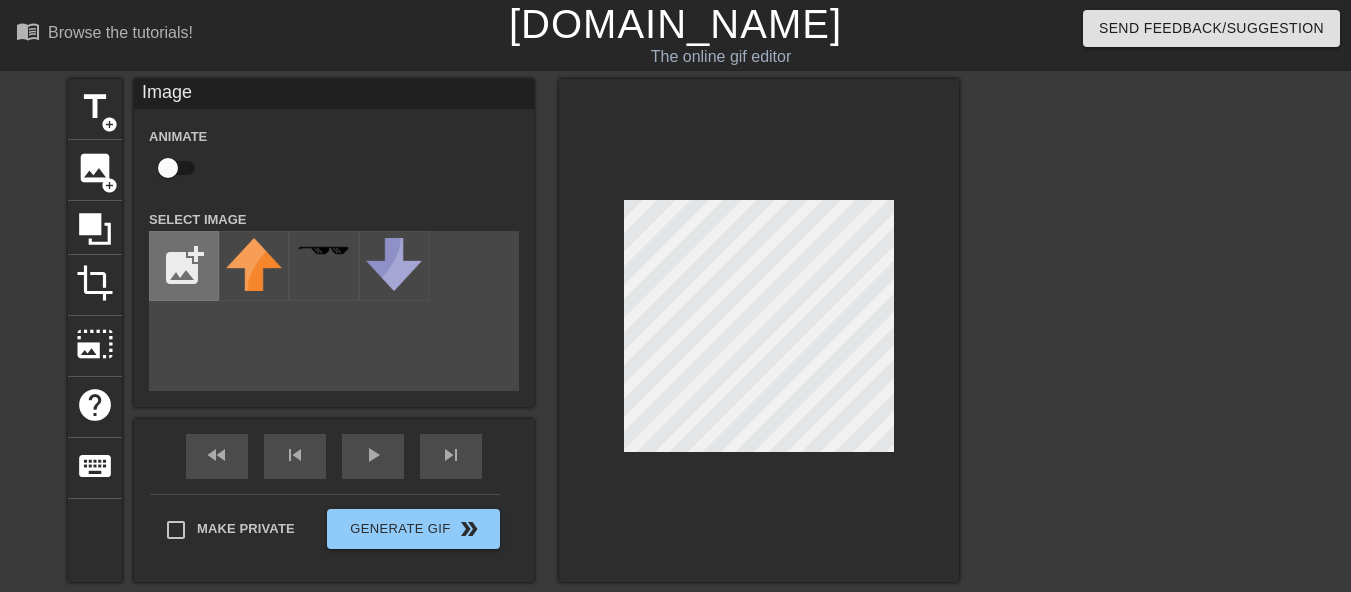 click at bounding box center [184, 266] 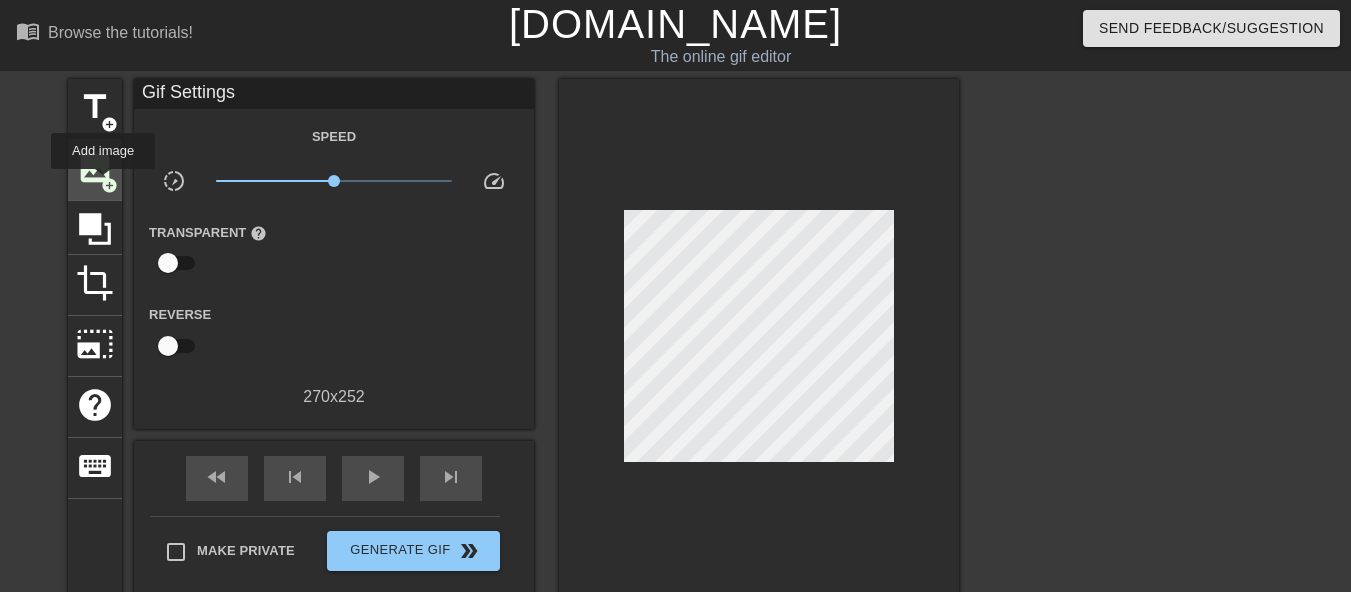 click on "add_circle" at bounding box center [109, 185] 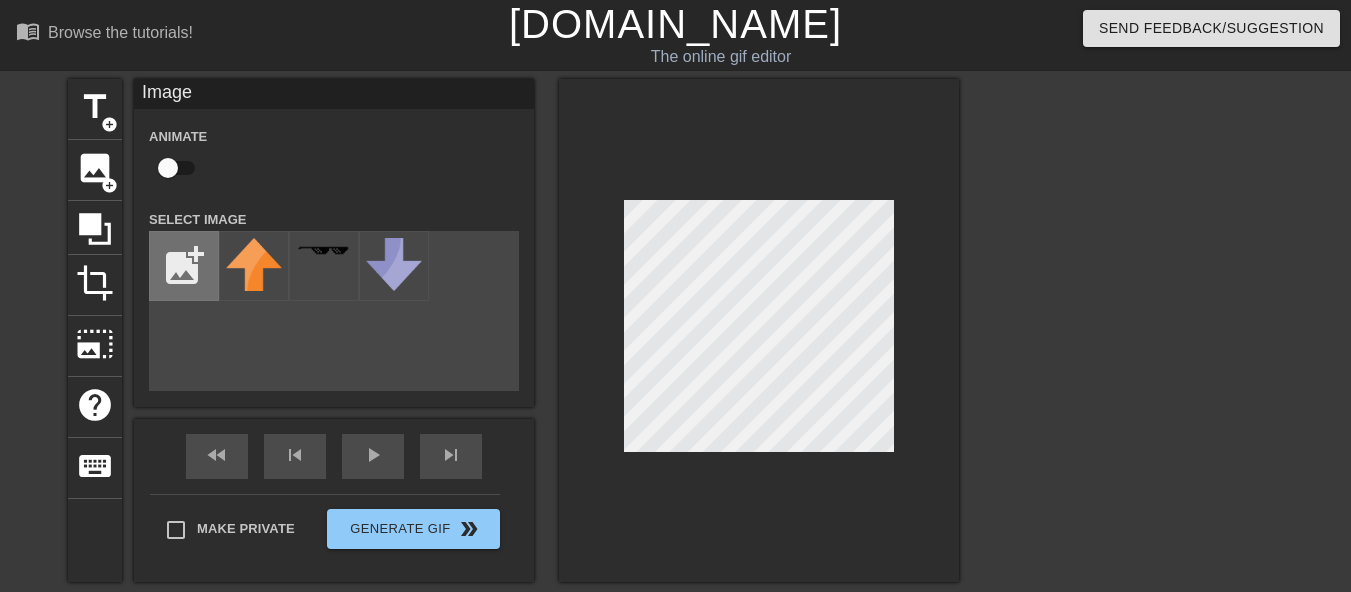 click at bounding box center [184, 266] 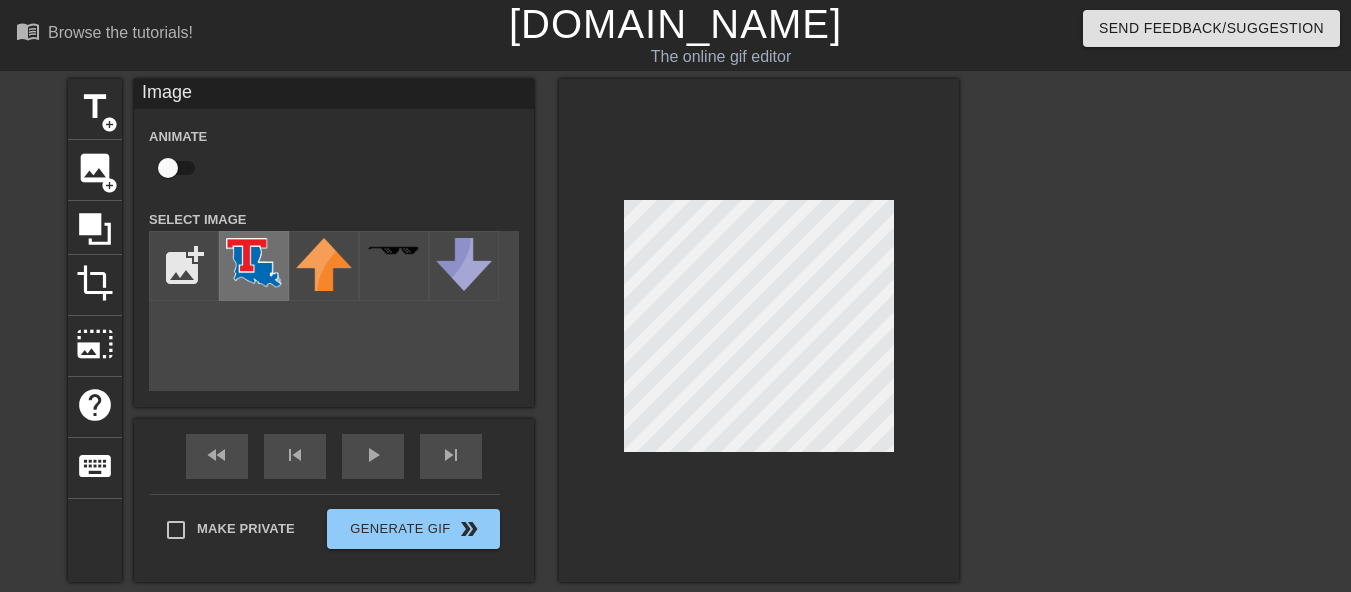 click at bounding box center [254, 263] 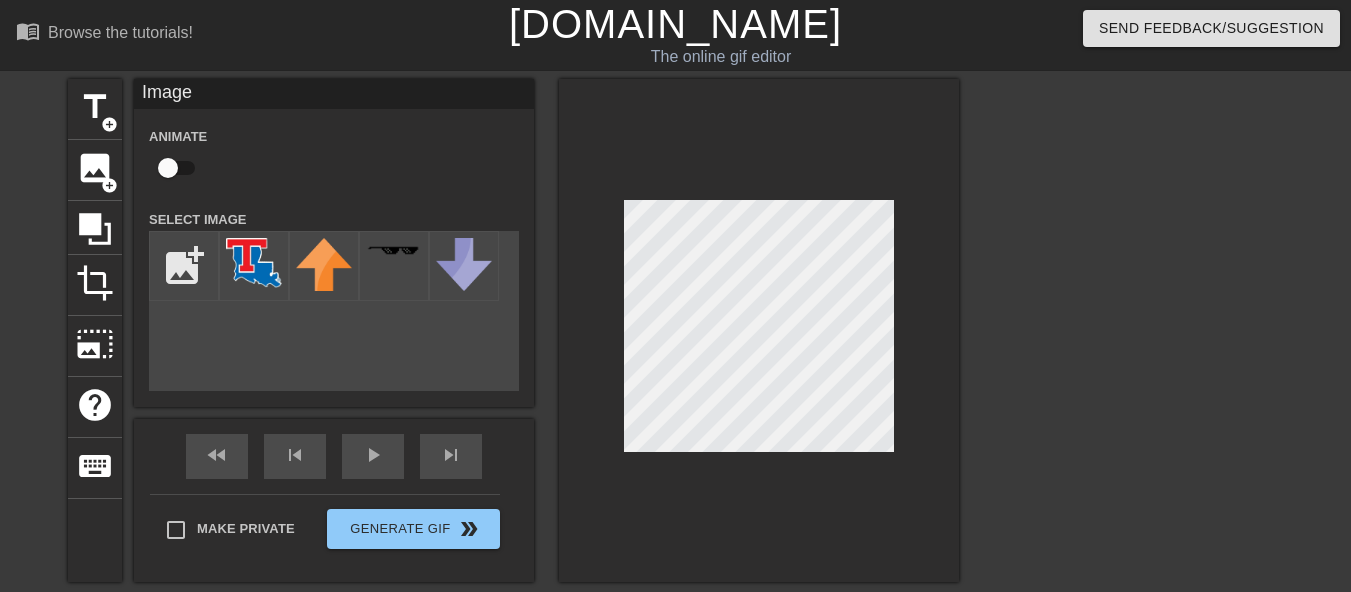 click at bounding box center [168, 168] 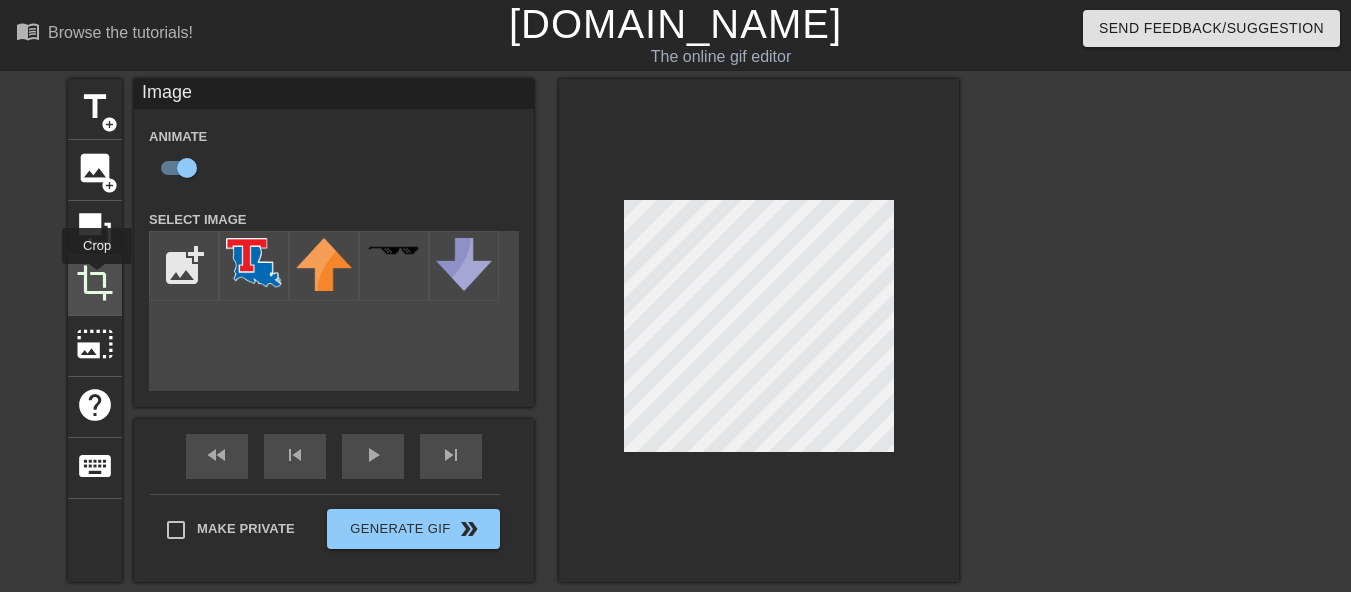 click on "crop" at bounding box center (95, 283) 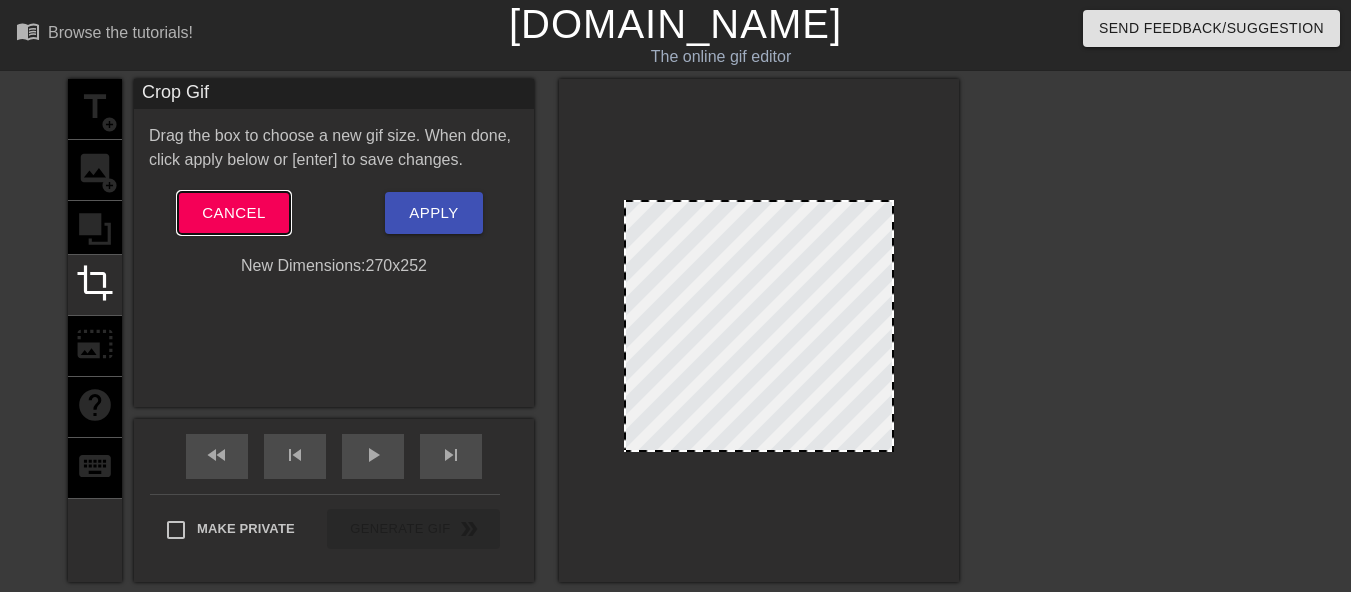 click on "Cancel" at bounding box center (233, 213) 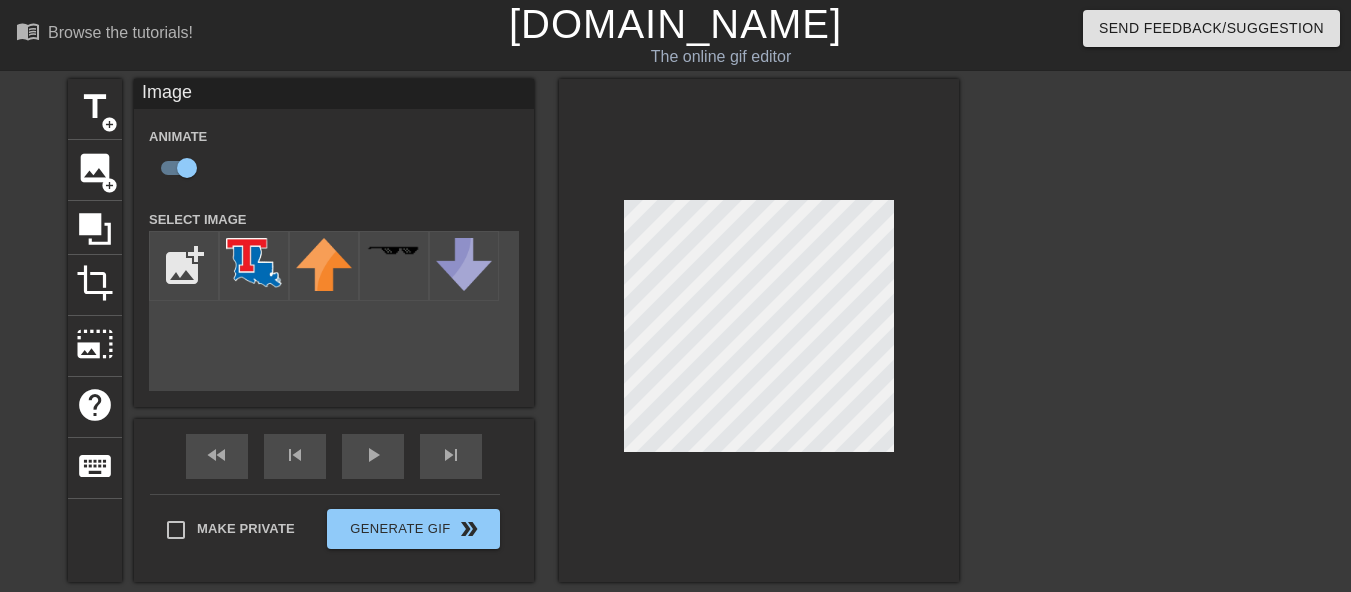 click at bounding box center (1133, 379) 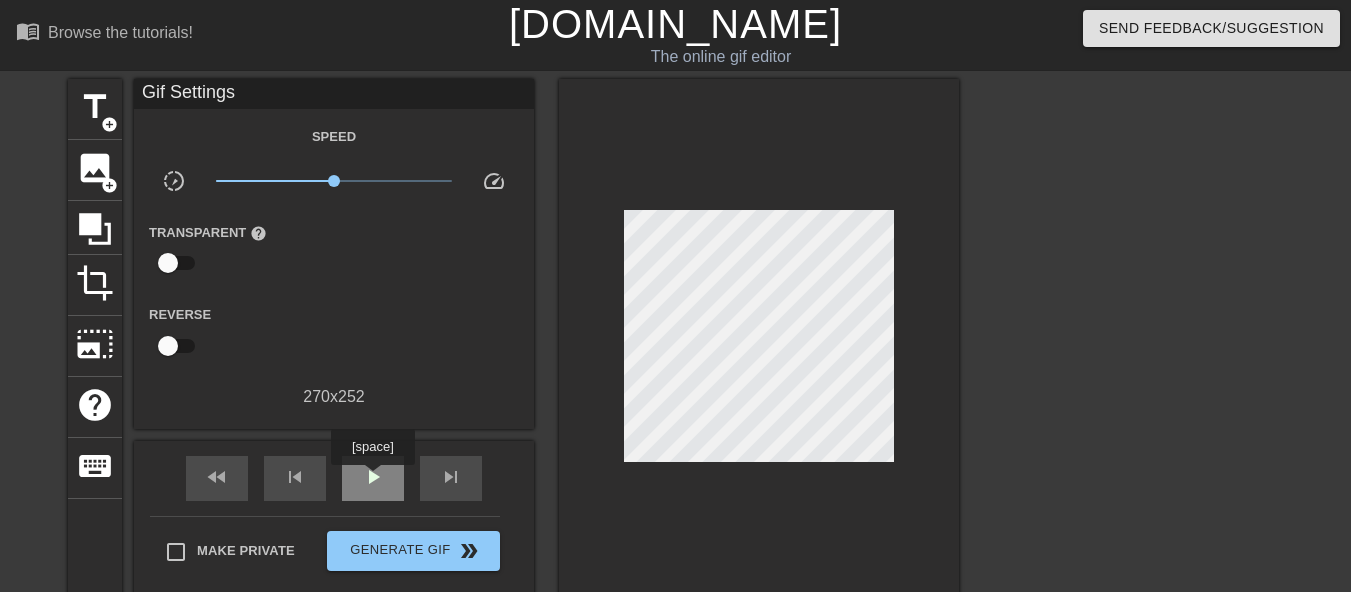 click on "play_arrow" at bounding box center [373, 477] 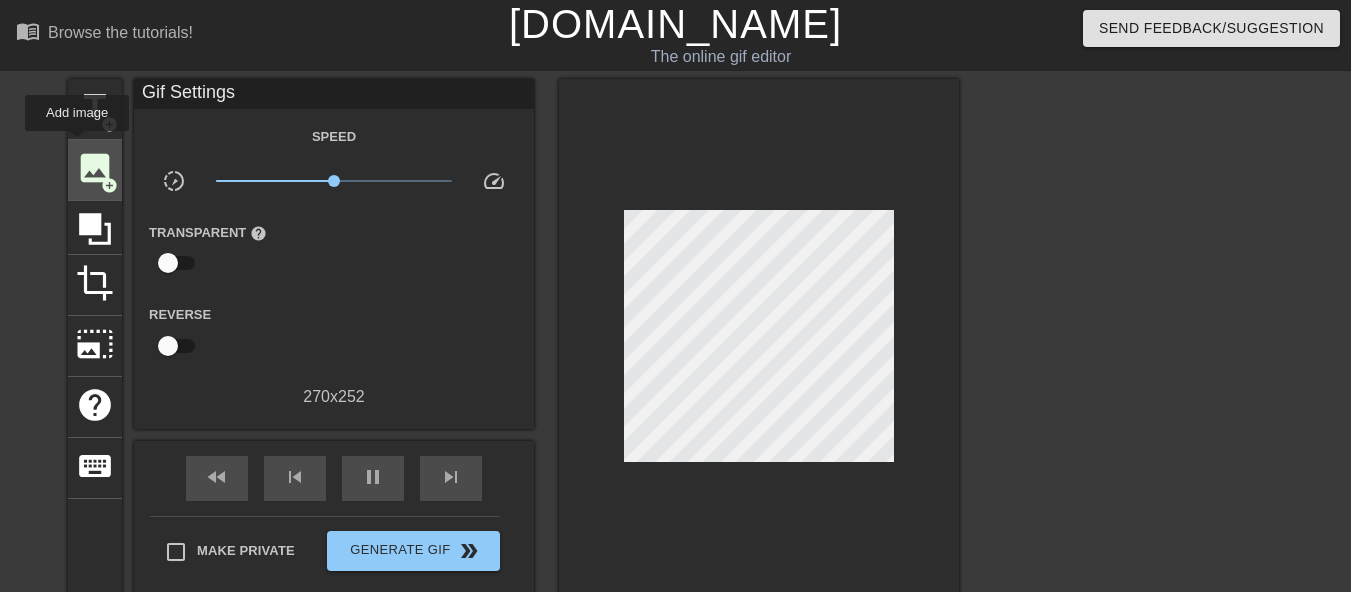 click on "image add_circle" at bounding box center [95, 170] 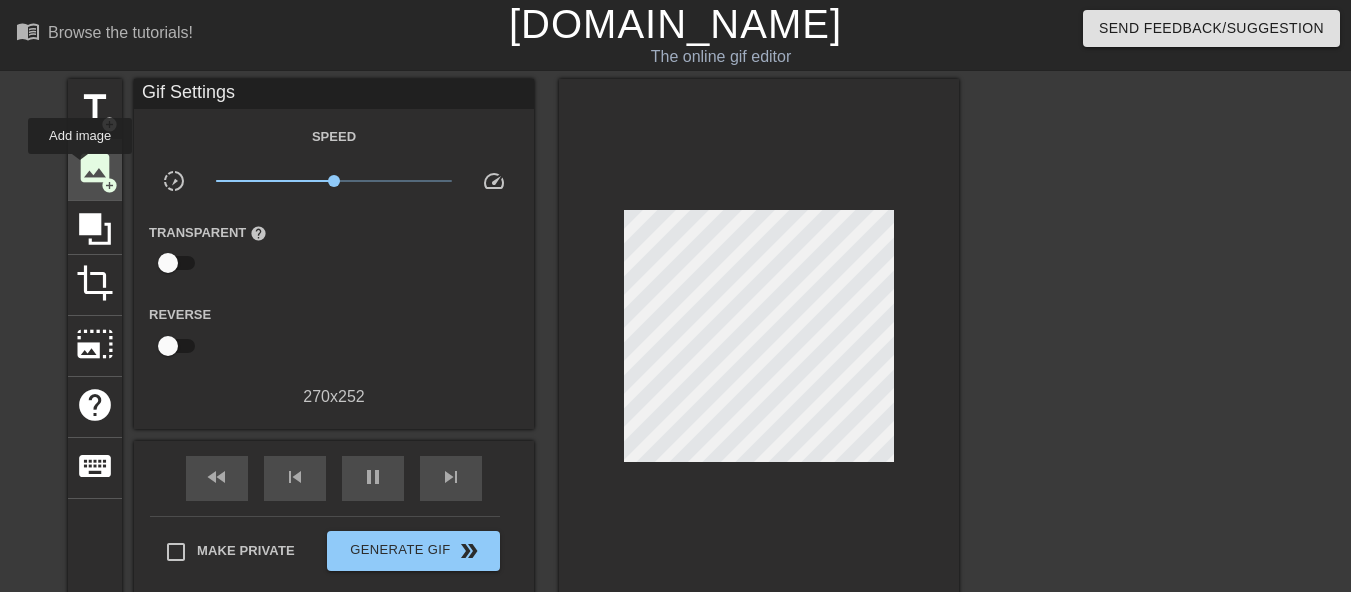 click on "image" at bounding box center (95, 168) 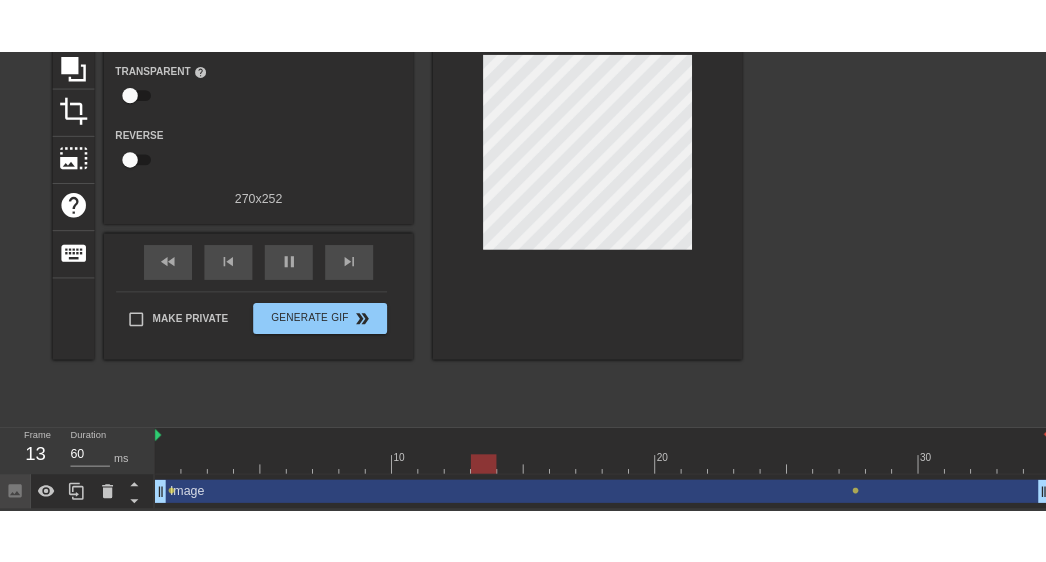 scroll, scrollTop: 174, scrollLeft: 0, axis: vertical 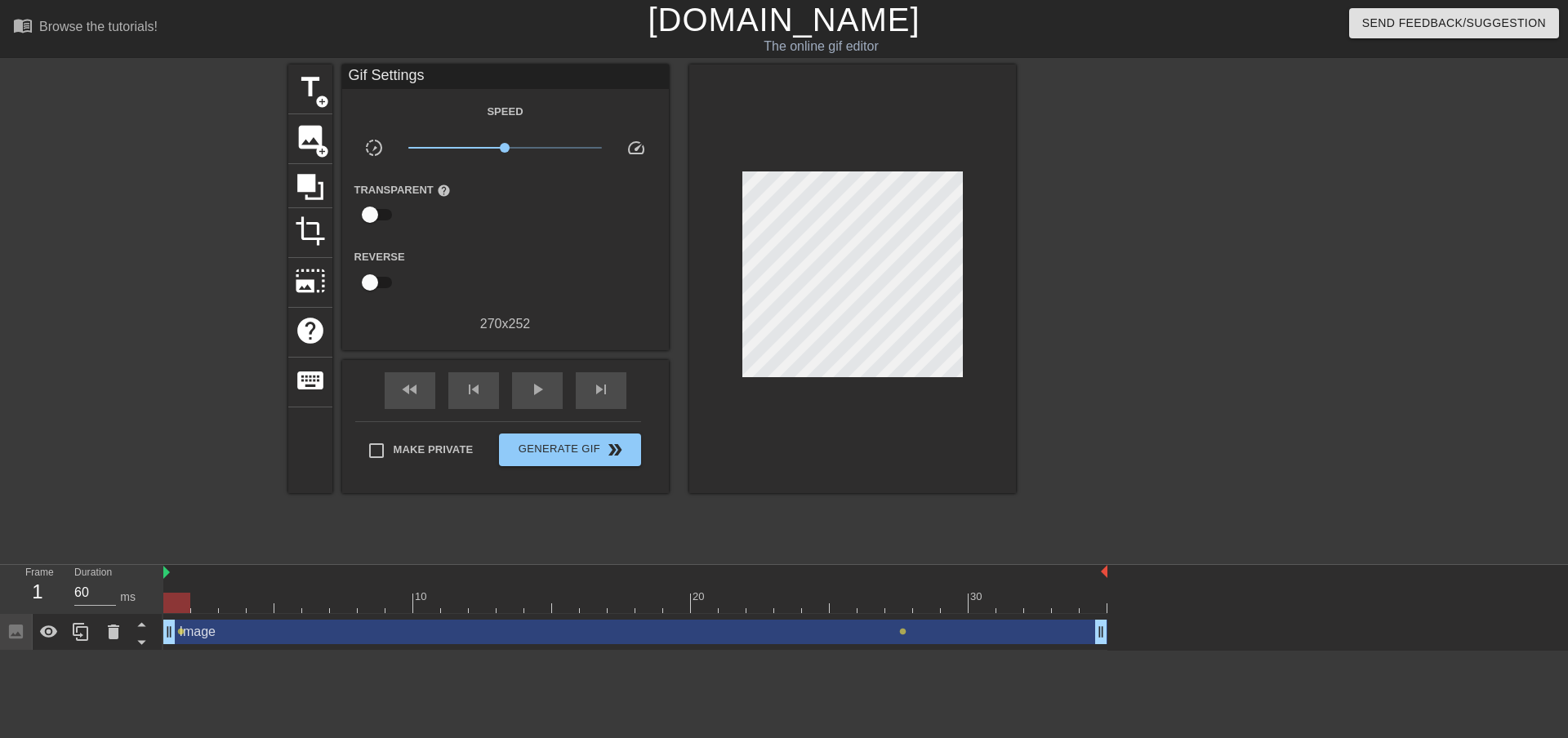 drag, startPoint x: 573, startPoint y: 607, endPoint x: 175, endPoint y: 605, distance: 398.005 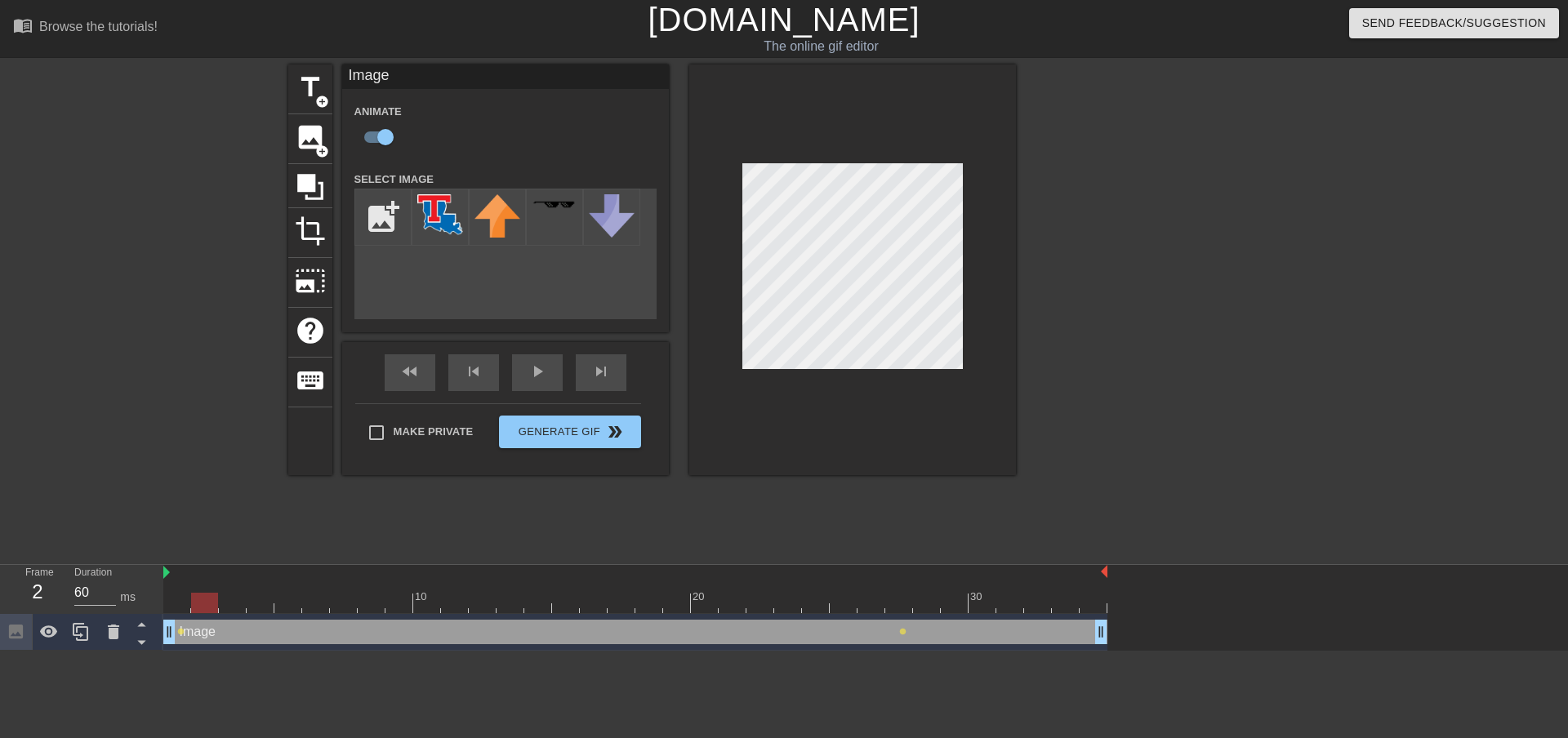 drag, startPoint x: 182, startPoint y: 607, endPoint x: 198, endPoint y: 608, distance: 16.03122 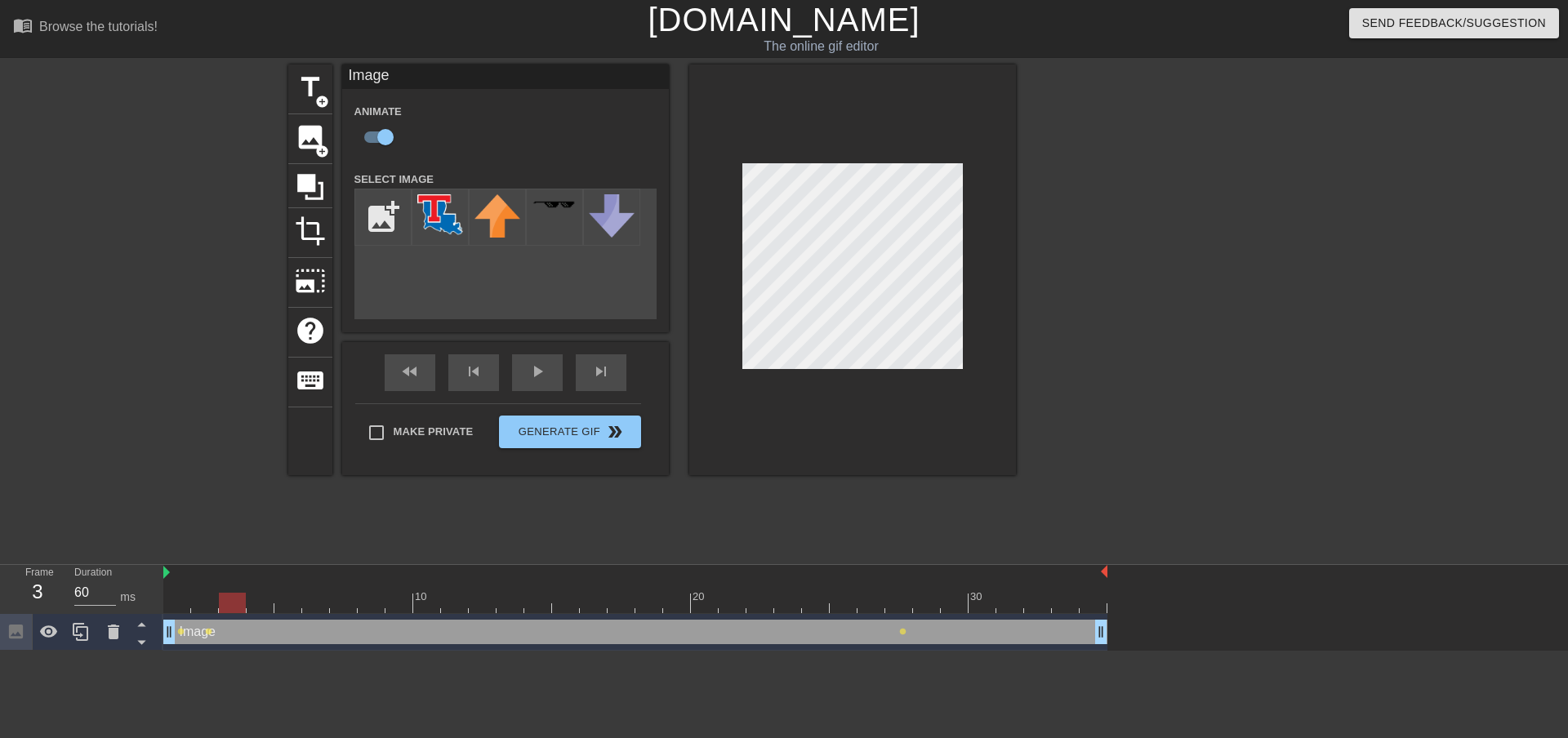 click at bounding box center [232, 602] 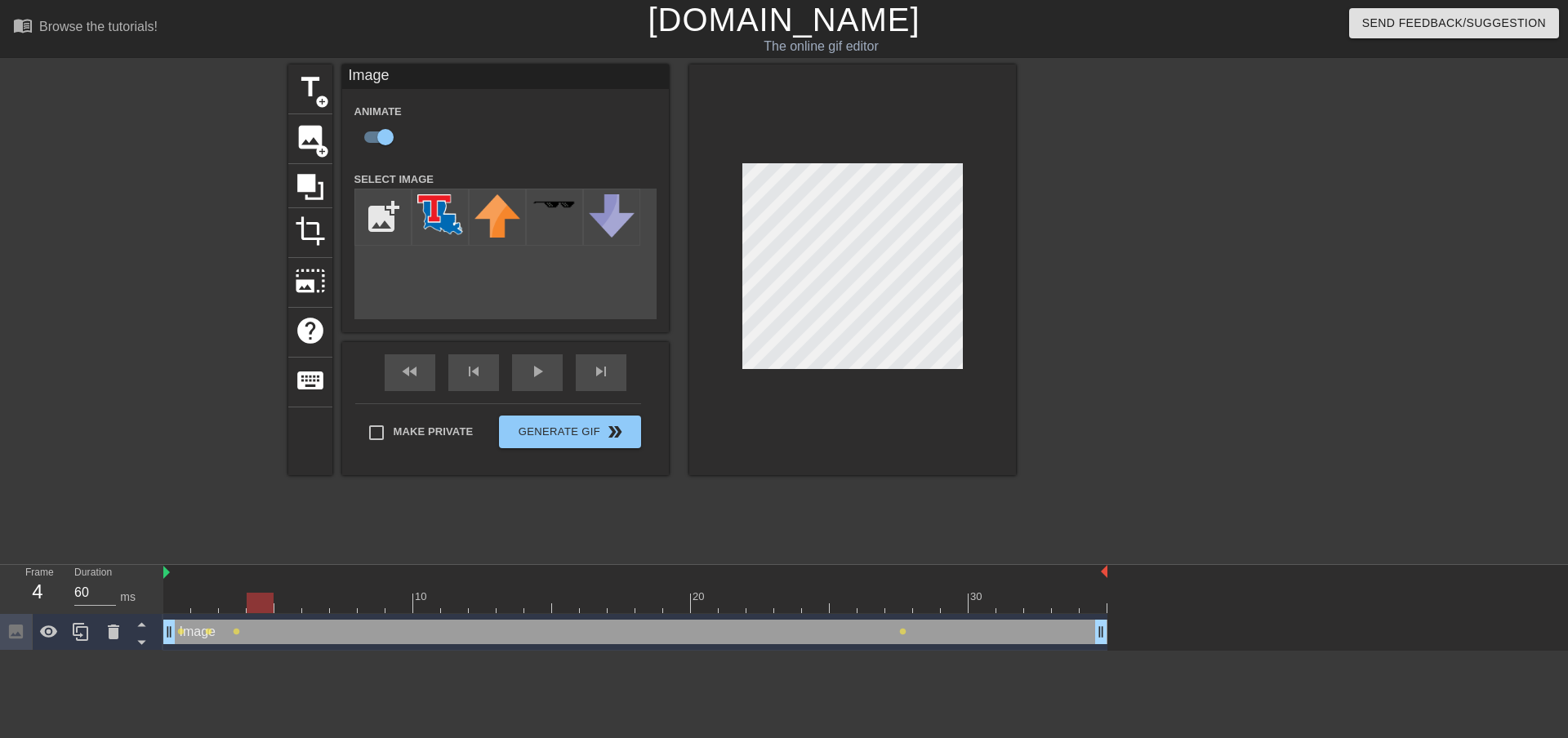 drag, startPoint x: 242, startPoint y: 600, endPoint x: 252, endPoint y: 601, distance: 10.049876 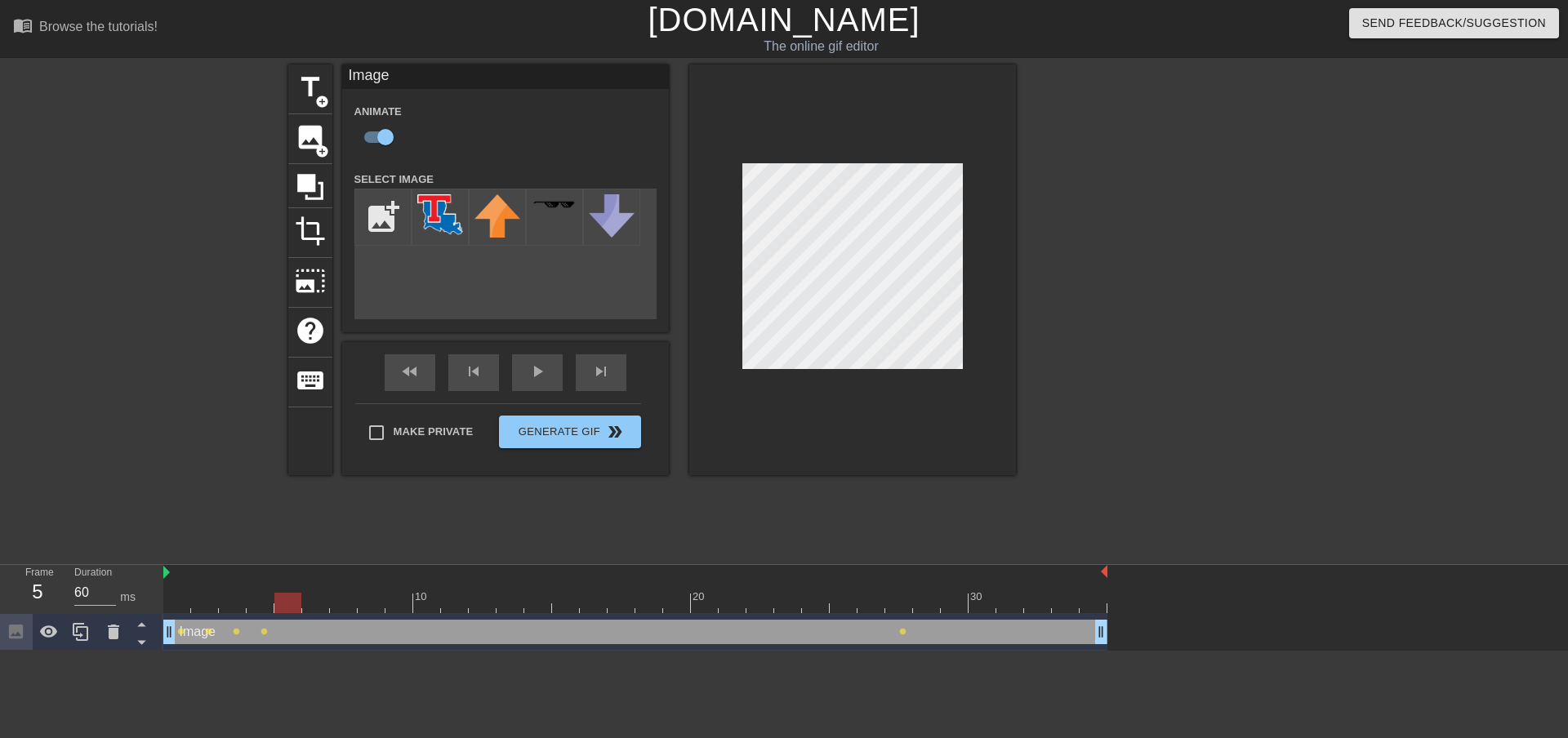 drag, startPoint x: 264, startPoint y: 600, endPoint x: 277, endPoint y: 606, distance: 14.317821 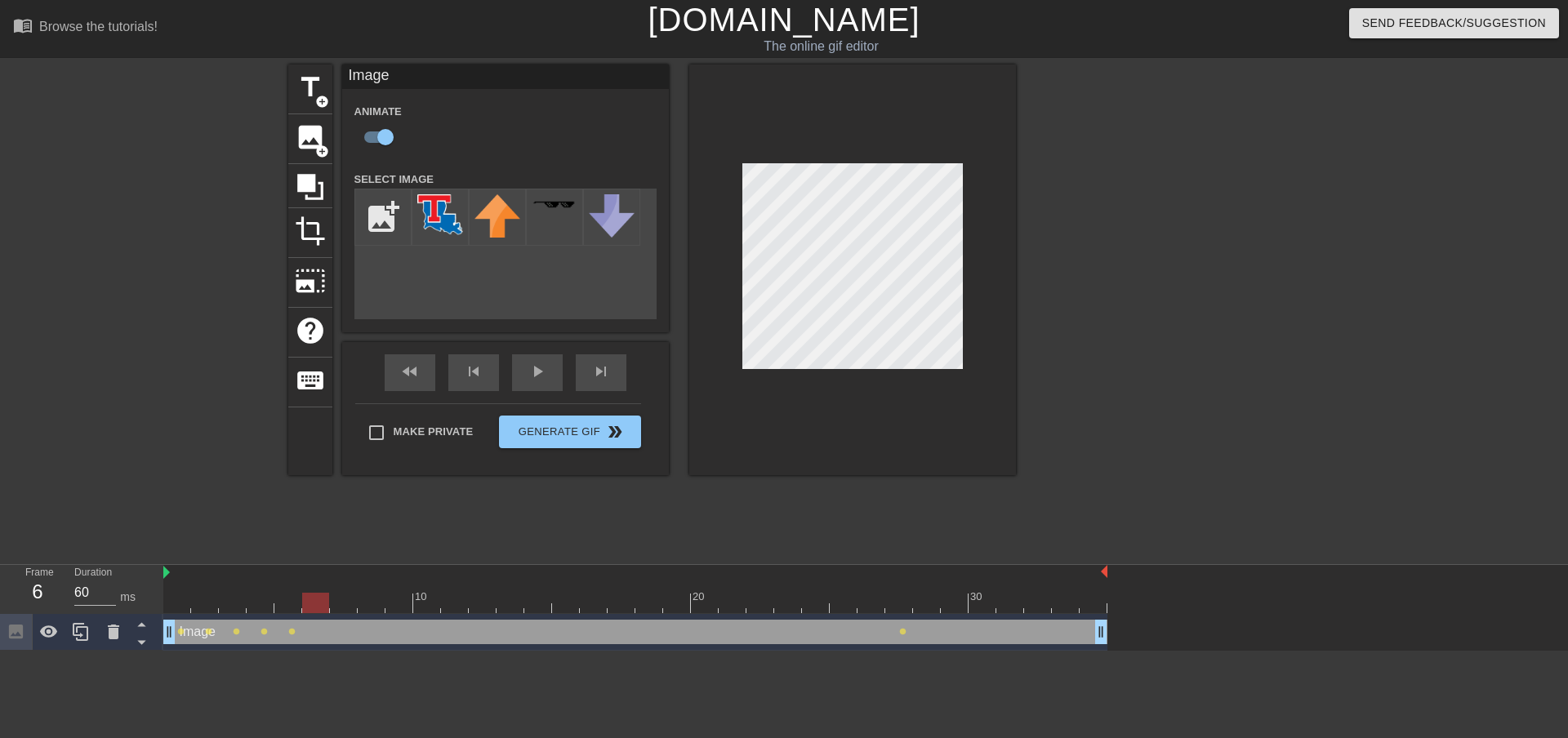 drag, startPoint x: 287, startPoint y: 611, endPoint x: 308, endPoint y: 610, distance: 21.023796 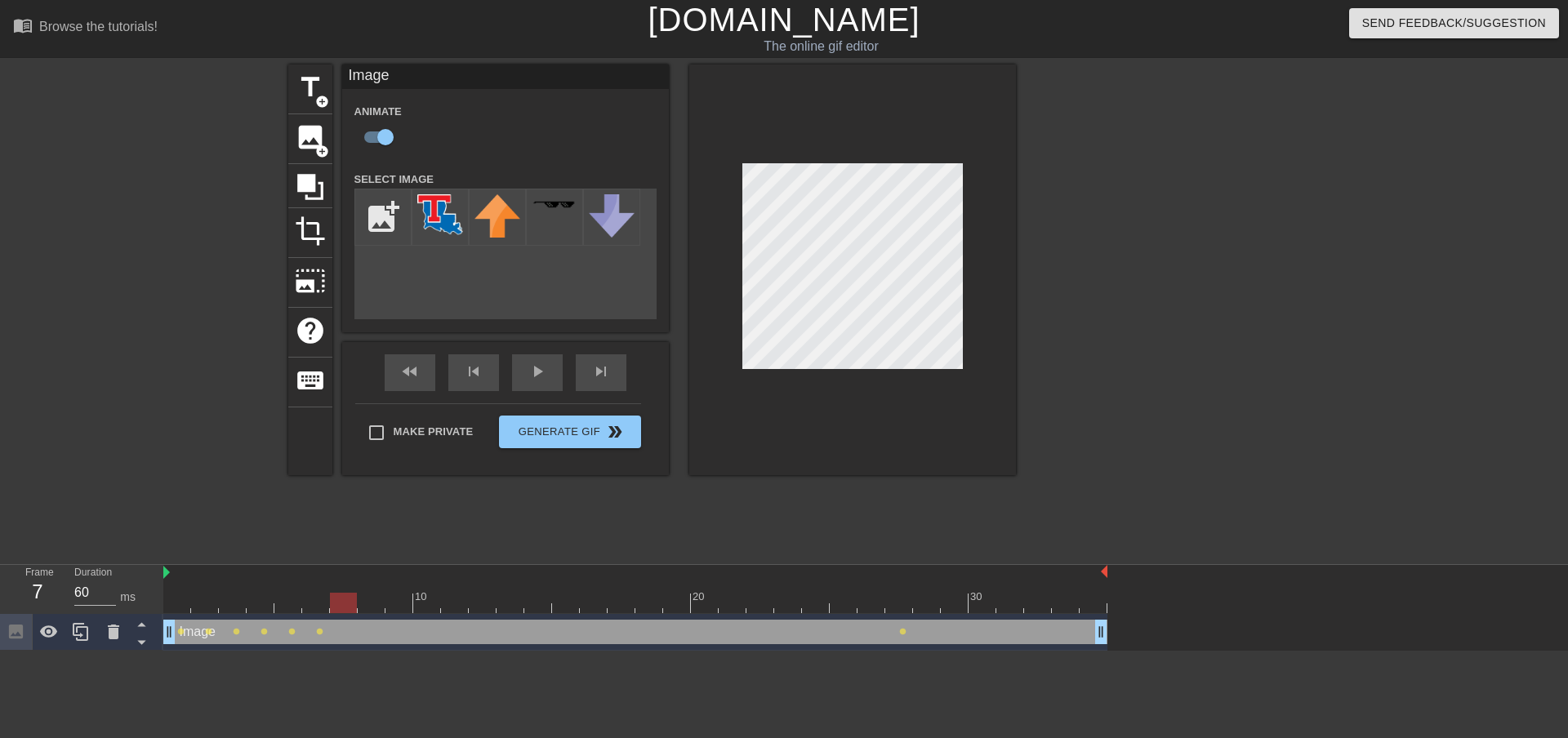 drag, startPoint x: 320, startPoint y: 600, endPoint x: 335, endPoint y: 600, distance: 15 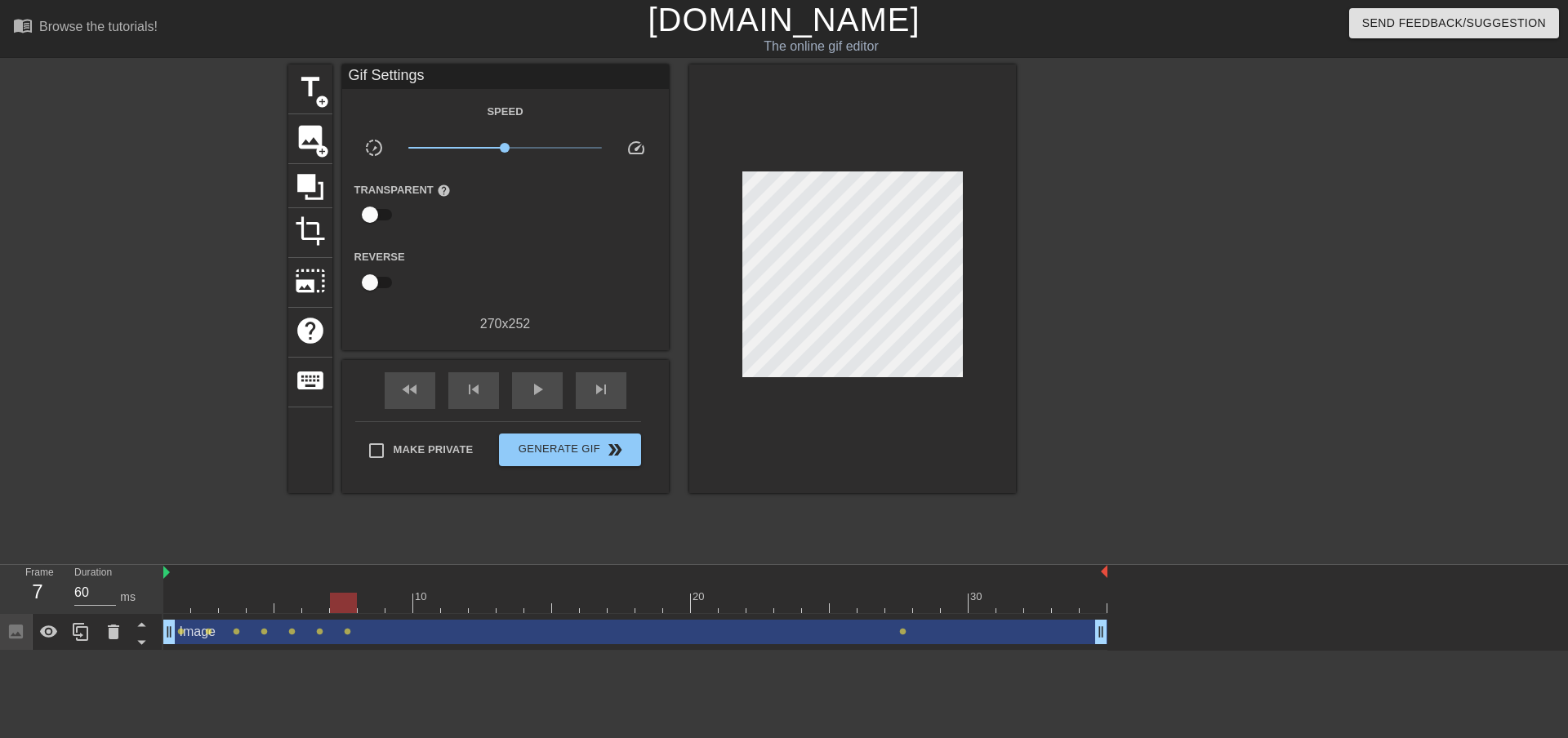 drag, startPoint x: 347, startPoint y: 613, endPoint x: 344, endPoint y: 598, distance: 15.297059 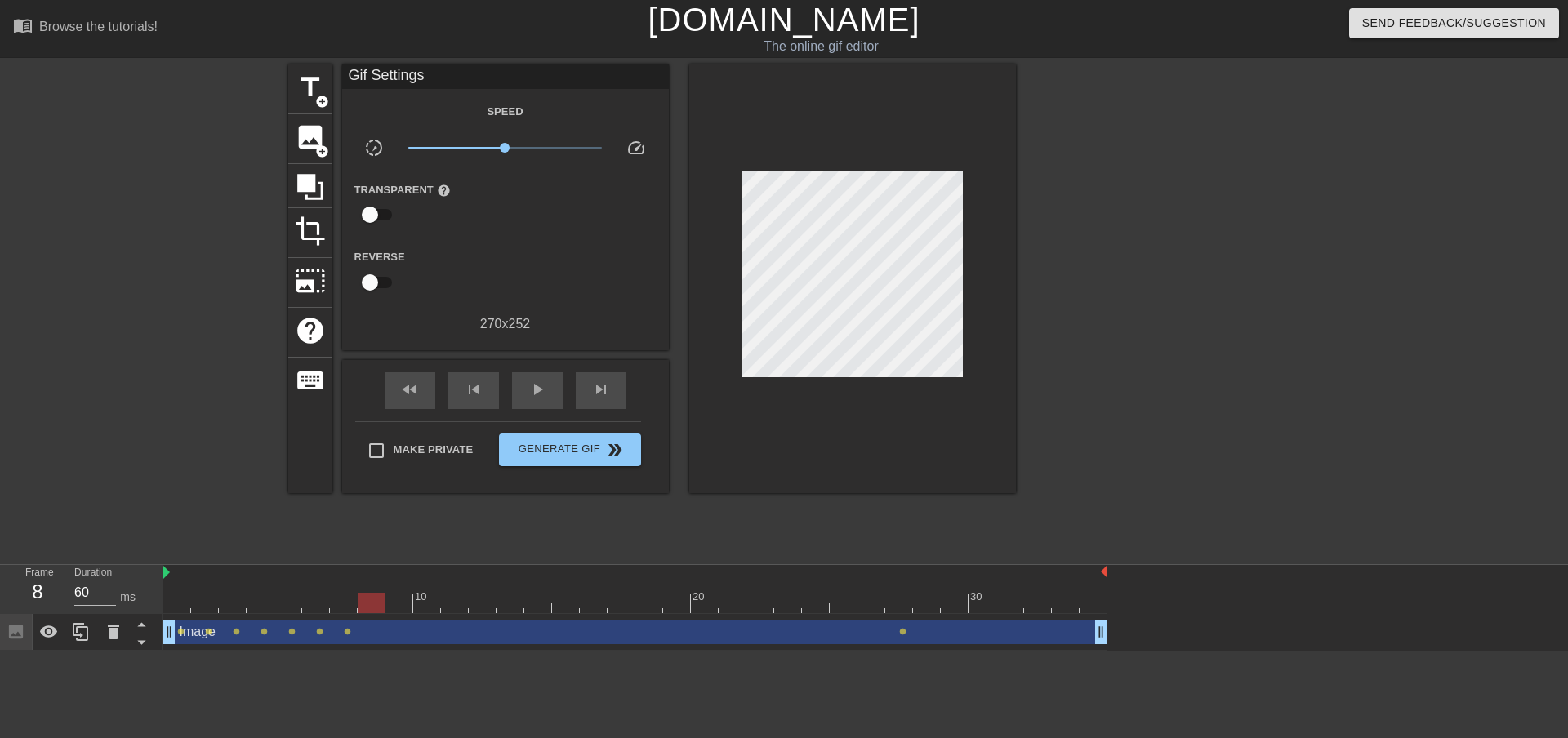 drag, startPoint x: 342, startPoint y: 597, endPoint x: 361, endPoint y: 597, distance: 19 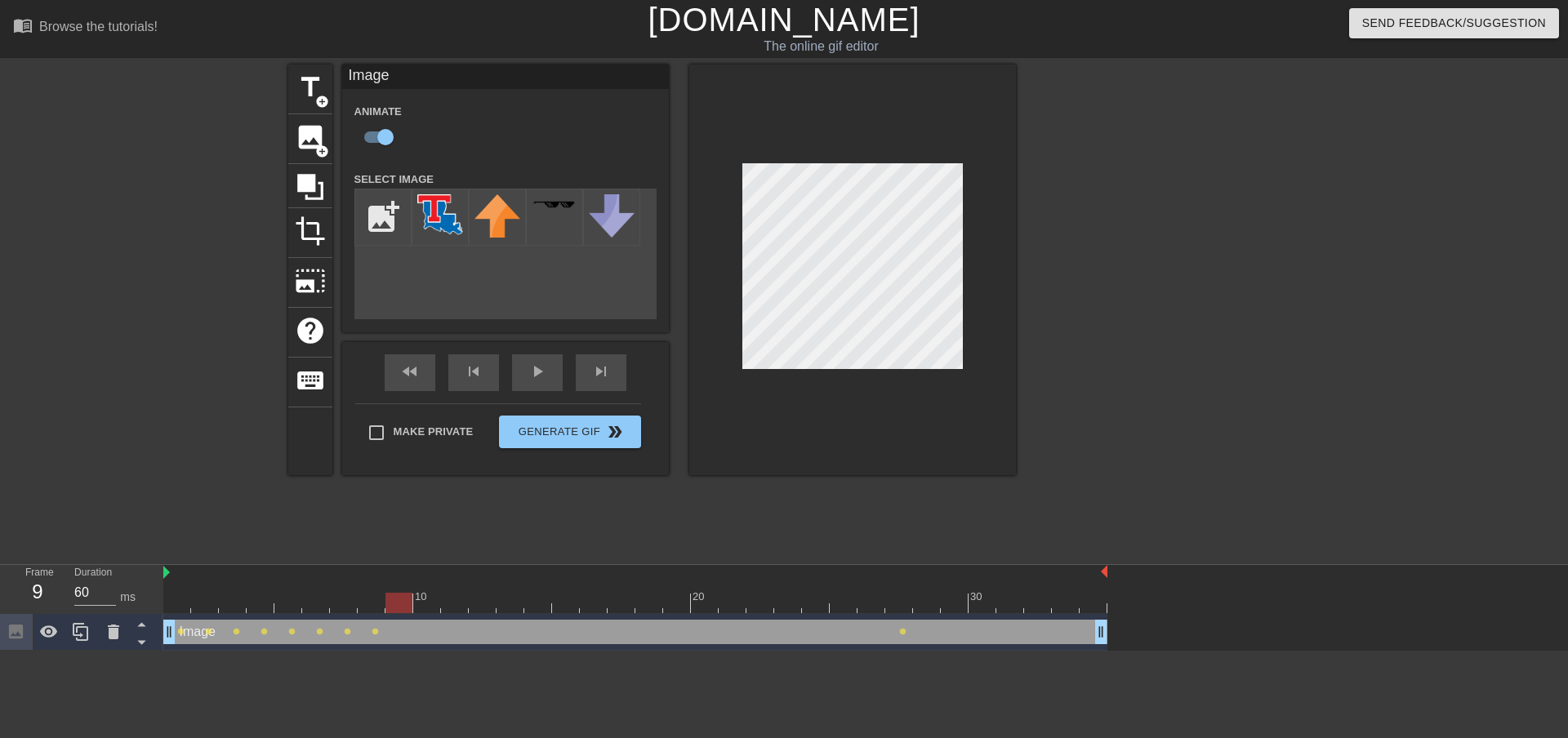 drag, startPoint x: 374, startPoint y: 607, endPoint x: 394, endPoint y: 610, distance: 20.223748 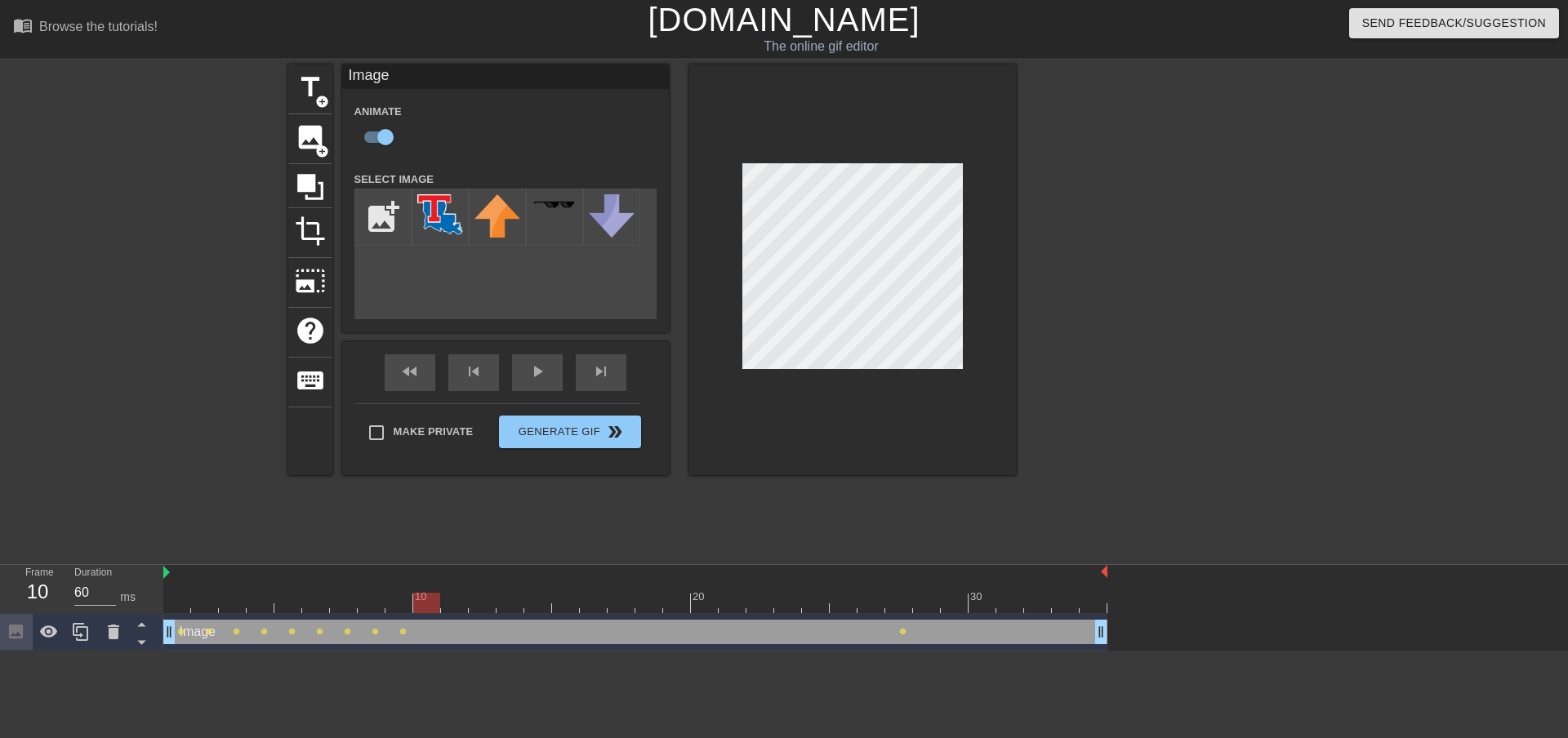 drag, startPoint x: 407, startPoint y: 604, endPoint x: 417, endPoint y: 604, distance: 10 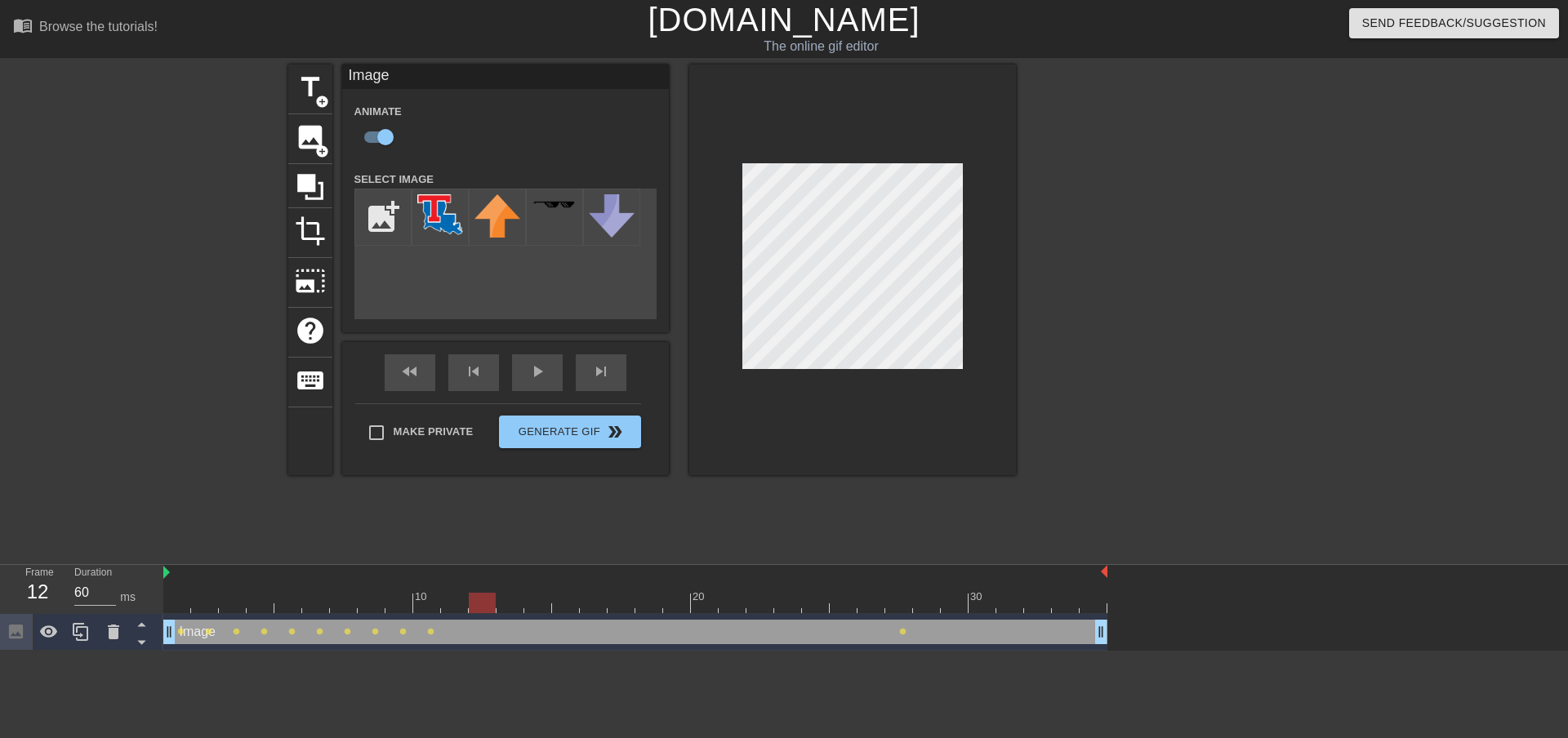 drag, startPoint x: 437, startPoint y: 605, endPoint x: 446, endPoint y: 605, distance: 9 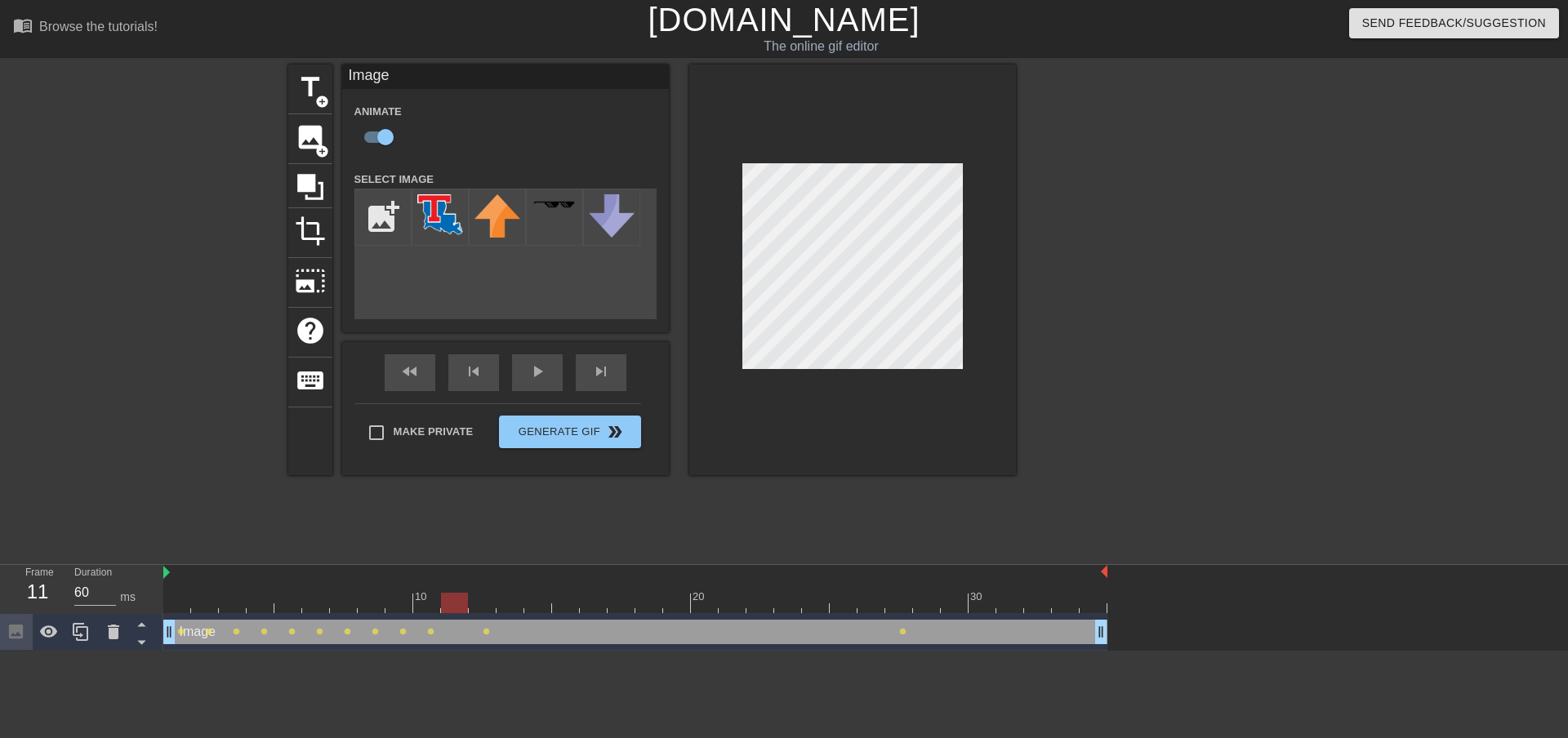drag, startPoint x: 479, startPoint y: 604, endPoint x: 462, endPoint y: 602, distance: 17.117243 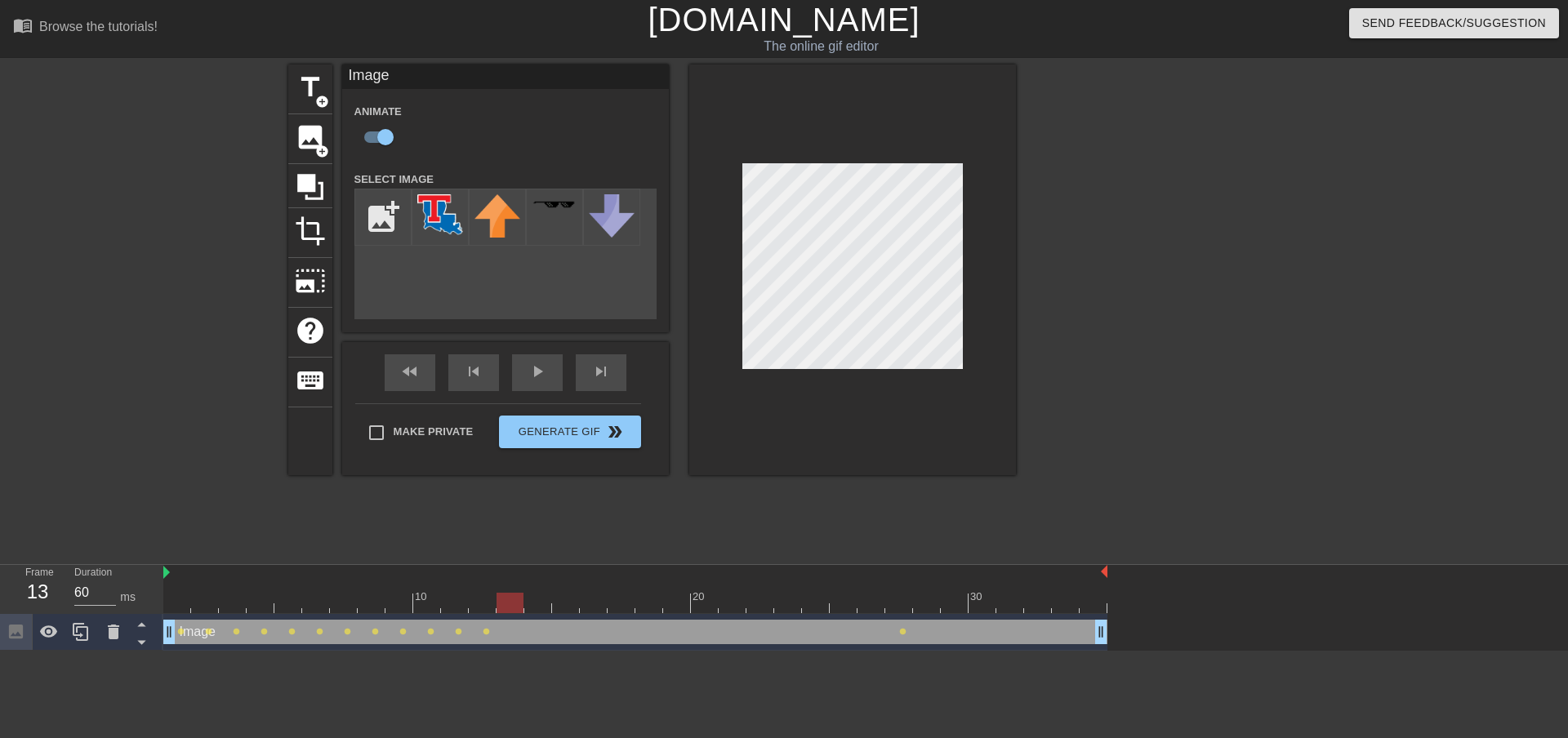 drag, startPoint x: 456, startPoint y: 600, endPoint x: 512, endPoint y: 610, distance: 56.885851 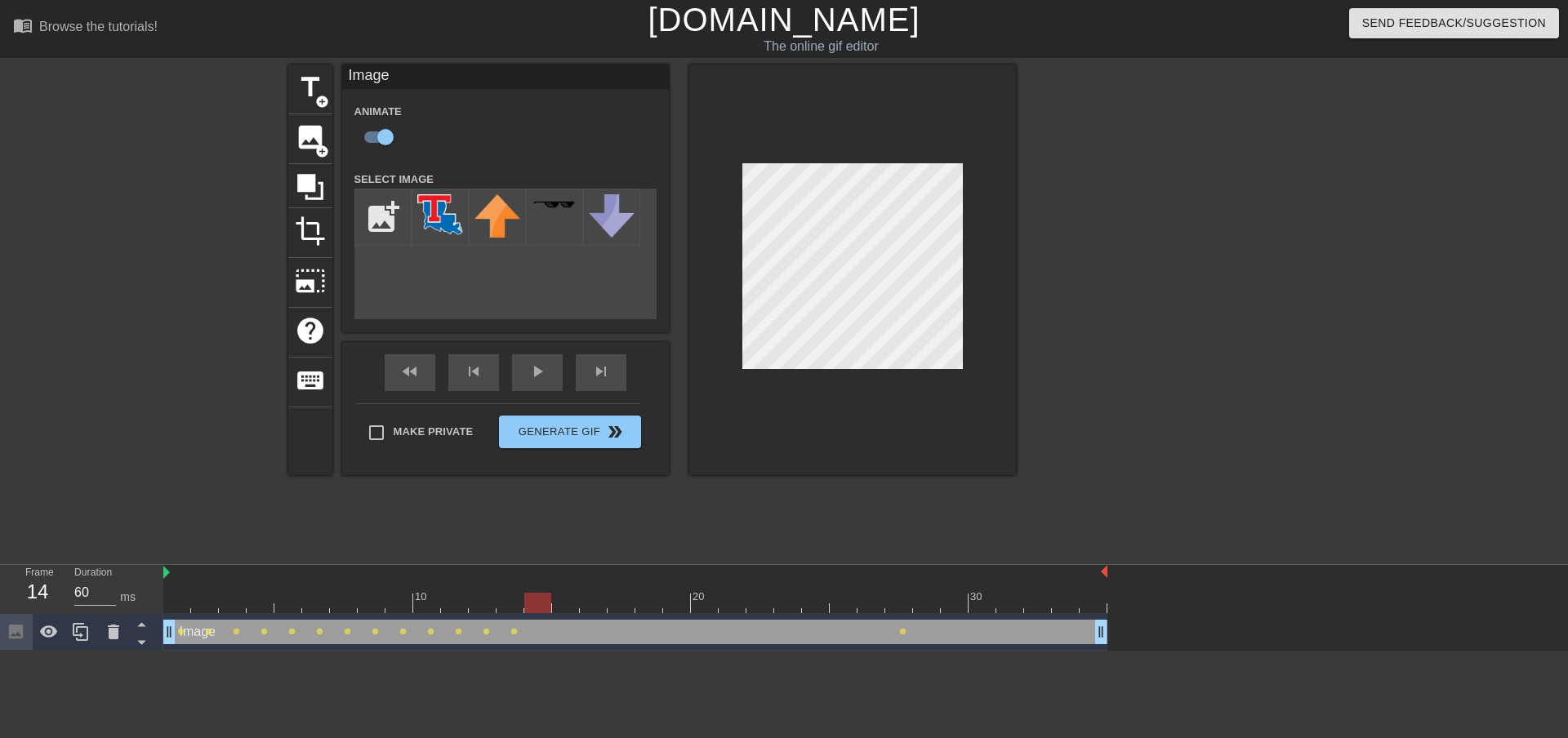 drag, startPoint x: 516, startPoint y: 602, endPoint x: 528, endPoint y: 604, distance: 12.1655251 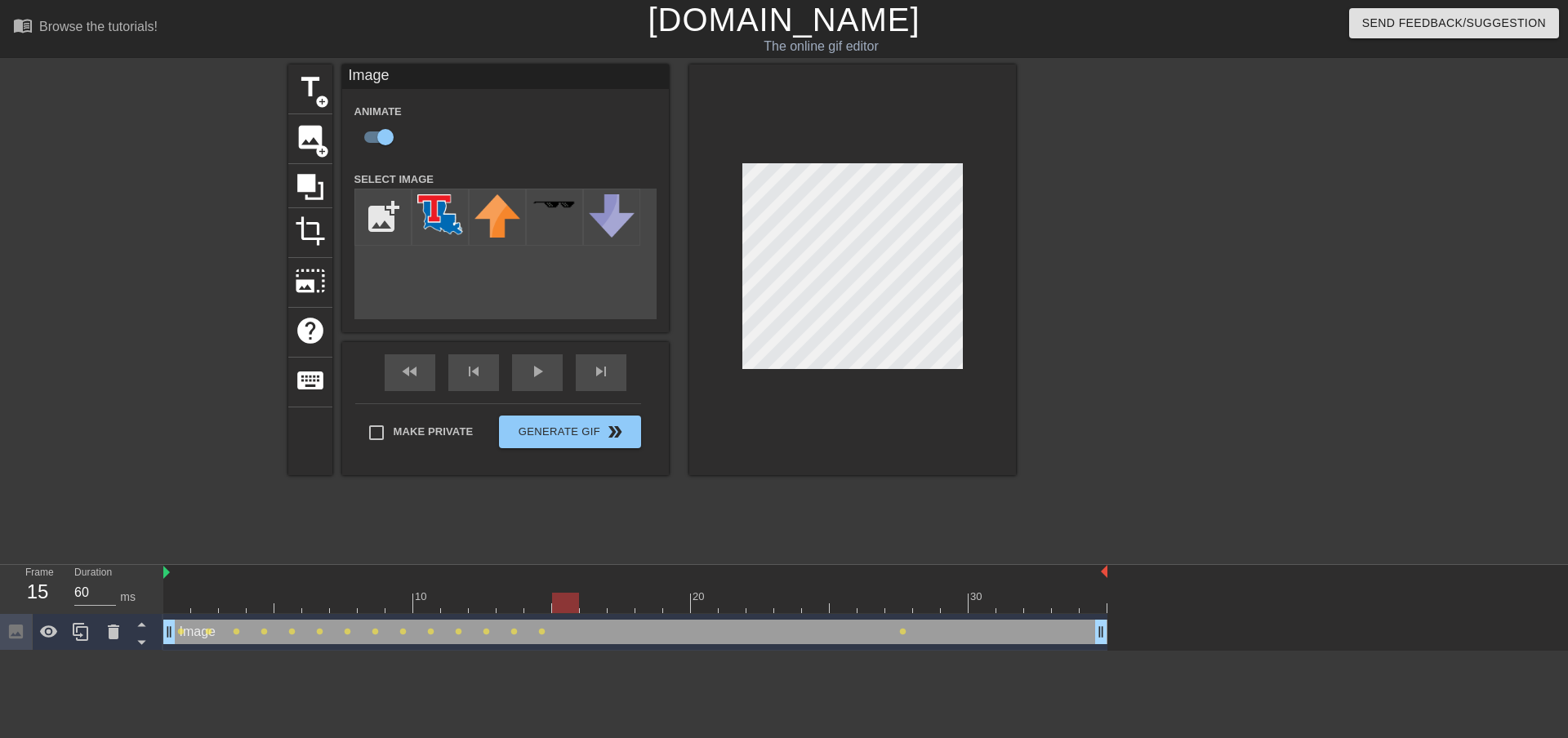 drag, startPoint x: 545, startPoint y: 602, endPoint x: 560, endPoint y: 600, distance: 15.132746 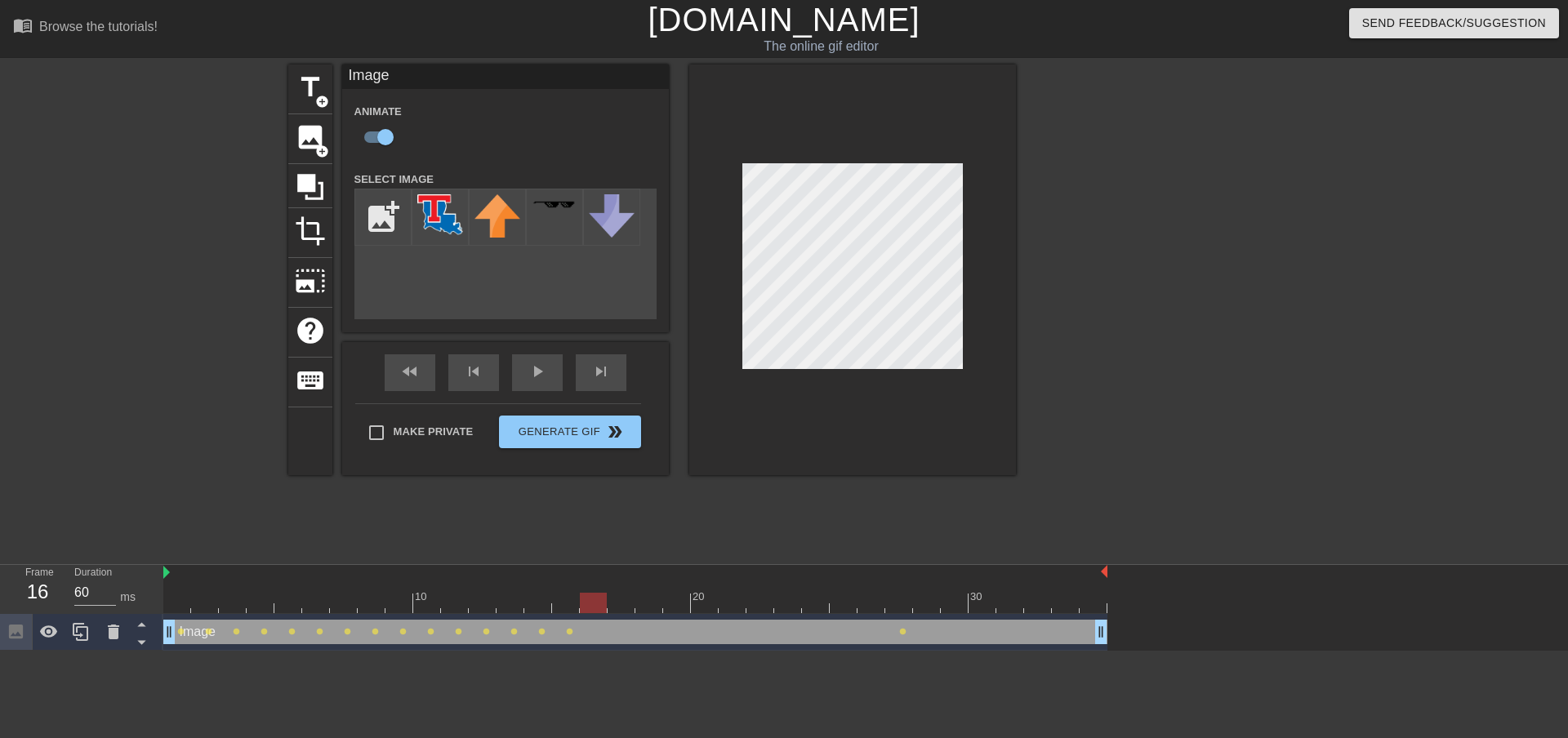 drag, startPoint x: 573, startPoint y: 598, endPoint x: 586, endPoint y: 599, distance: 13.038405 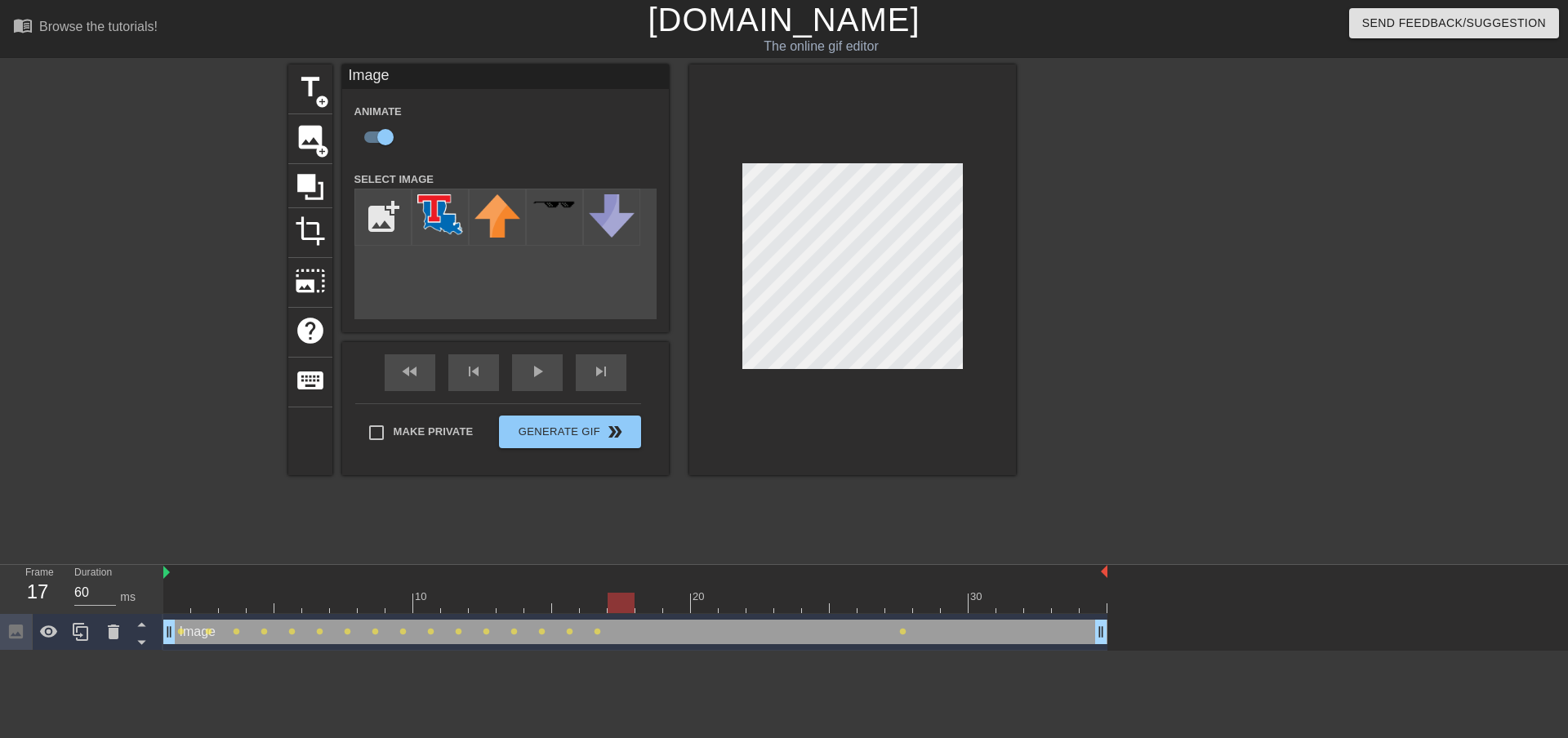 drag, startPoint x: 598, startPoint y: 604, endPoint x: 611, endPoint y: 606, distance: 13.152946 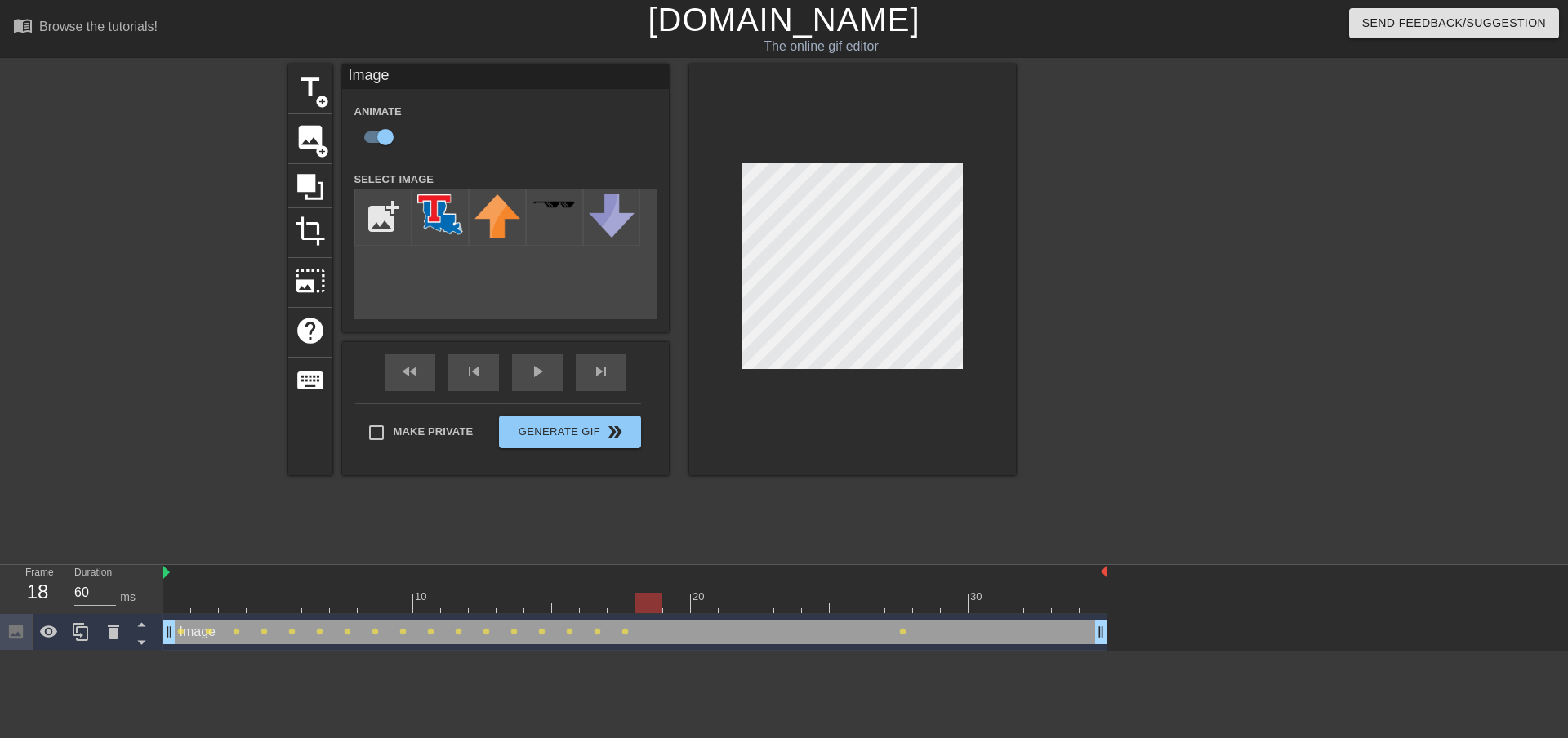 drag, startPoint x: 621, startPoint y: 603, endPoint x: 639, endPoint y: 603, distance: 18 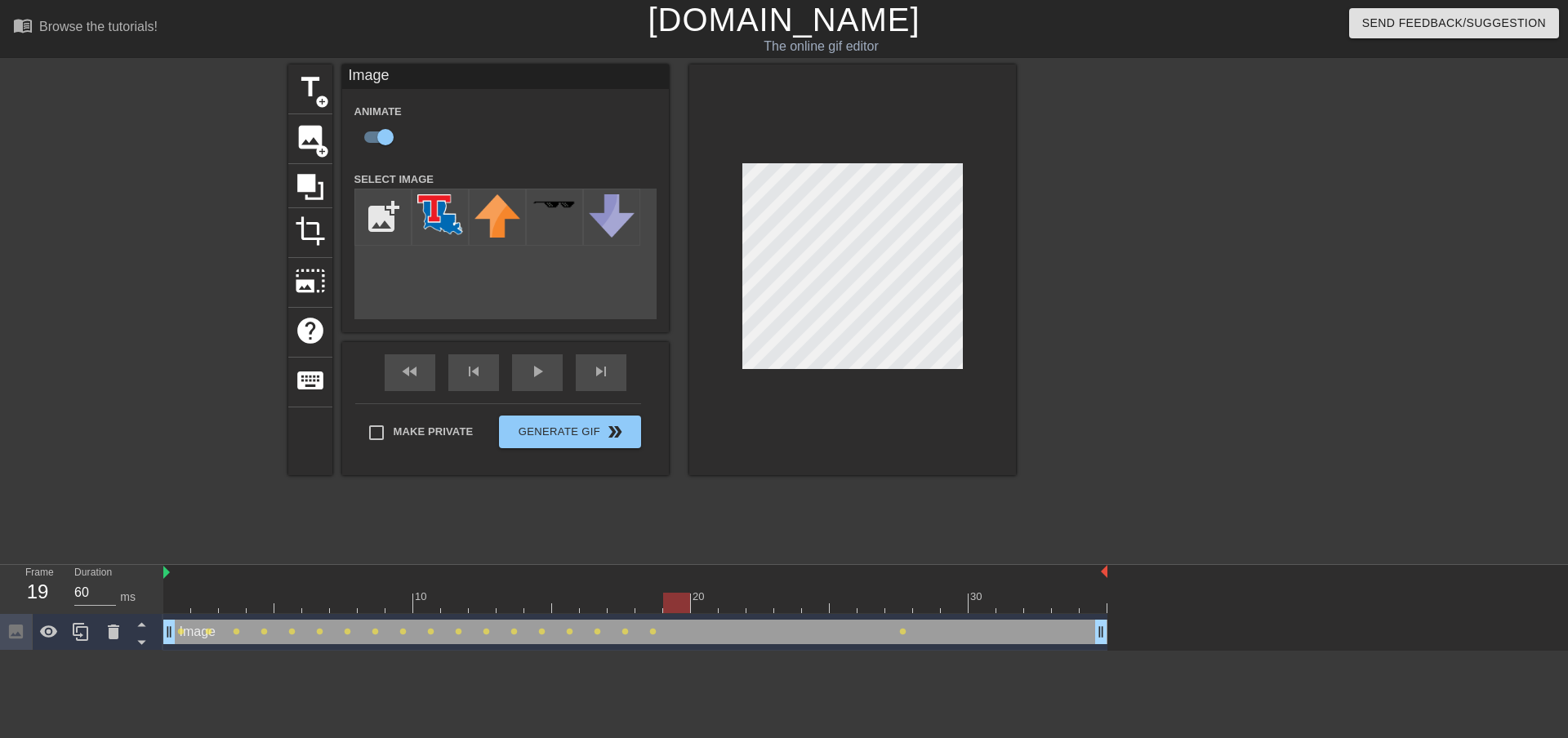 drag, startPoint x: 650, startPoint y: 611, endPoint x: 665, endPoint y: 612, distance: 15.033296 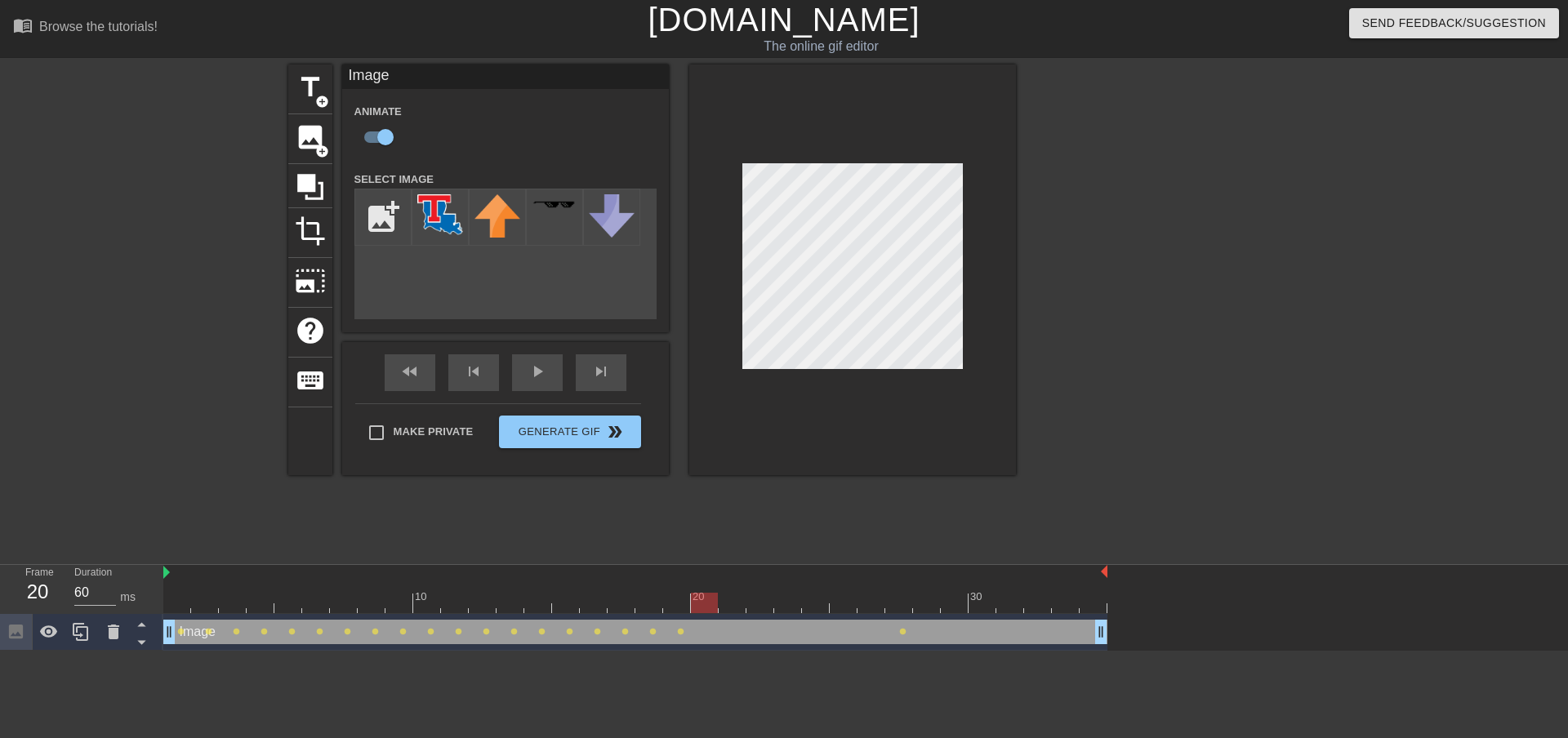 click at bounding box center (704, 602) 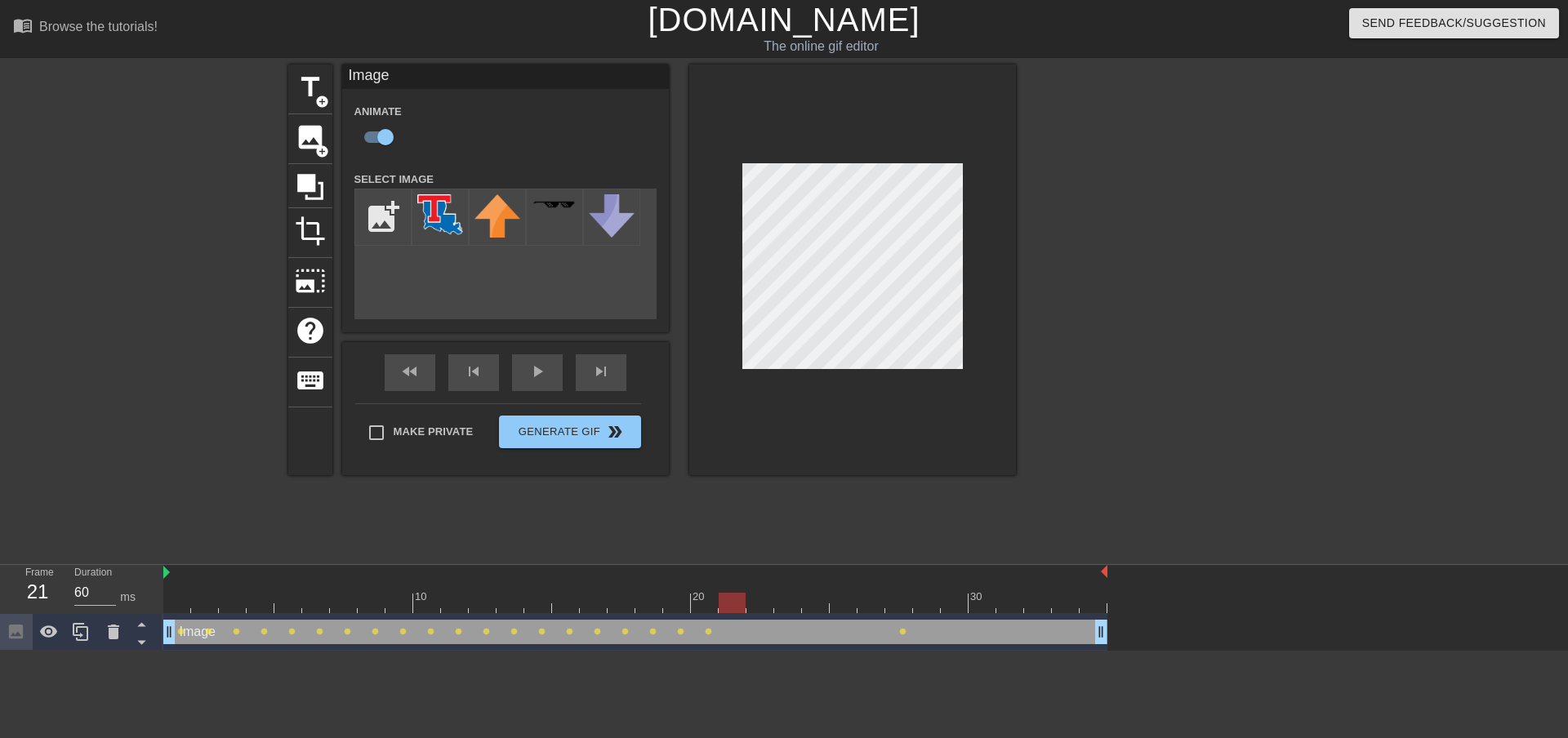 drag, startPoint x: 708, startPoint y: 599, endPoint x: 724, endPoint y: 600, distance: 16.03122 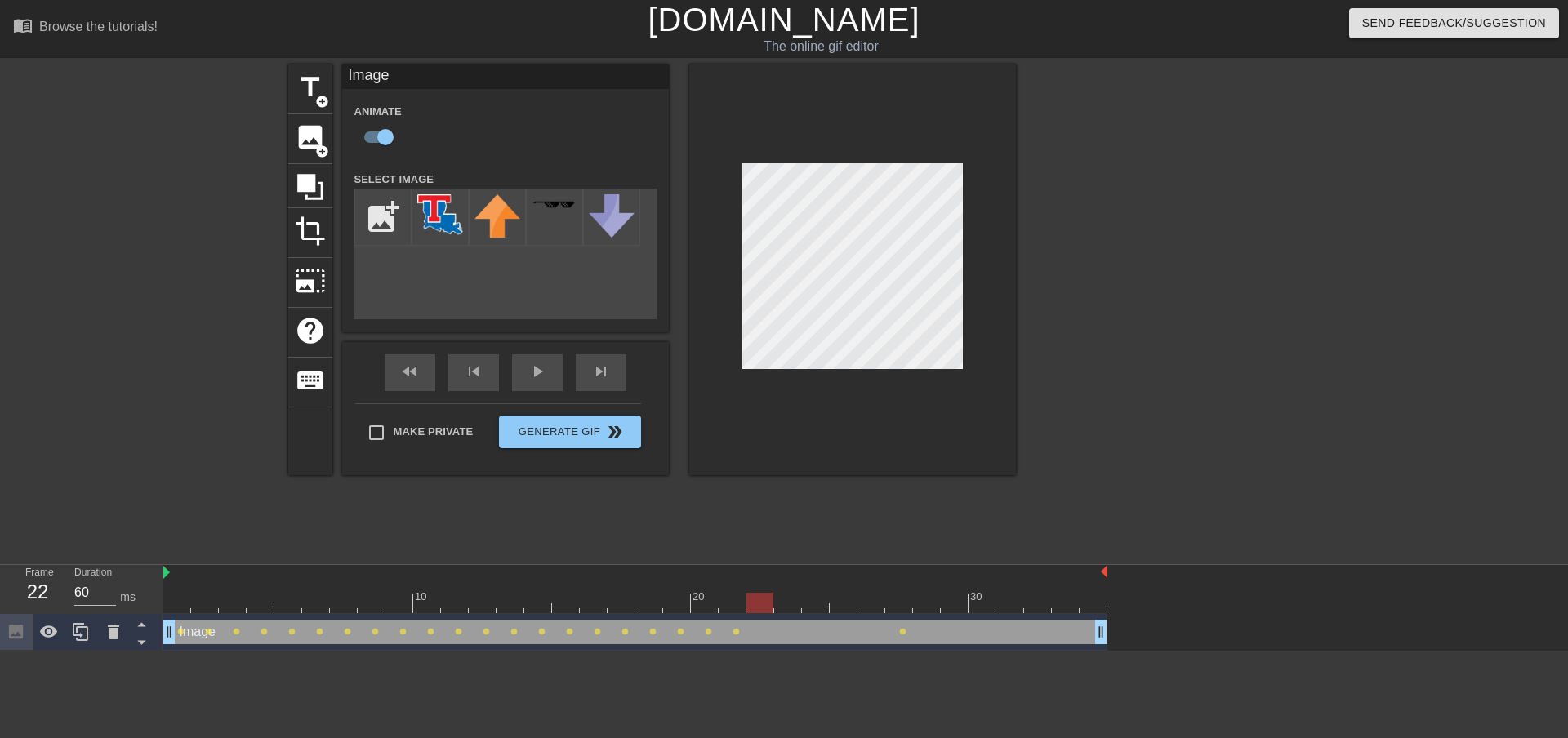 drag, startPoint x: 734, startPoint y: 602, endPoint x: 751, endPoint y: 604, distance: 17.11724 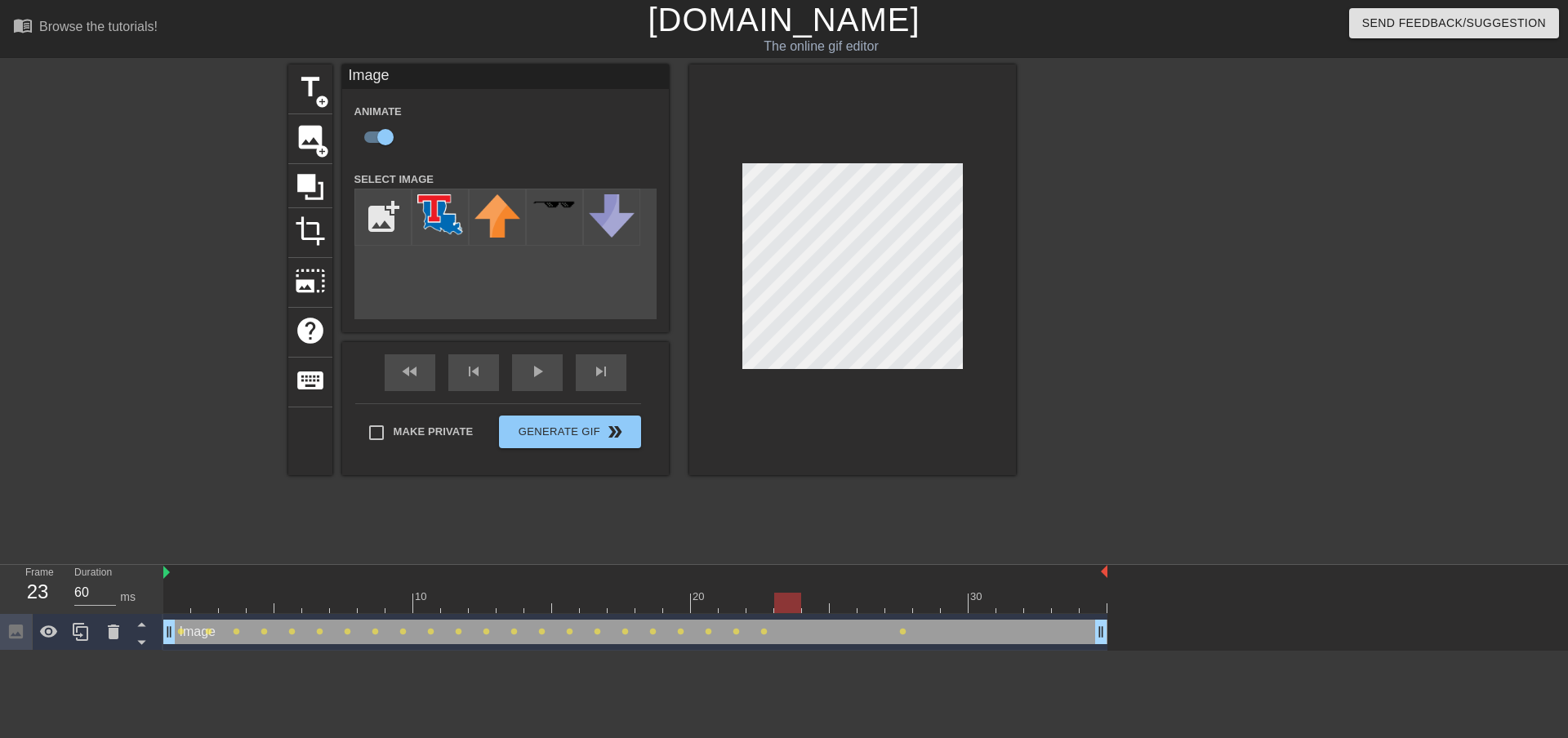 drag, startPoint x: 760, startPoint y: 599, endPoint x: 783, endPoint y: 603, distance: 23.345235 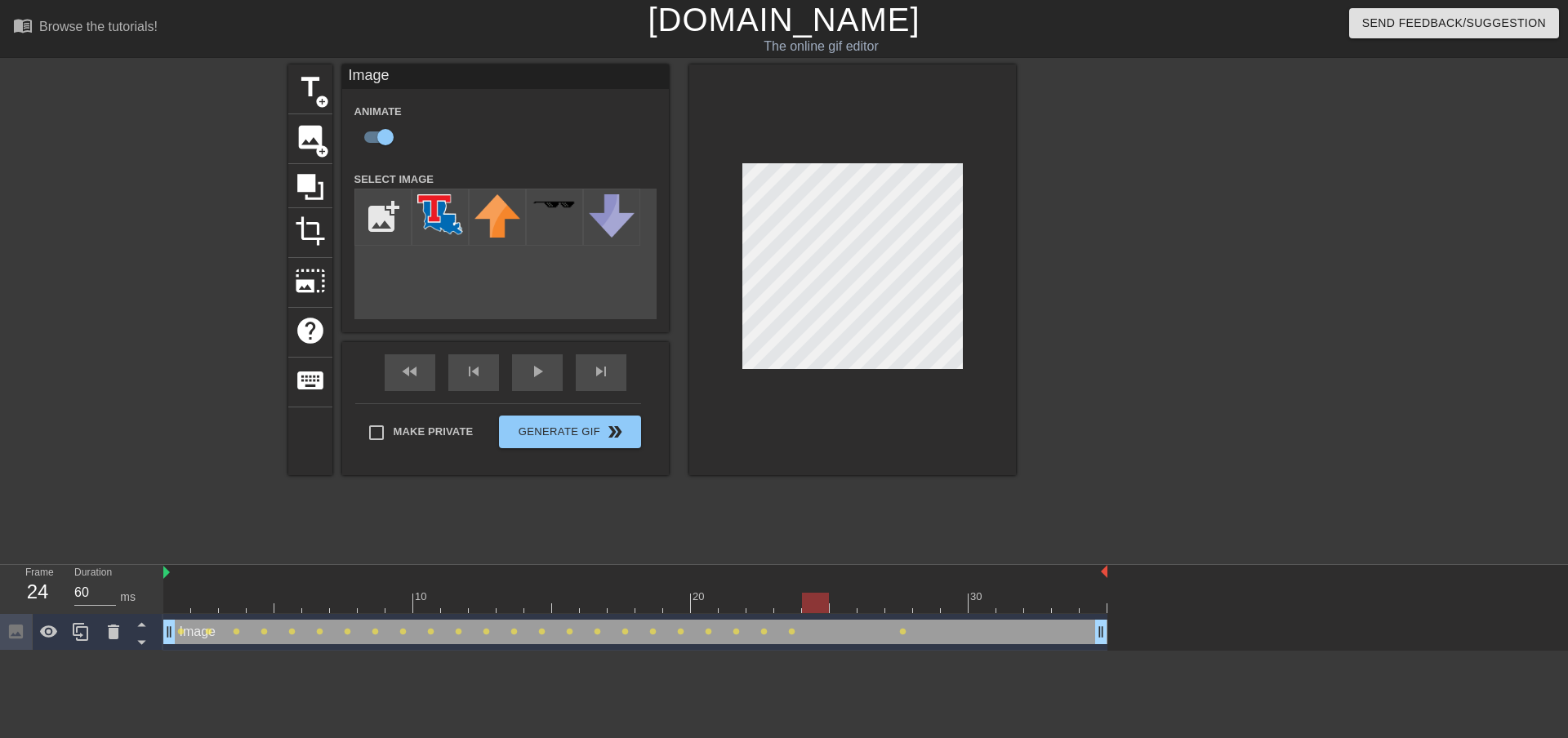 drag, startPoint x: 797, startPoint y: 608, endPoint x: 816, endPoint y: 614, distance: 19.92486 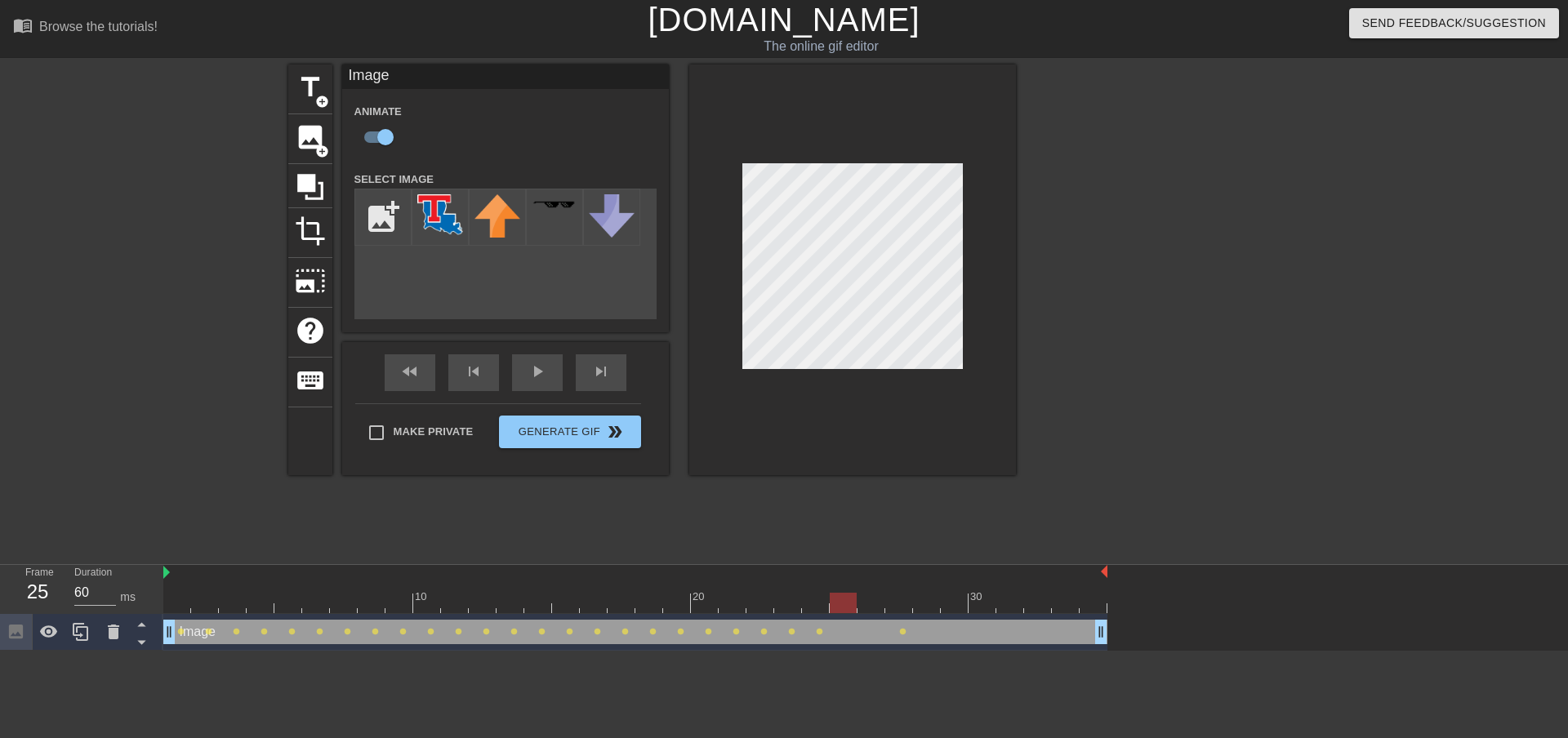 drag, startPoint x: 823, startPoint y: 607, endPoint x: 834, endPoint y: 606, distance: 11.045361 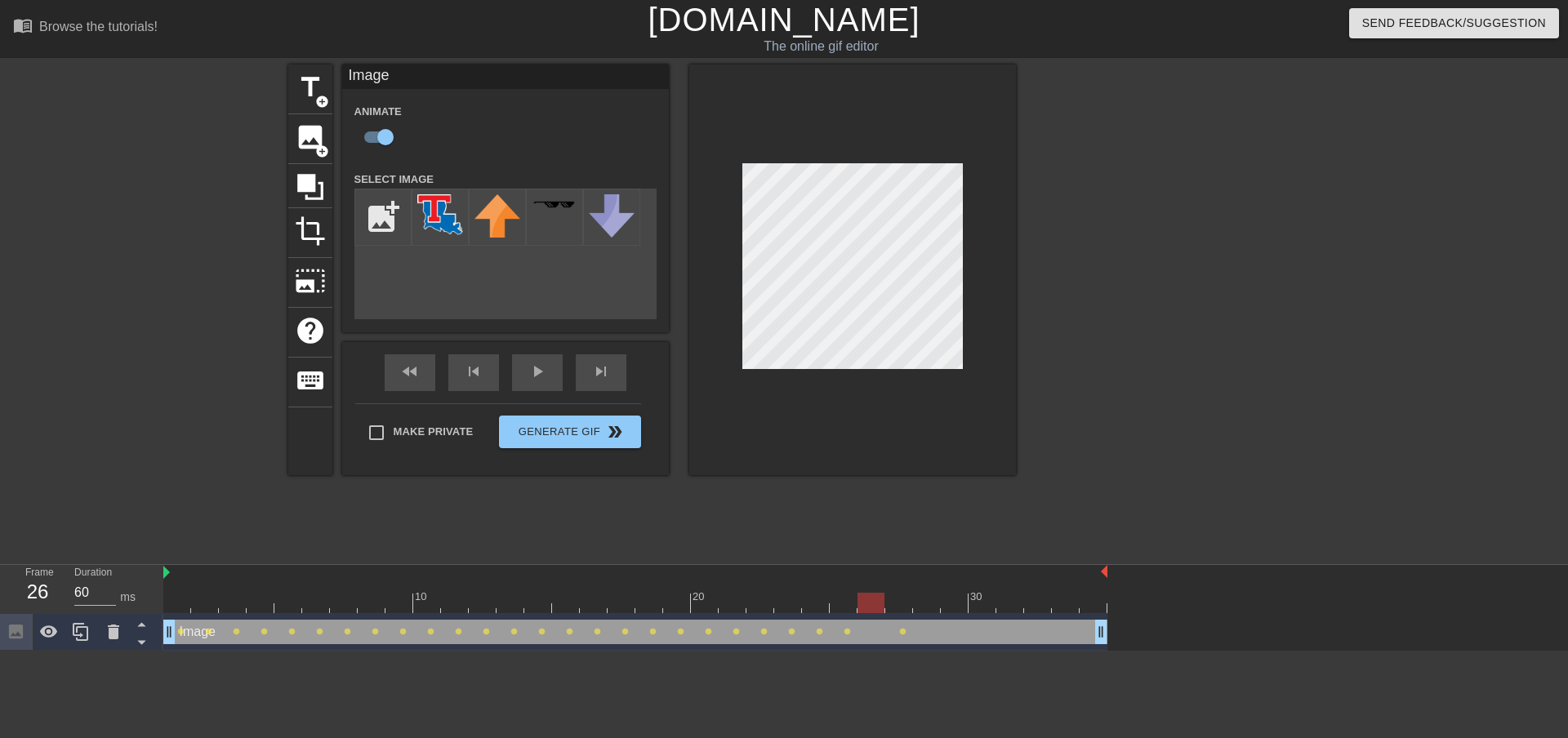 drag, startPoint x: 851, startPoint y: 604, endPoint x: 866, endPoint y: 606, distance: 15.132746 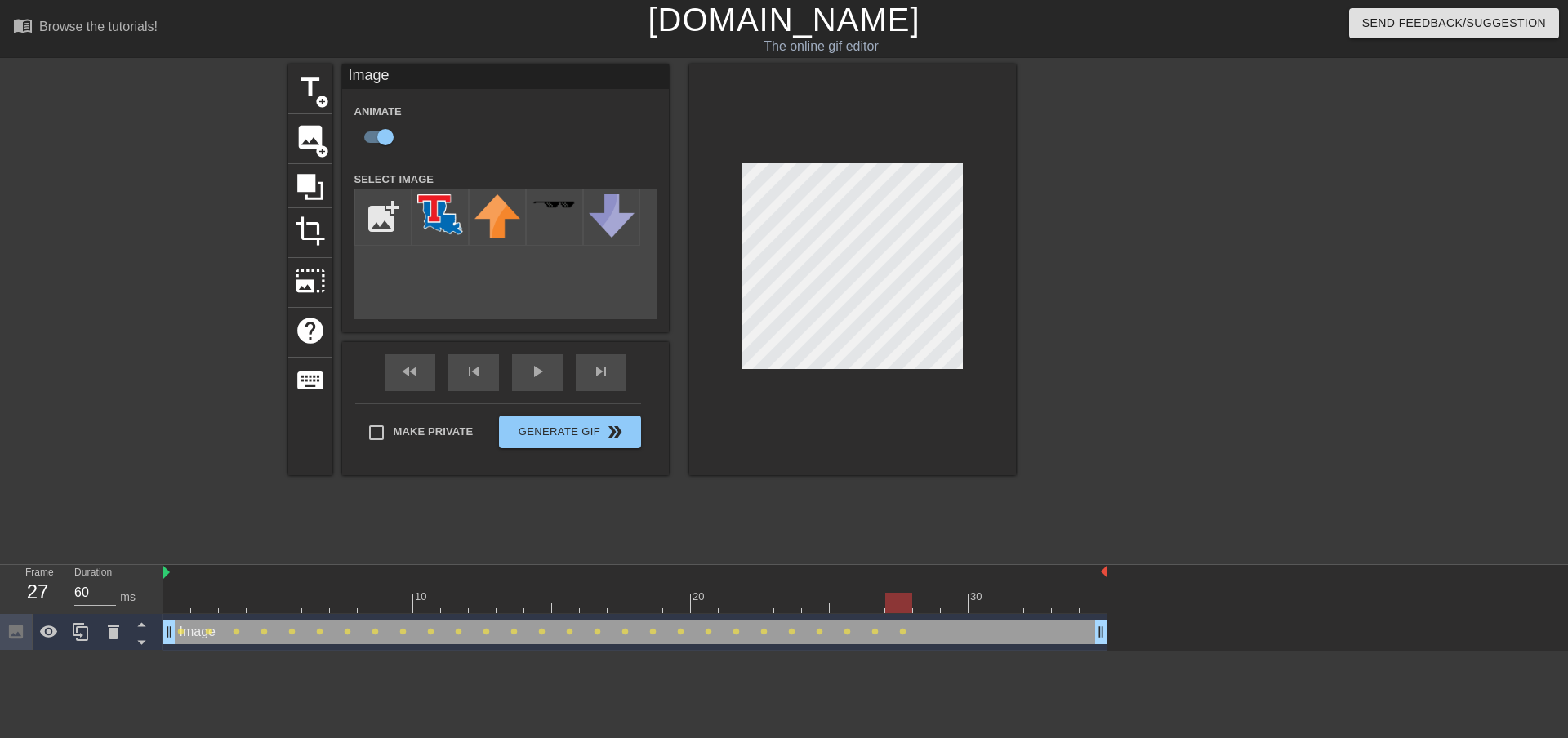 drag, startPoint x: 876, startPoint y: 605, endPoint x: 892, endPoint y: 607, distance: 16.124515 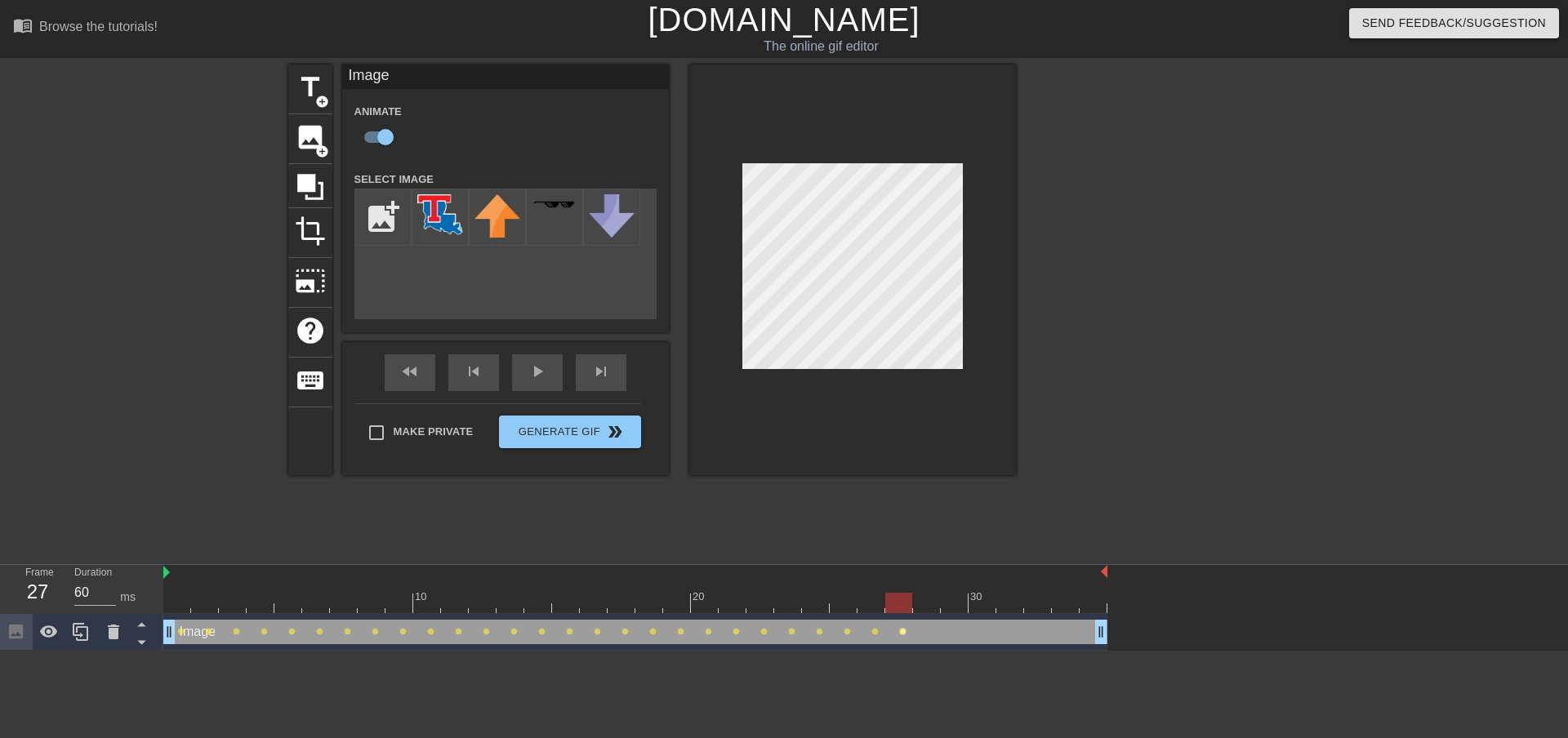click on "lens" at bounding box center (902, 631) 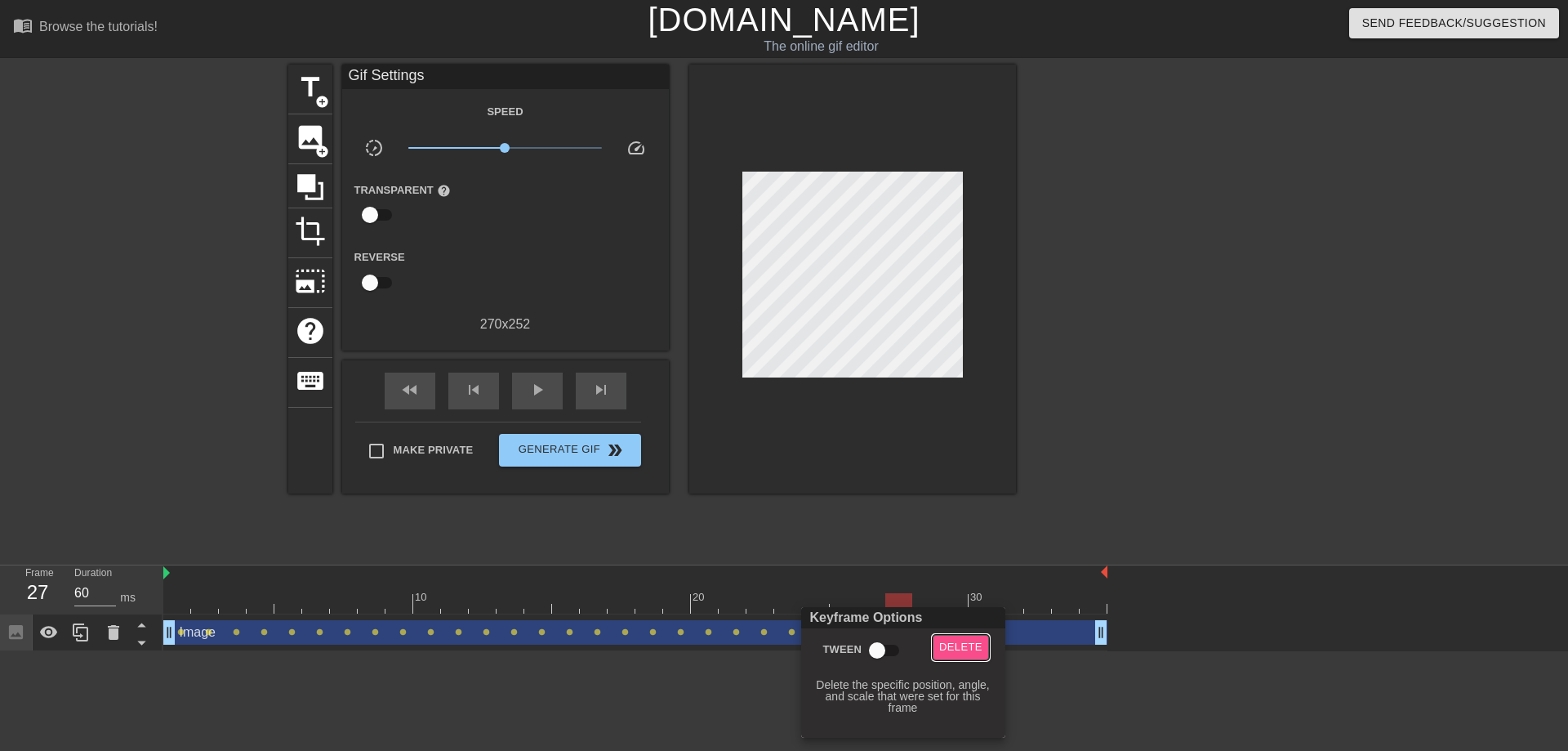 click on "Delete" at bounding box center [960, 647] 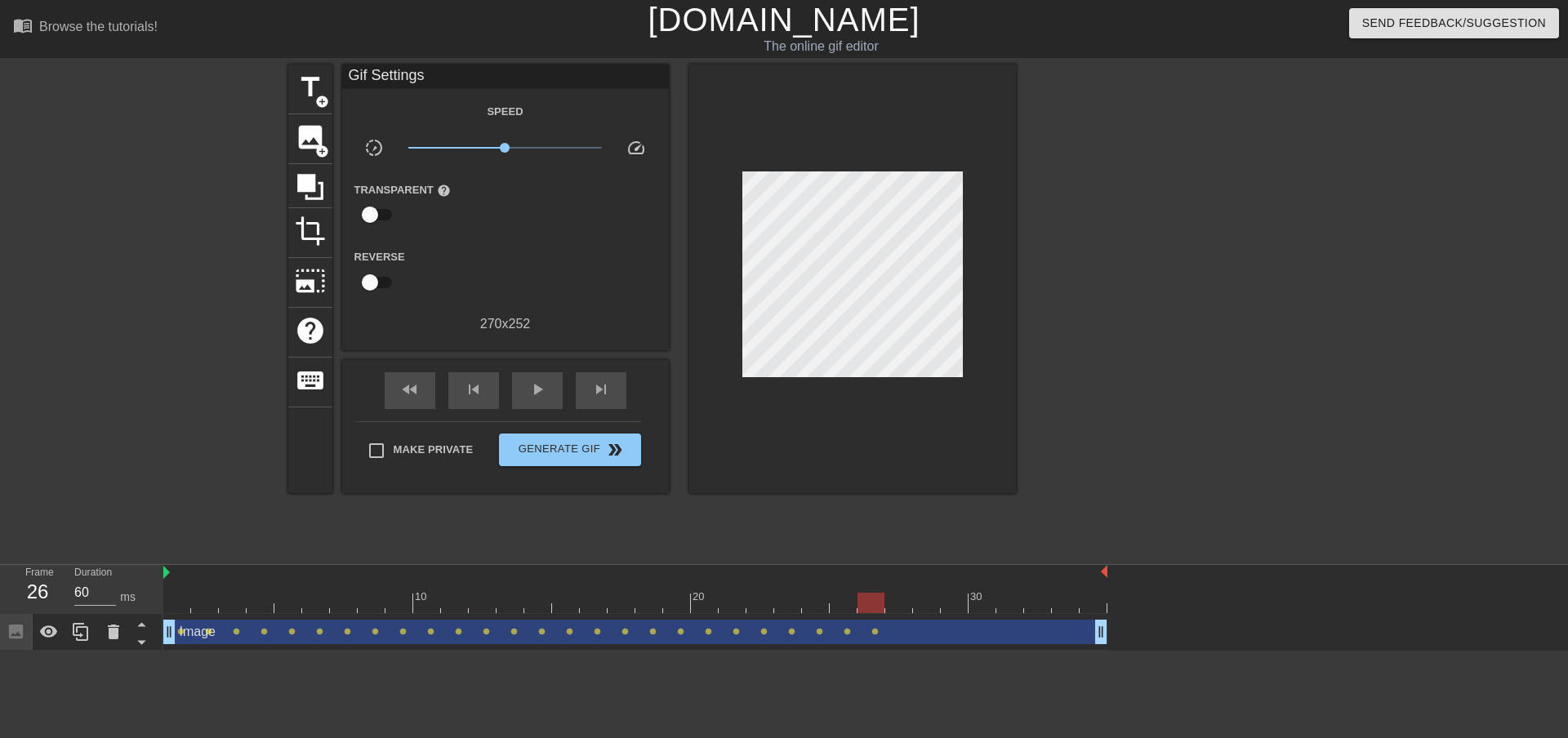 drag, startPoint x: 901, startPoint y: 602, endPoint x: 881, endPoint y: 600, distance: 20.099751 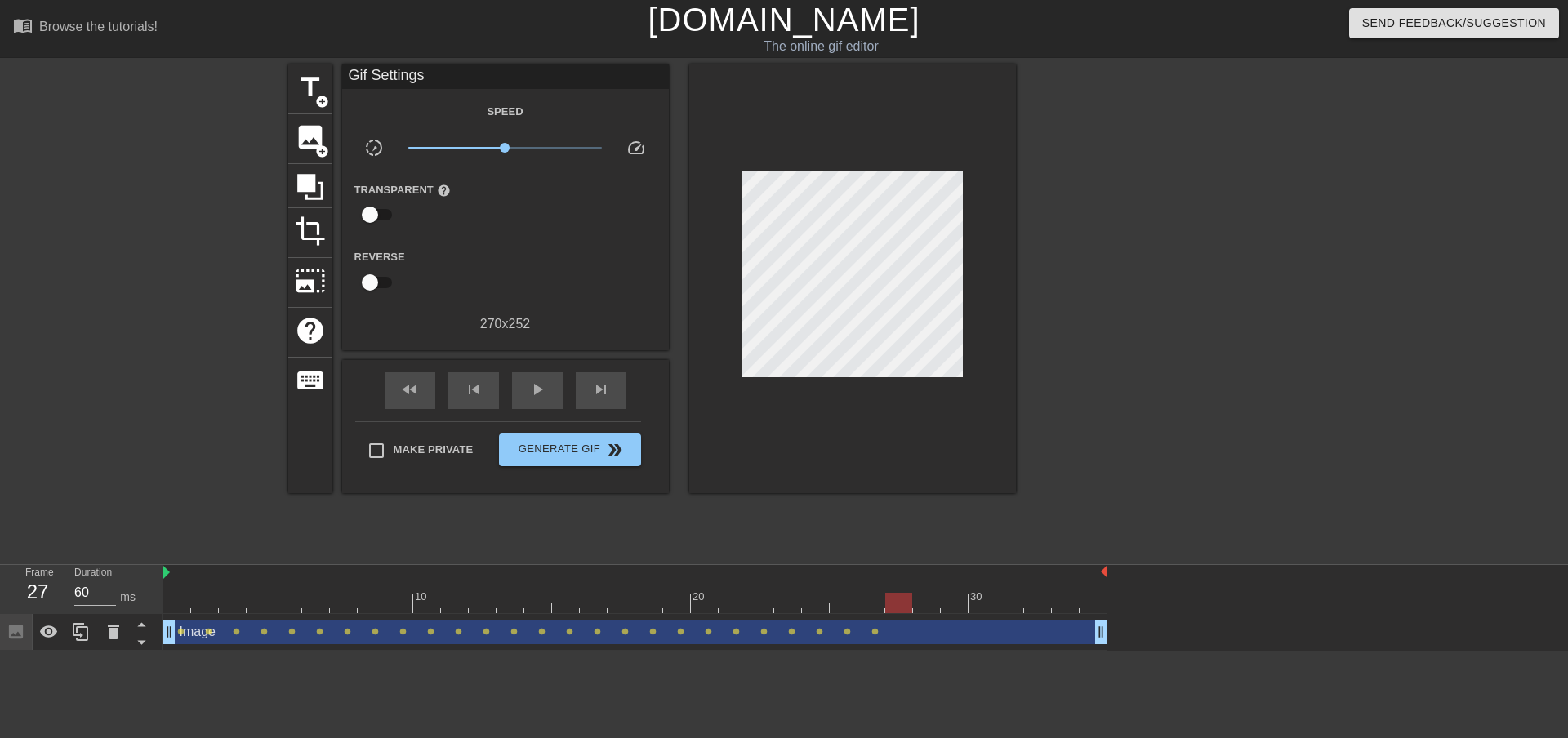 drag, startPoint x: 875, startPoint y: 601, endPoint x: 890, endPoint y: 604, distance: 15.297059 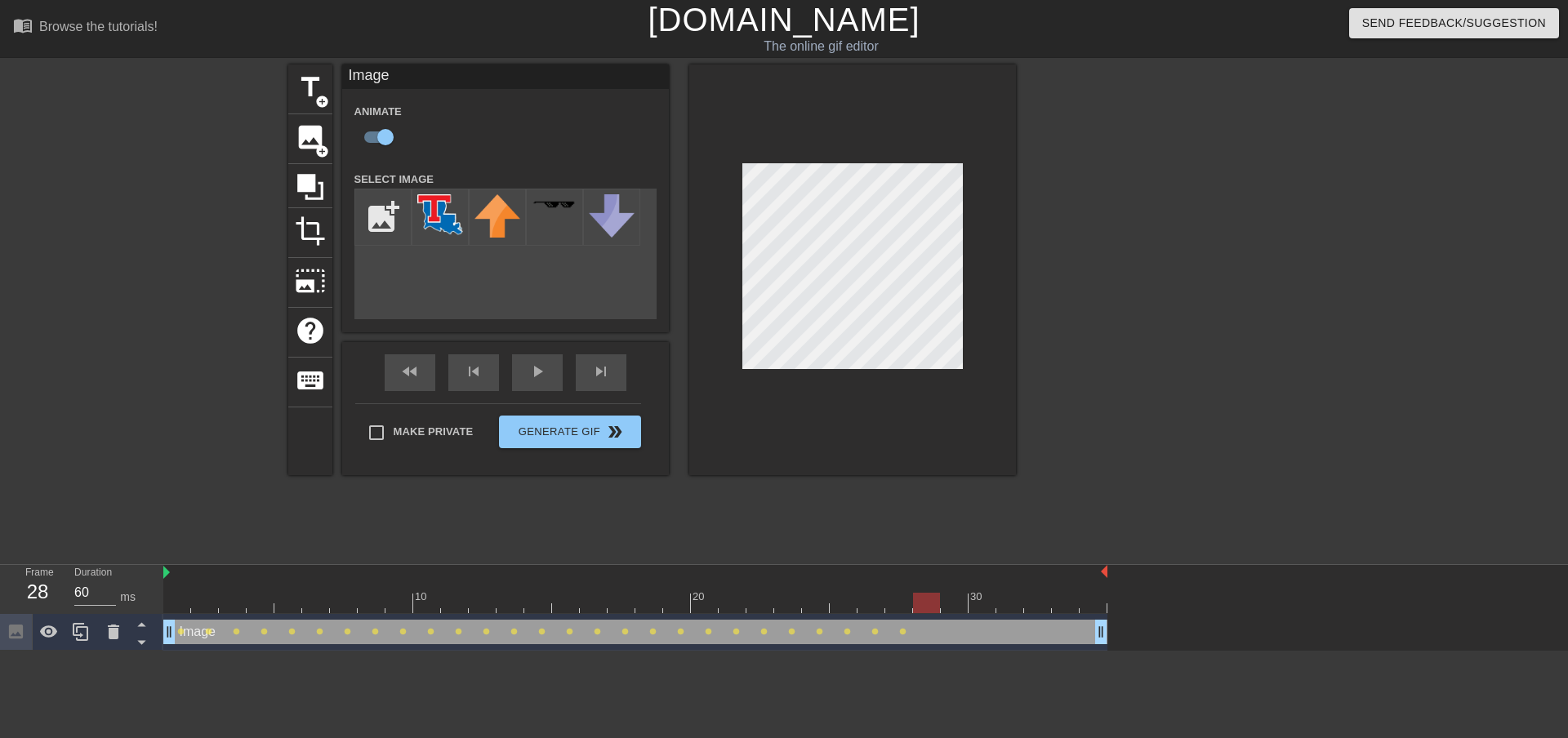 drag, startPoint x: 906, startPoint y: 603, endPoint x: 918, endPoint y: 604, distance: 12.041595 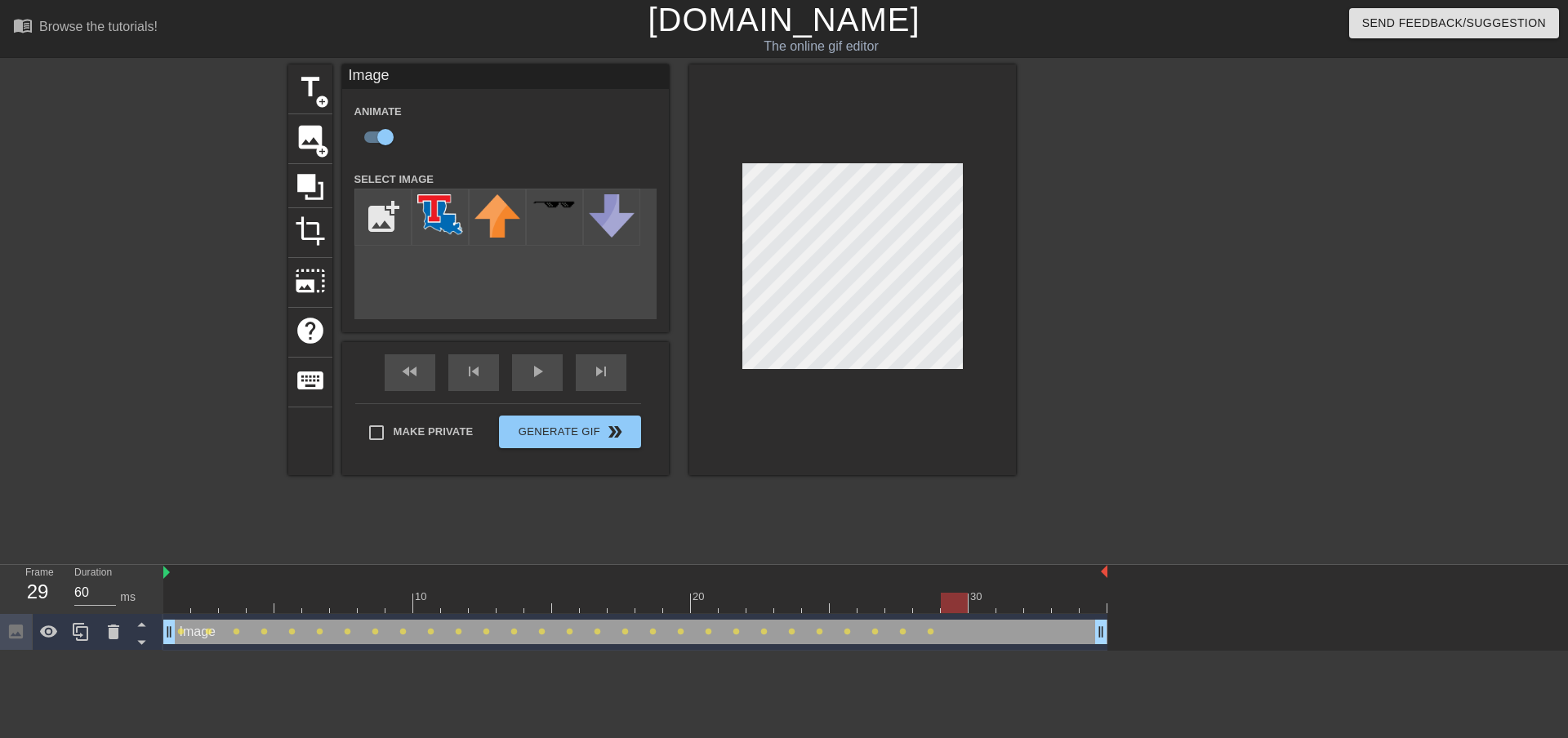 drag, startPoint x: 931, startPoint y: 602, endPoint x: 944, endPoint y: 605, distance: 13.34166 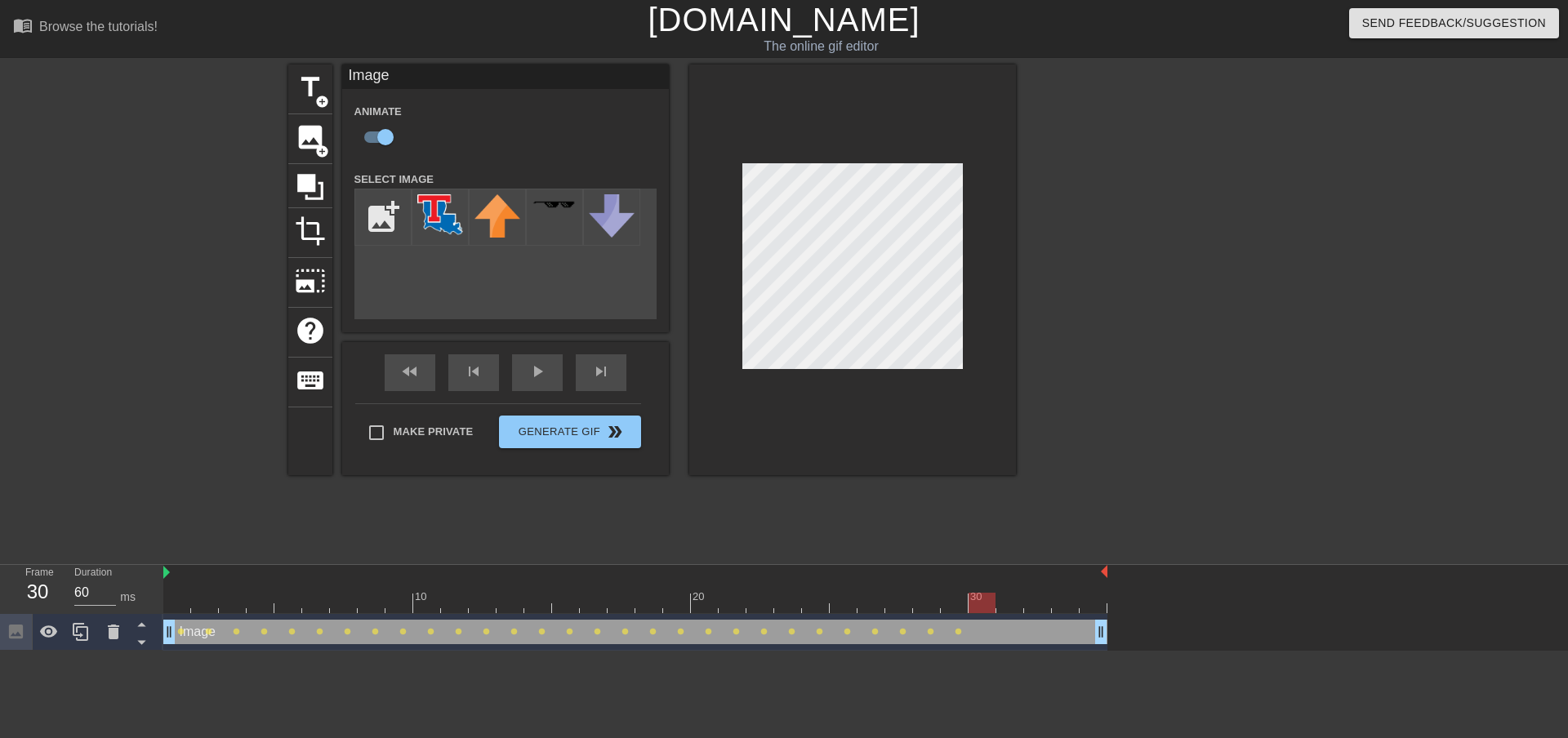 drag, startPoint x: 952, startPoint y: 610, endPoint x: 970, endPoint y: 611, distance: 18.027756 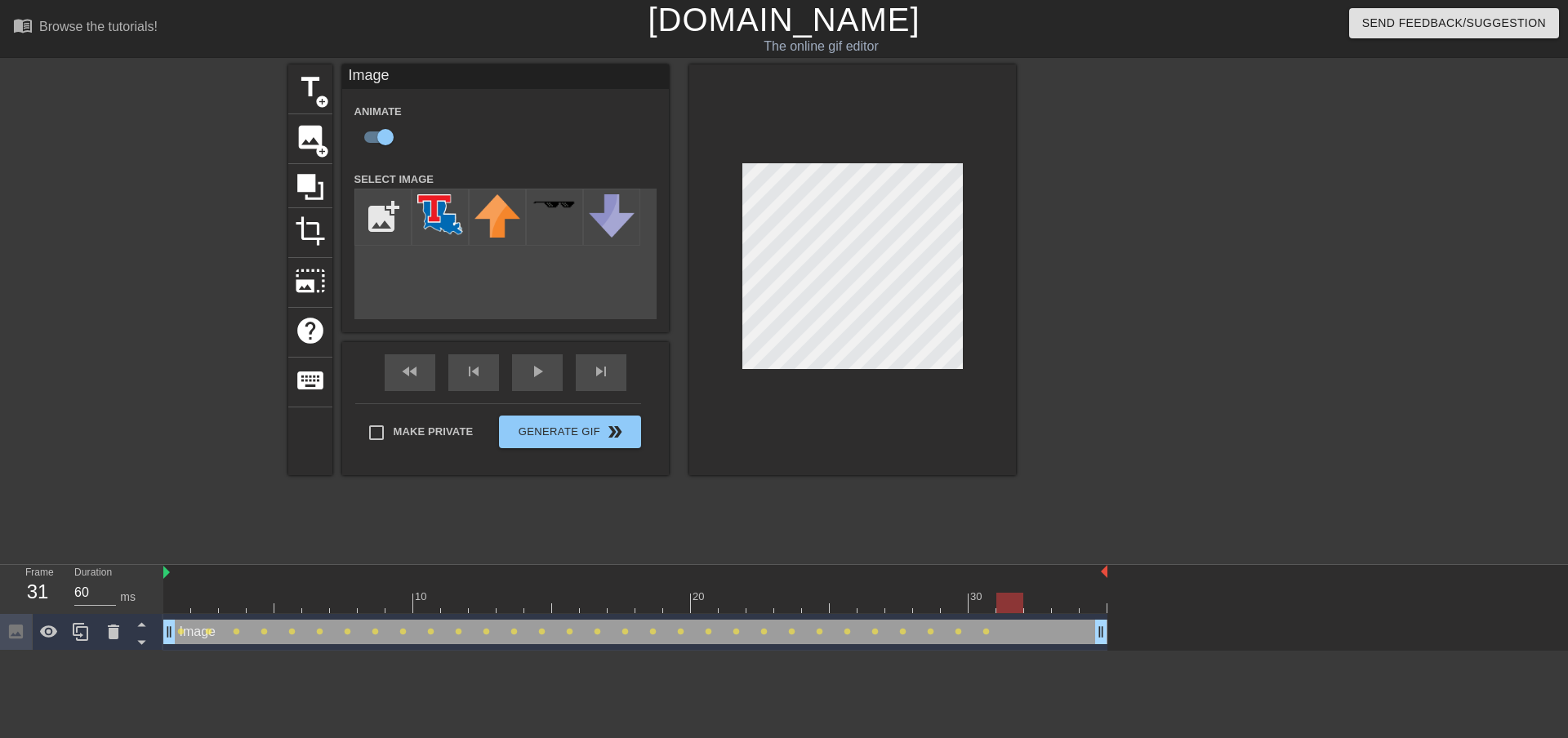 drag, startPoint x: 989, startPoint y: 603, endPoint x: 1002, endPoint y: 604, distance: 13.0384 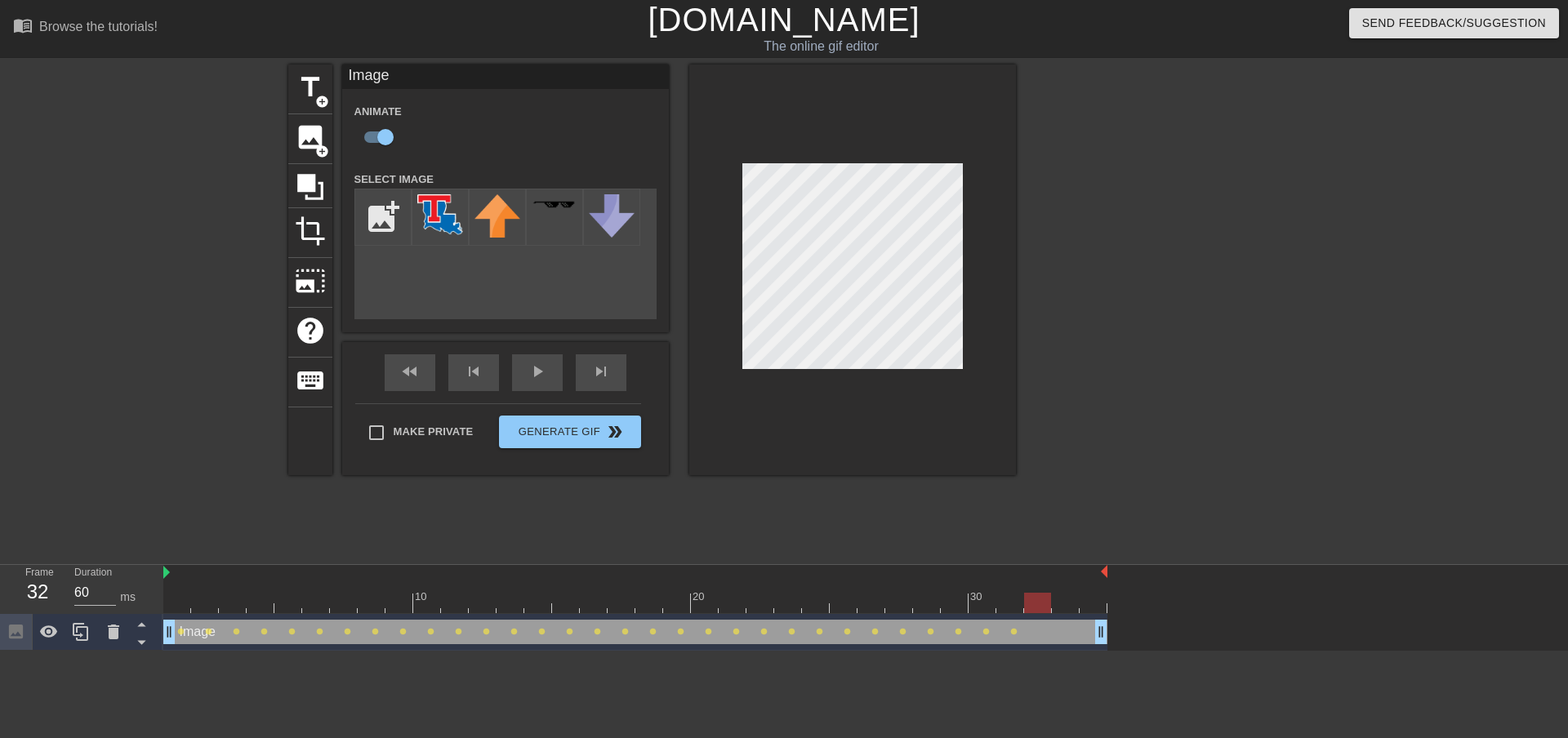 click at bounding box center [1037, 602] 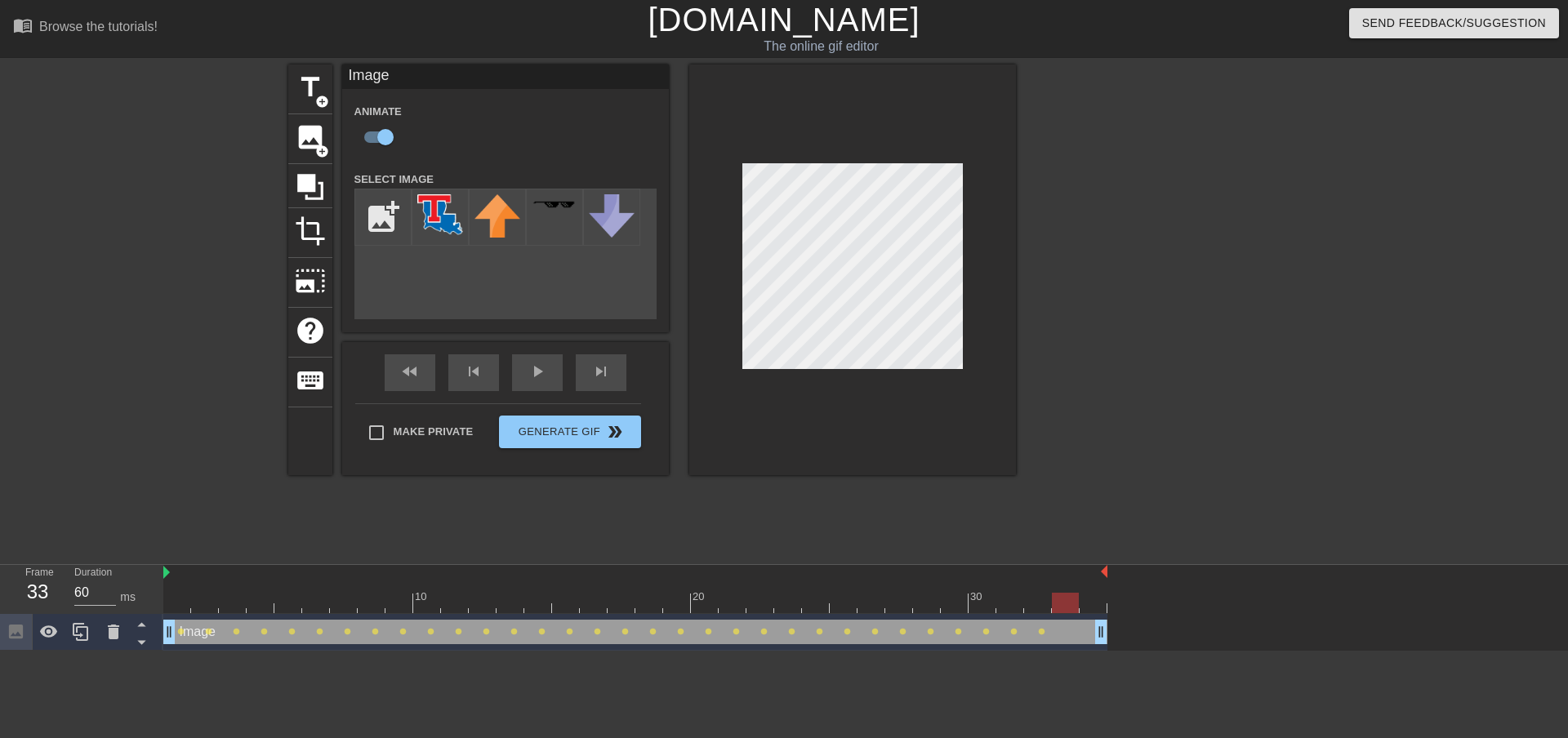 drag, startPoint x: 1044, startPoint y: 602, endPoint x: 1057, endPoint y: 603, distance: 13.0384 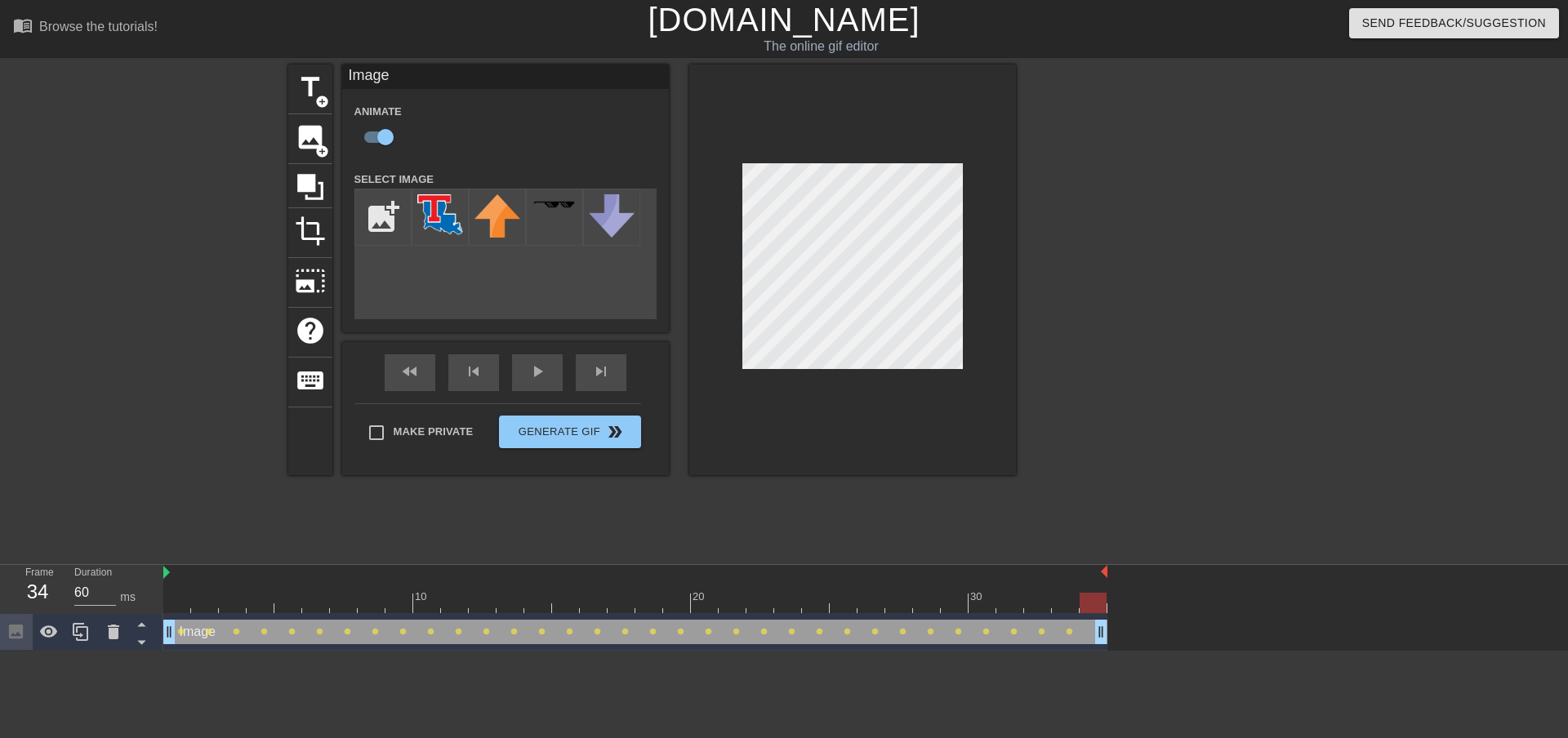 drag, startPoint x: 1069, startPoint y: 602, endPoint x: 1081, endPoint y: 602, distance: 12 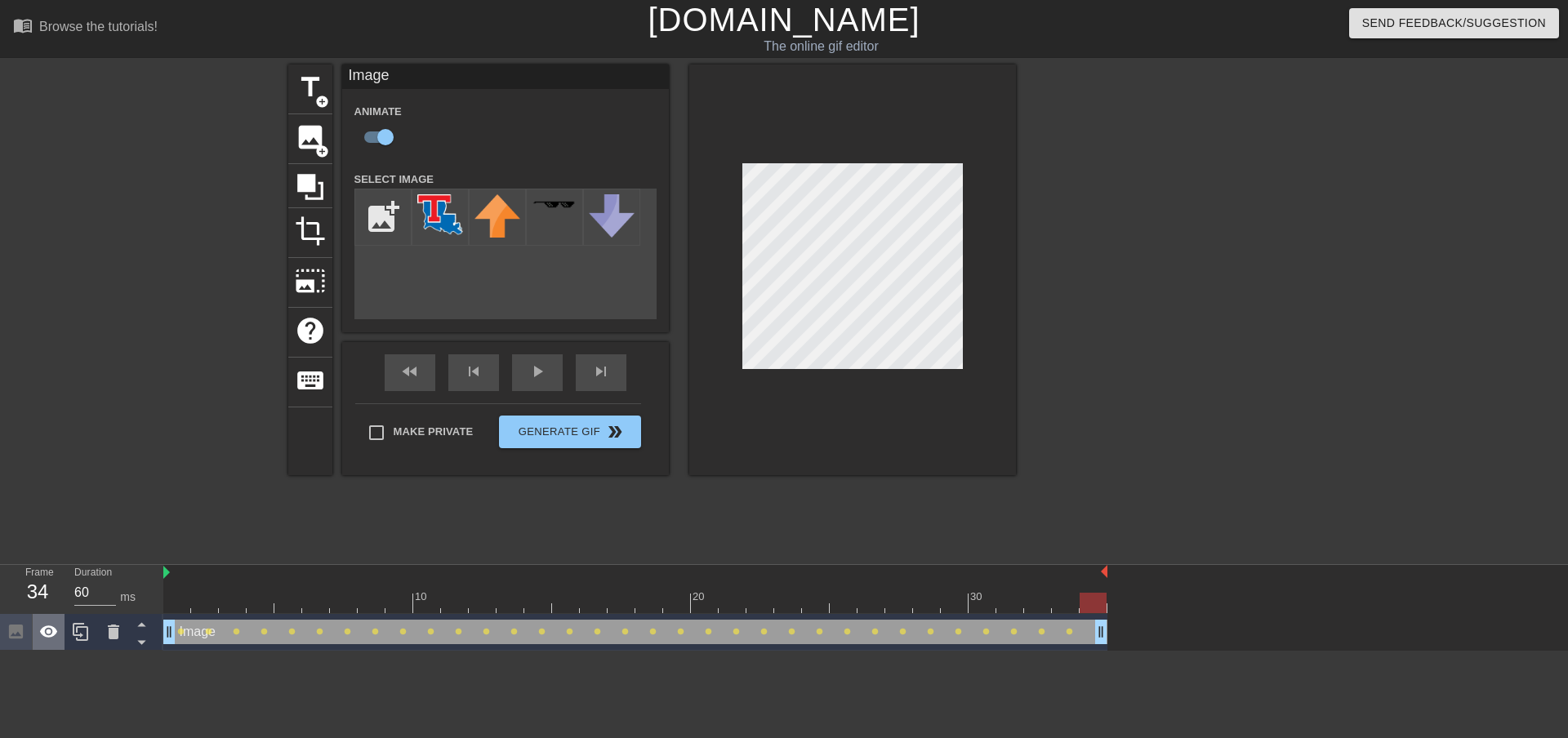 click at bounding box center (49, 632) 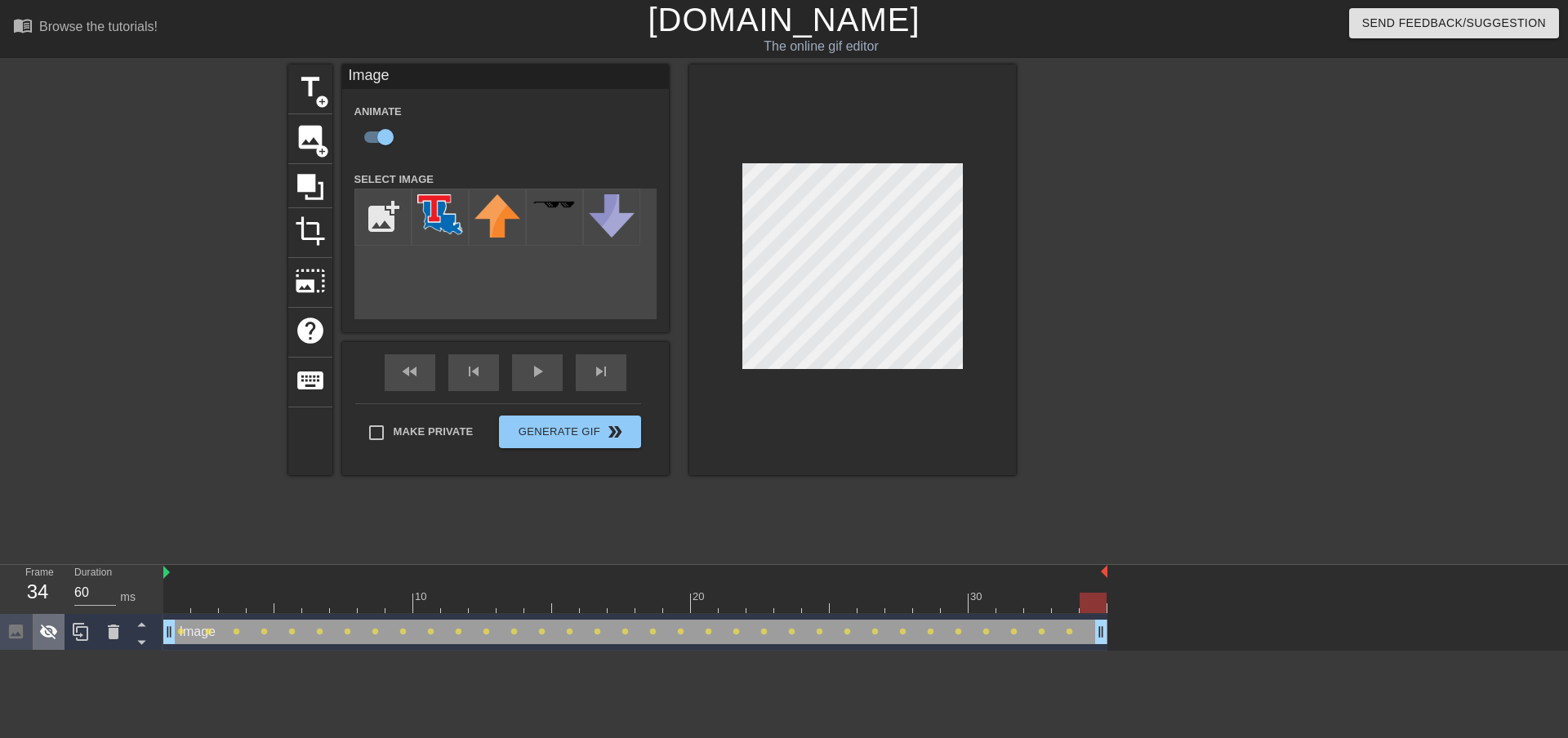 click at bounding box center (49, 632) 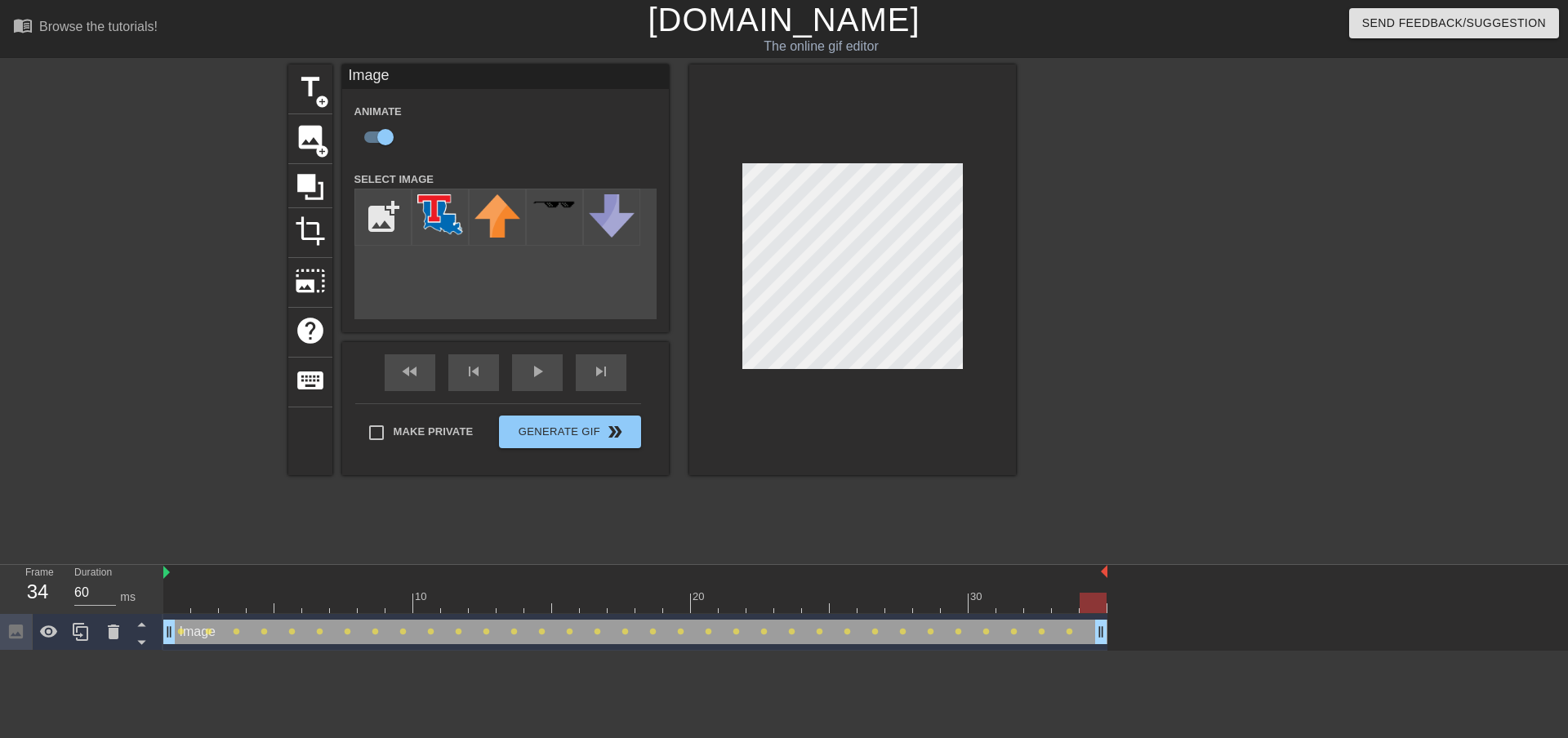 click at bounding box center [1158, 309] 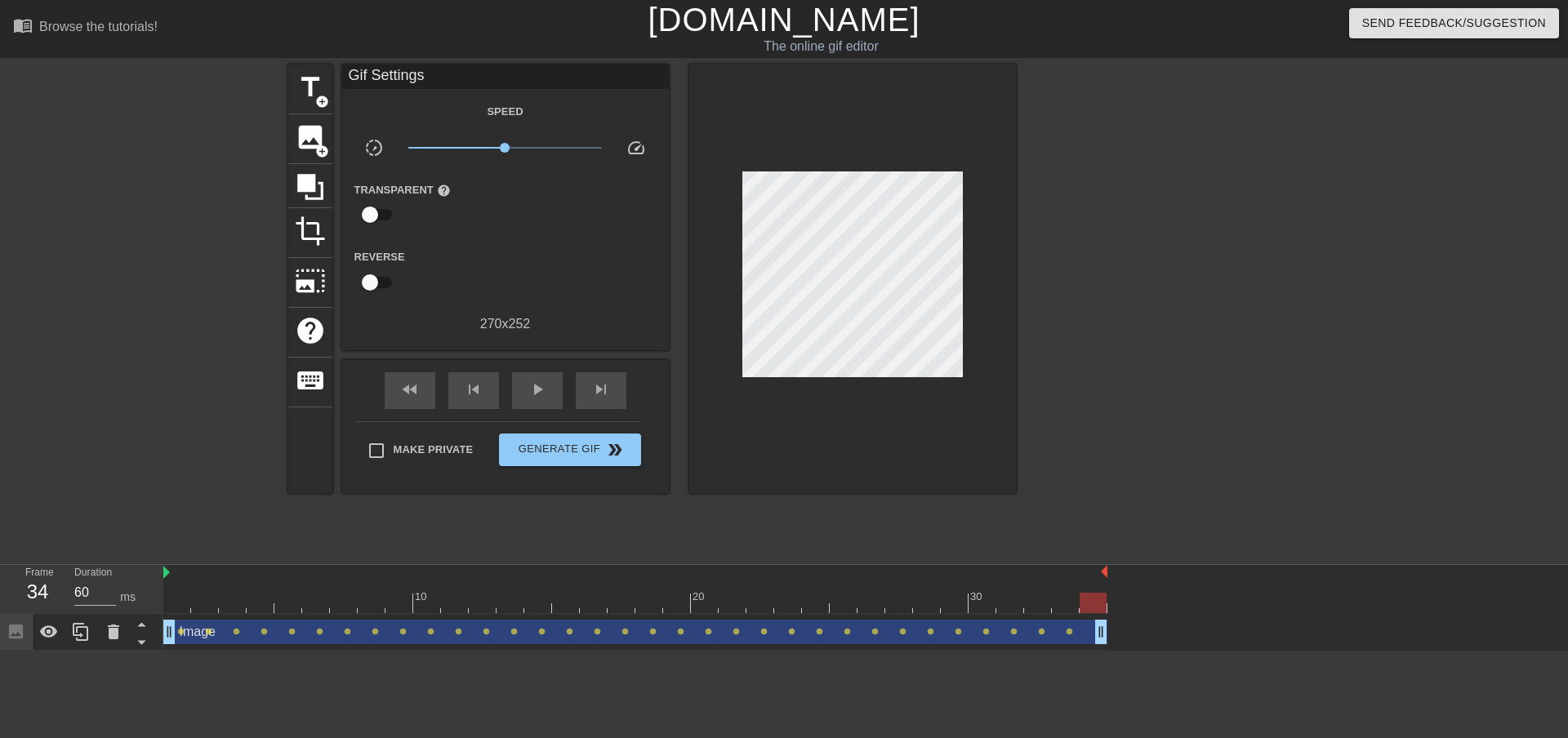 click on "34" at bounding box center (38, 592) 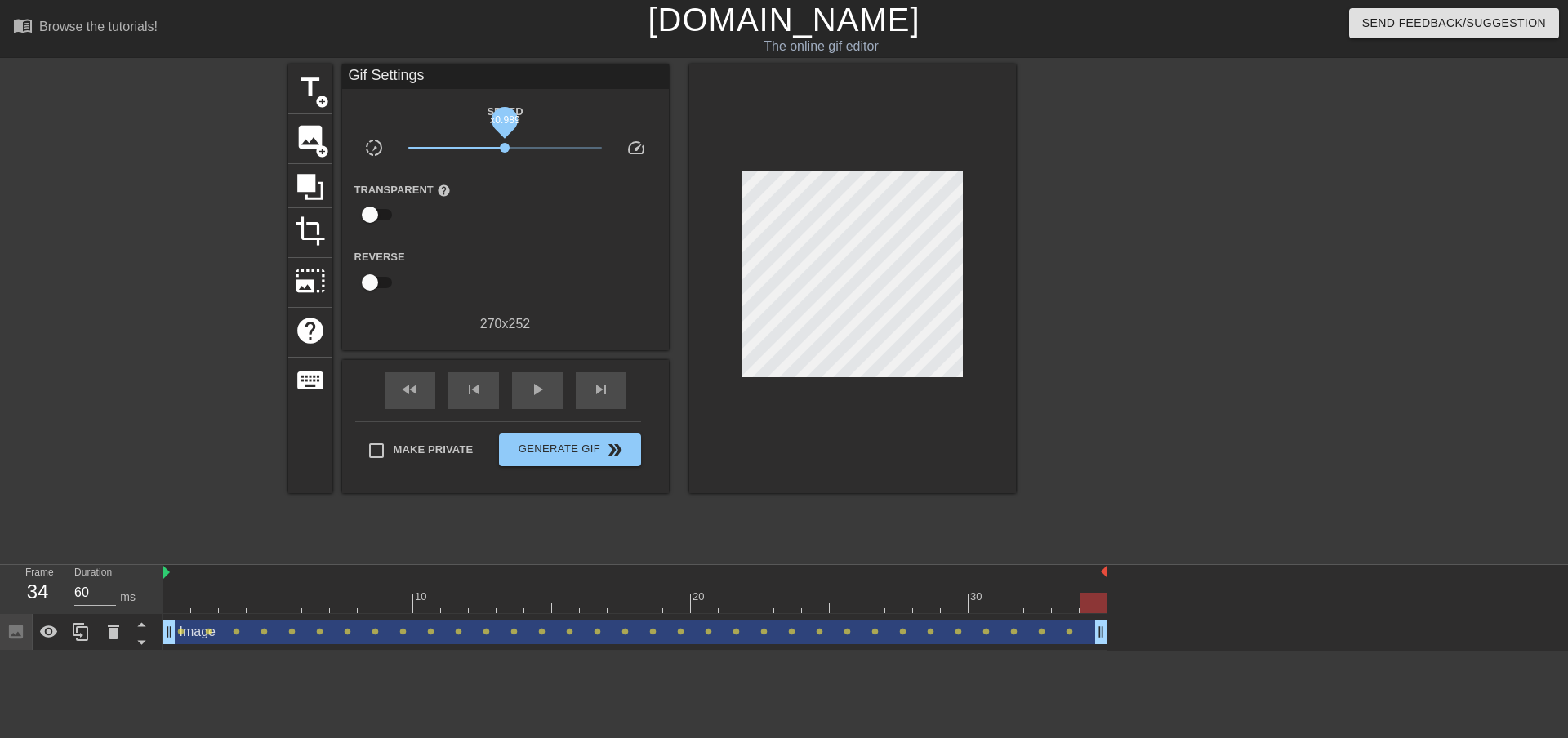 click on "x0.989" at bounding box center (505, 148) 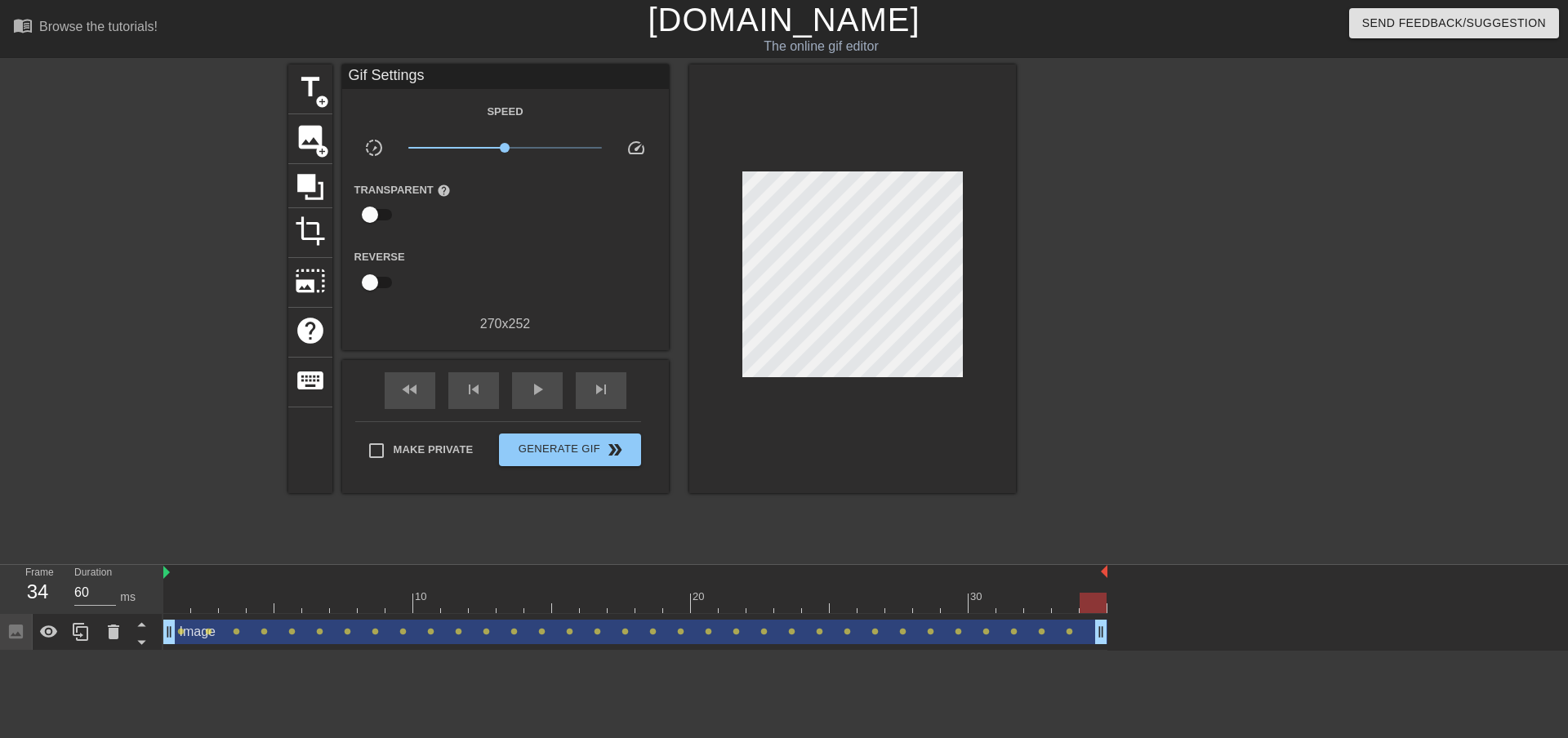 click at bounding box center (853, 278) 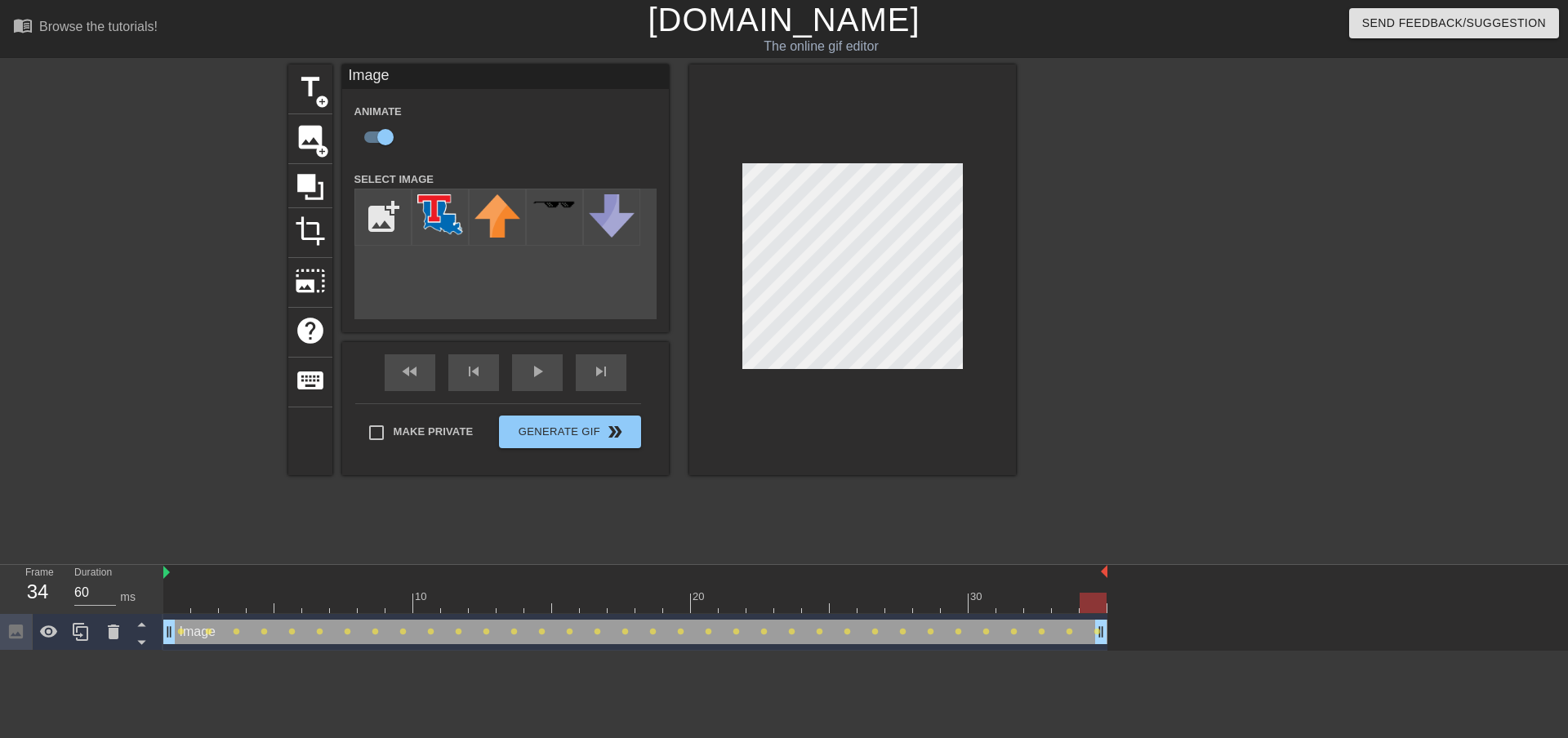 click on "Image drag_handle drag_handle" at bounding box center (635, 632) 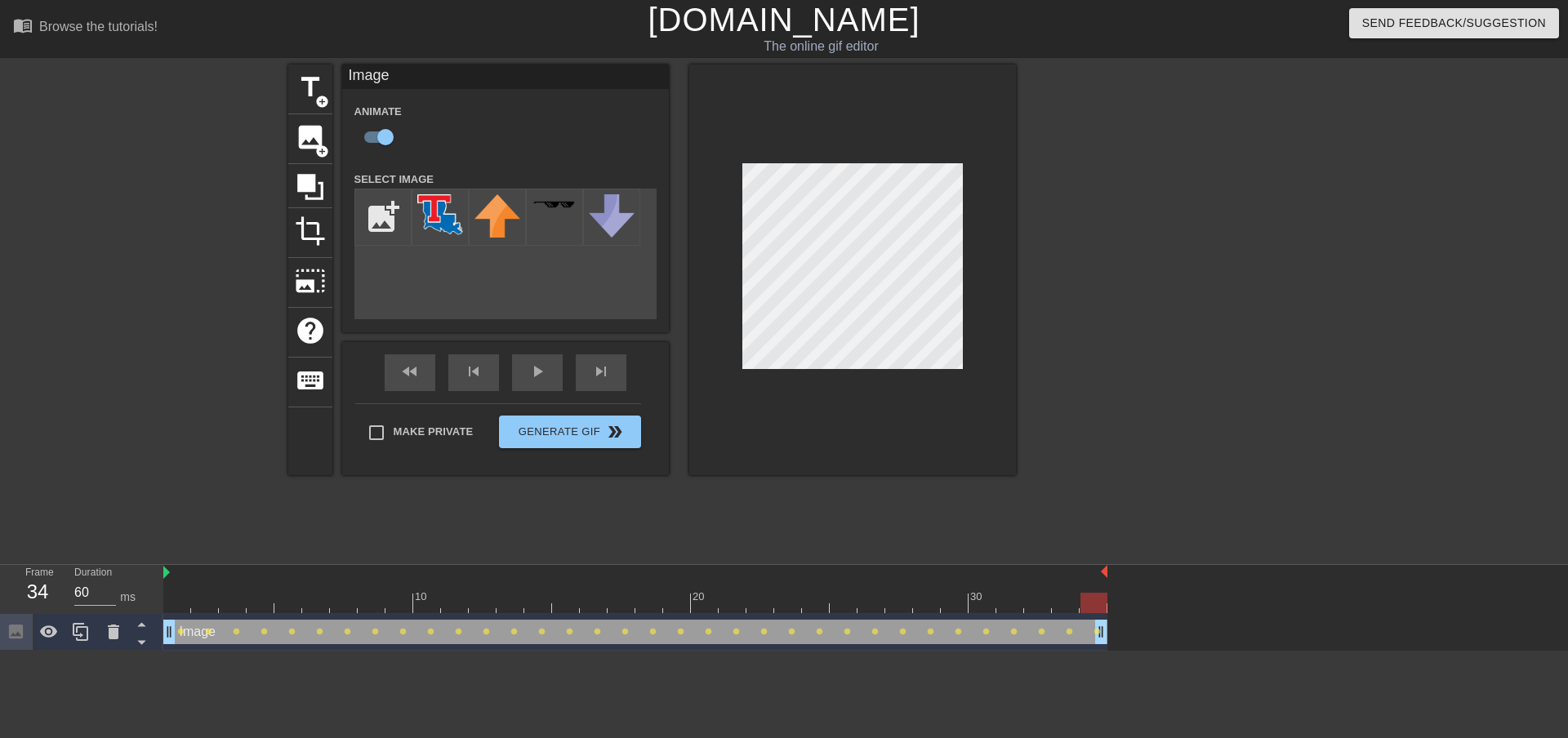 drag, startPoint x: 1096, startPoint y: 604, endPoint x: 1100, endPoint y: 567, distance: 37.215588 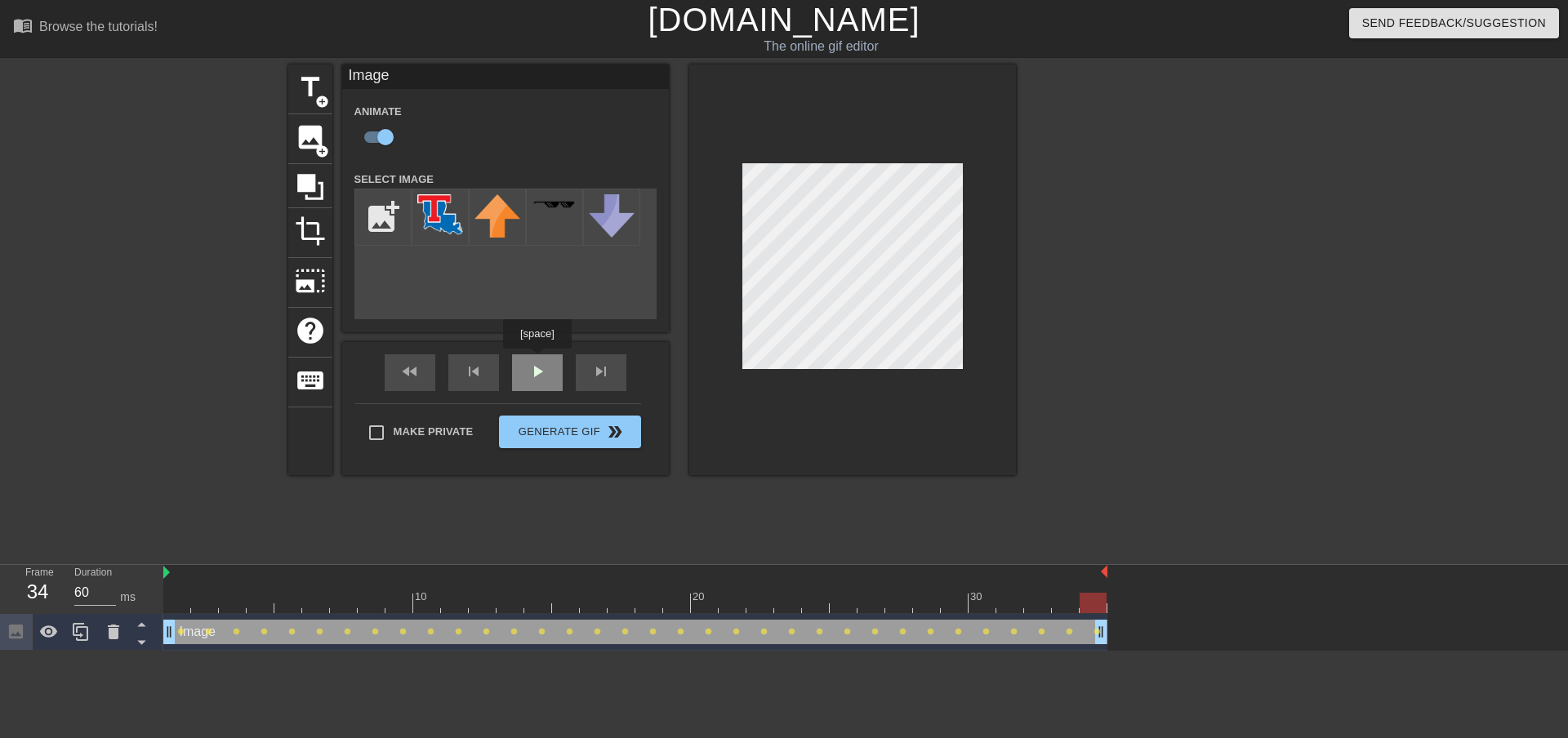 click on "fast_rewind skip_previous play_arrow skip_next" at bounding box center (506, 372) 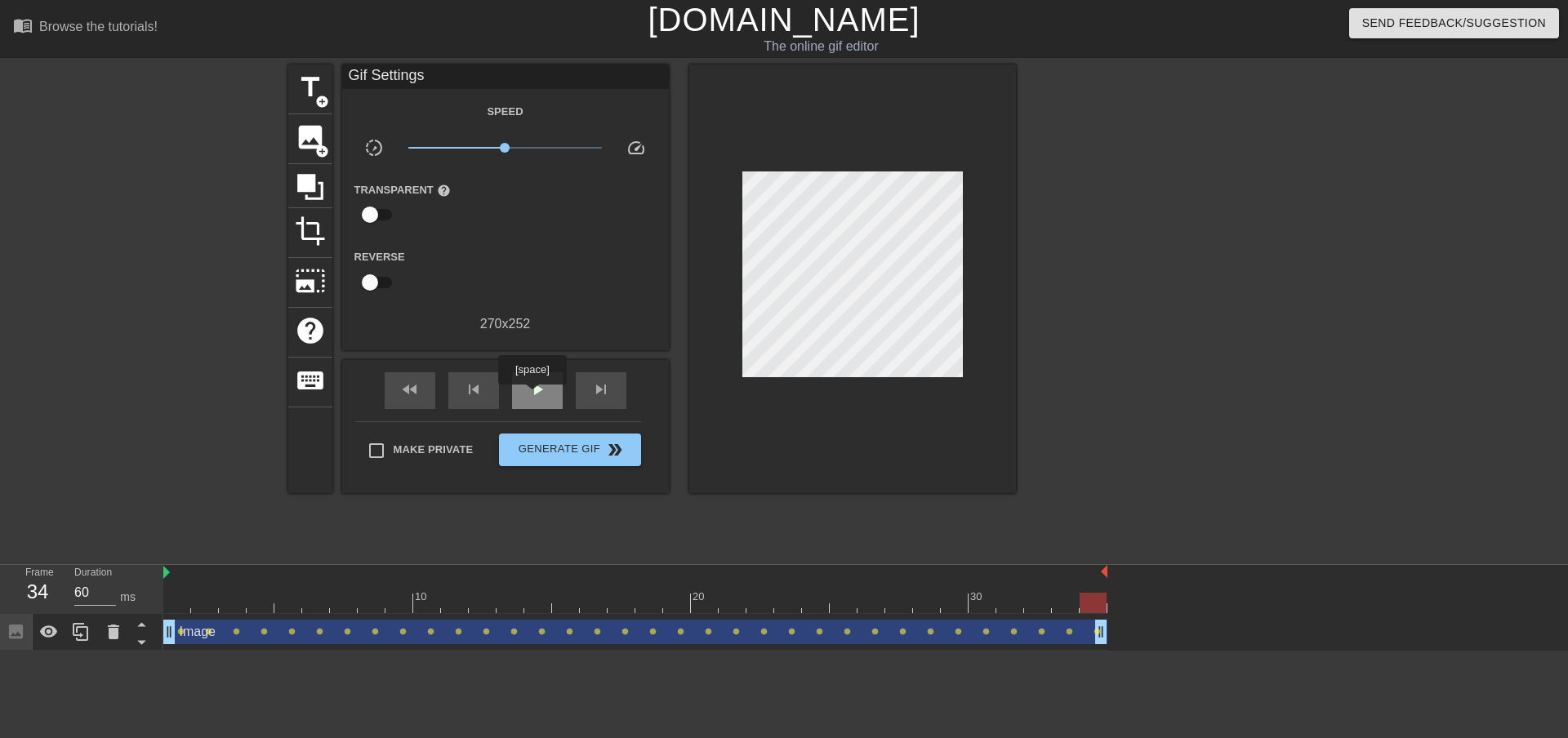 click on "play_arrow" at bounding box center [537, 389] 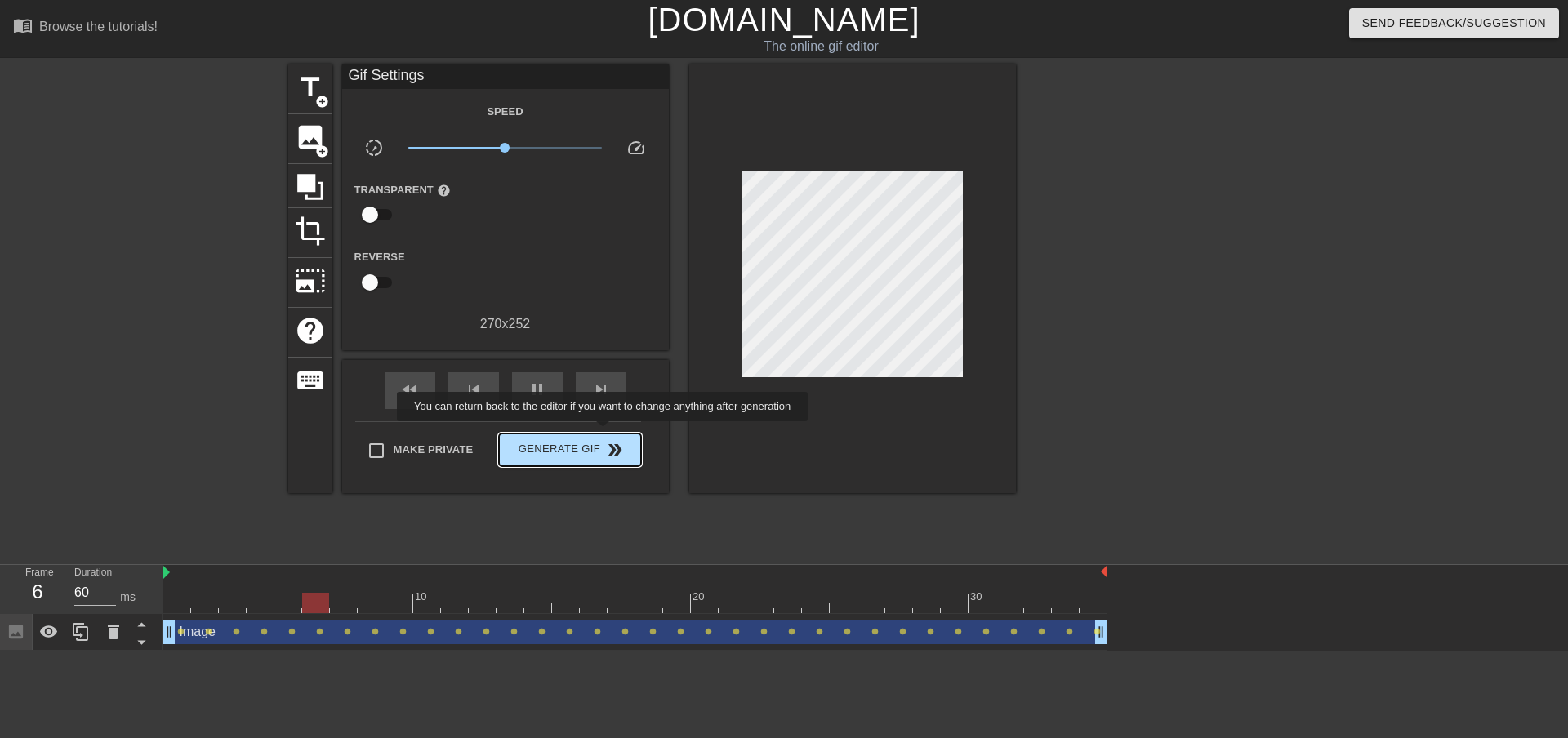 click on "Generate Gif double_arrow" at bounding box center (569, 450) 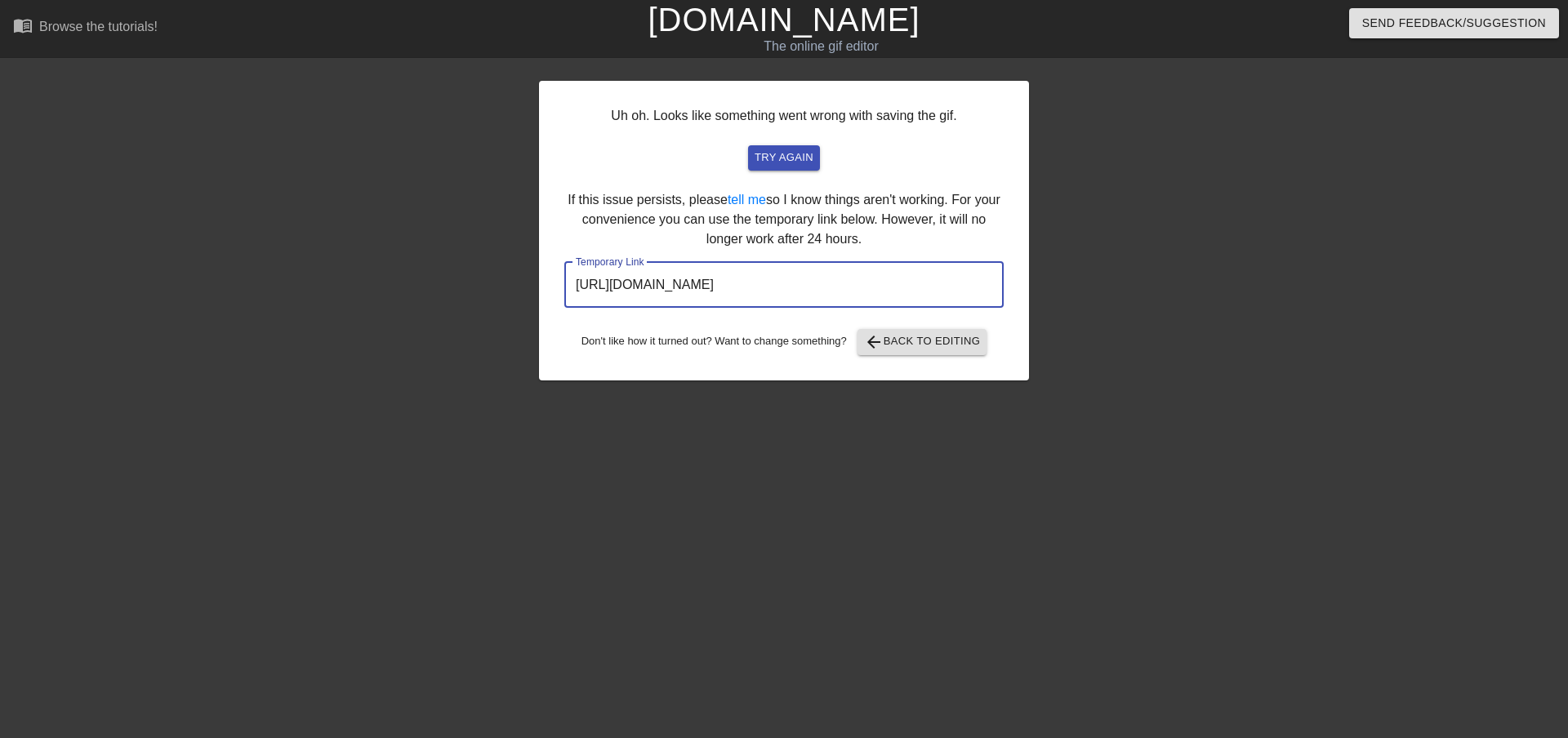 drag, startPoint x: 941, startPoint y: 278, endPoint x: 551, endPoint y: 282, distance: 390.02051 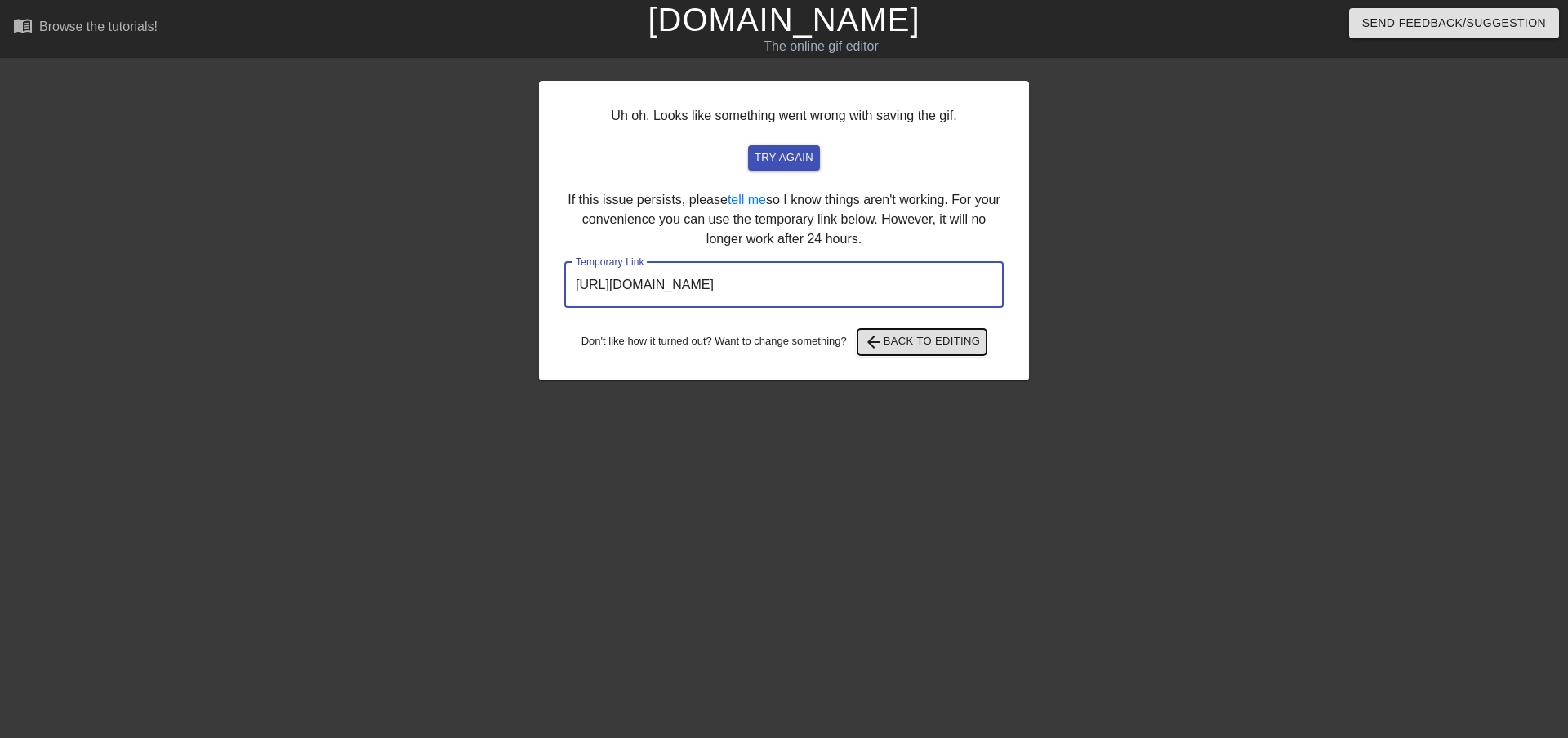 click on "arrow_back Back to Editing" at bounding box center (922, 342) 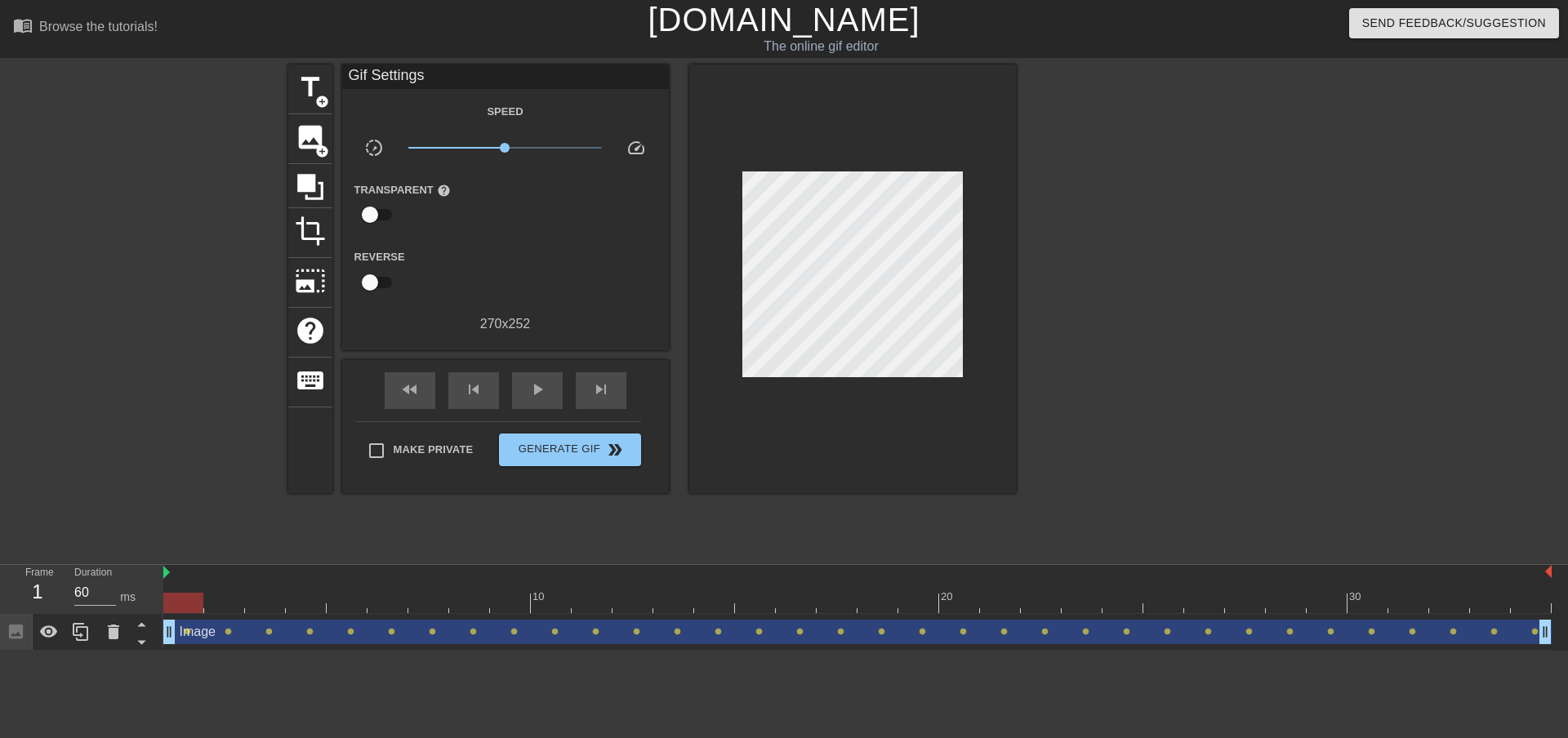 drag, startPoint x: 208, startPoint y: 612, endPoint x: 183, endPoint y: 611, distance: 25.019992 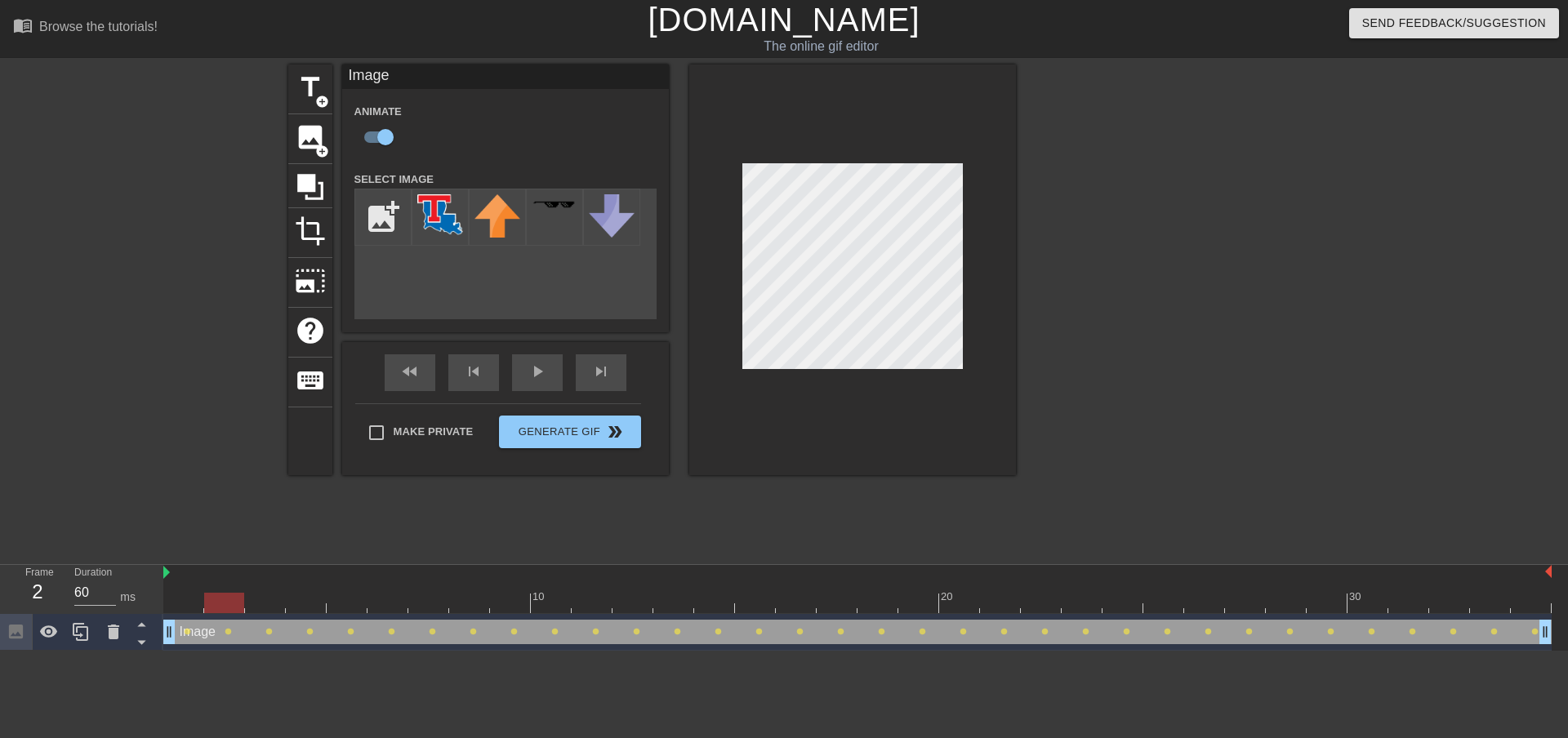drag, startPoint x: 190, startPoint y: 601, endPoint x: 220, endPoint y: 603, distance: 30.066593 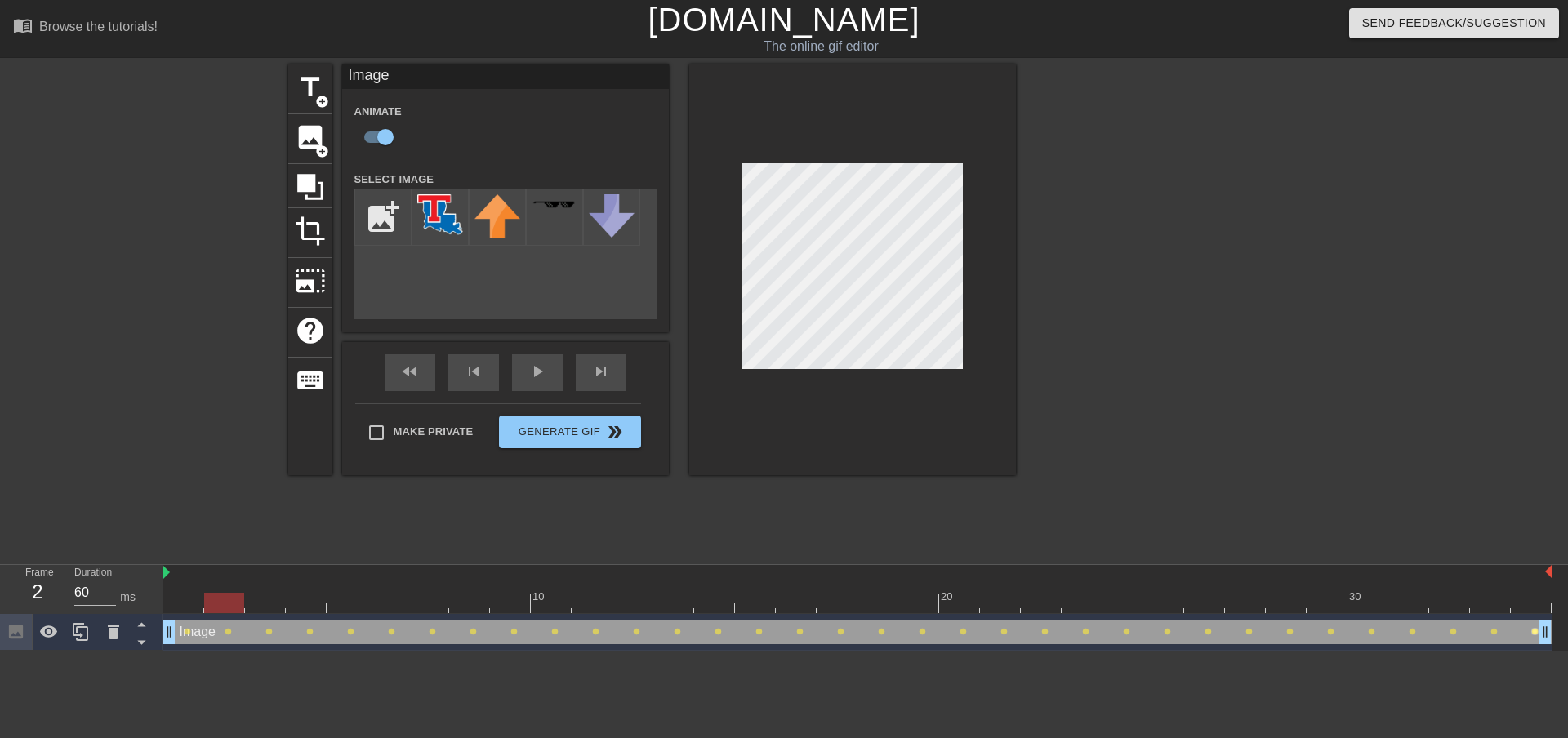 click on "lens" at bounding box center (1535, 631) 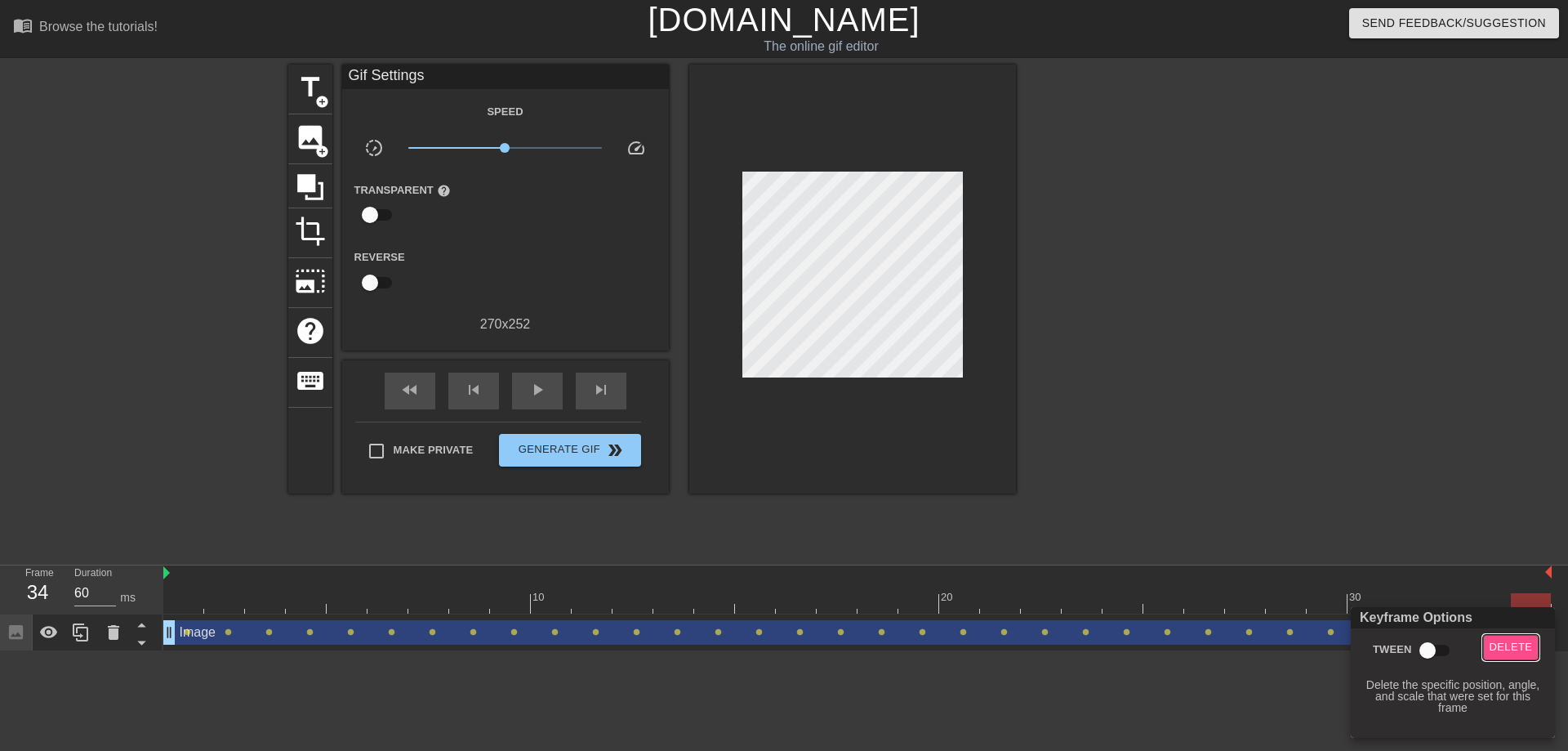 click on "Delete" at bounding box center [1511, 647] 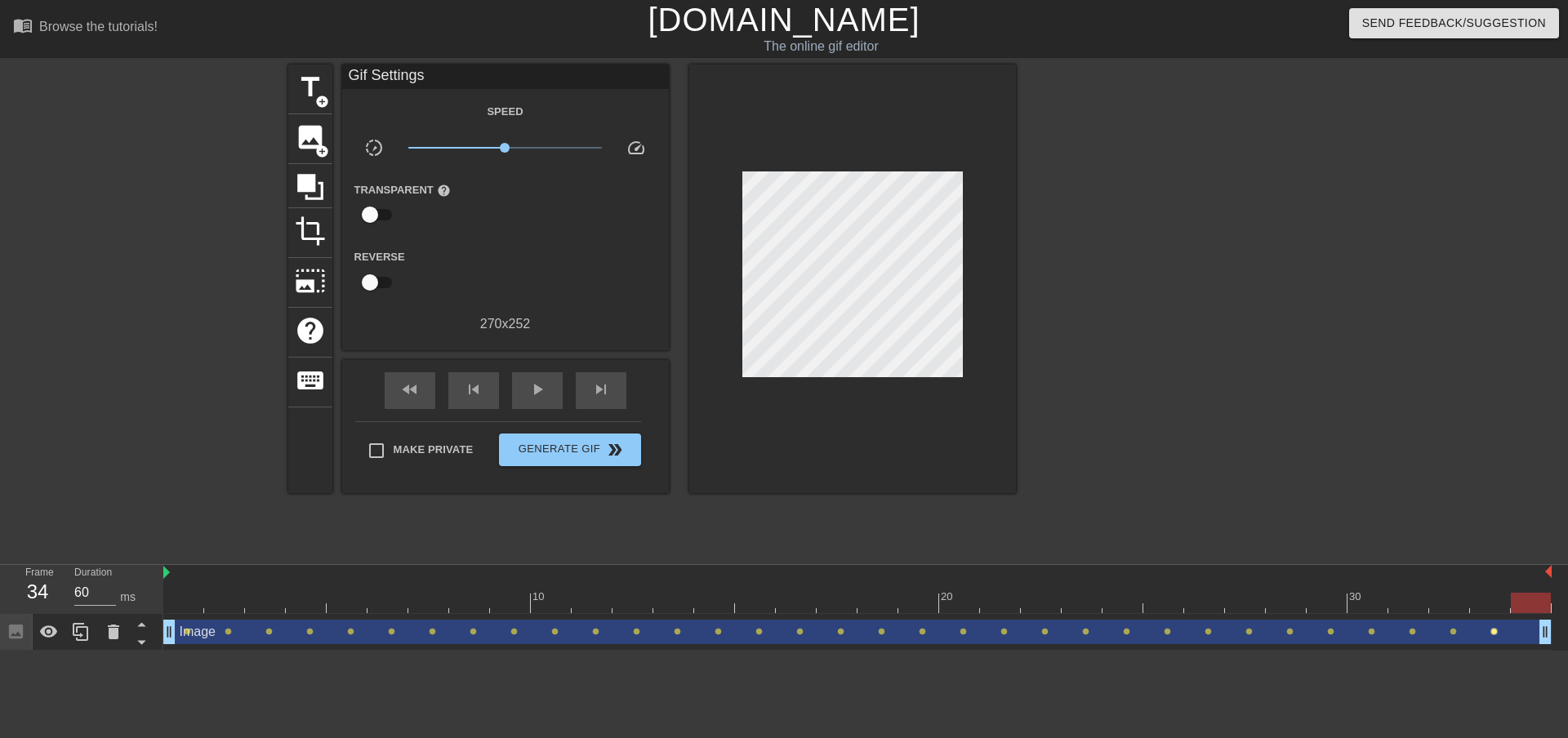 click on "lens" at bounding box center [1494, 631] 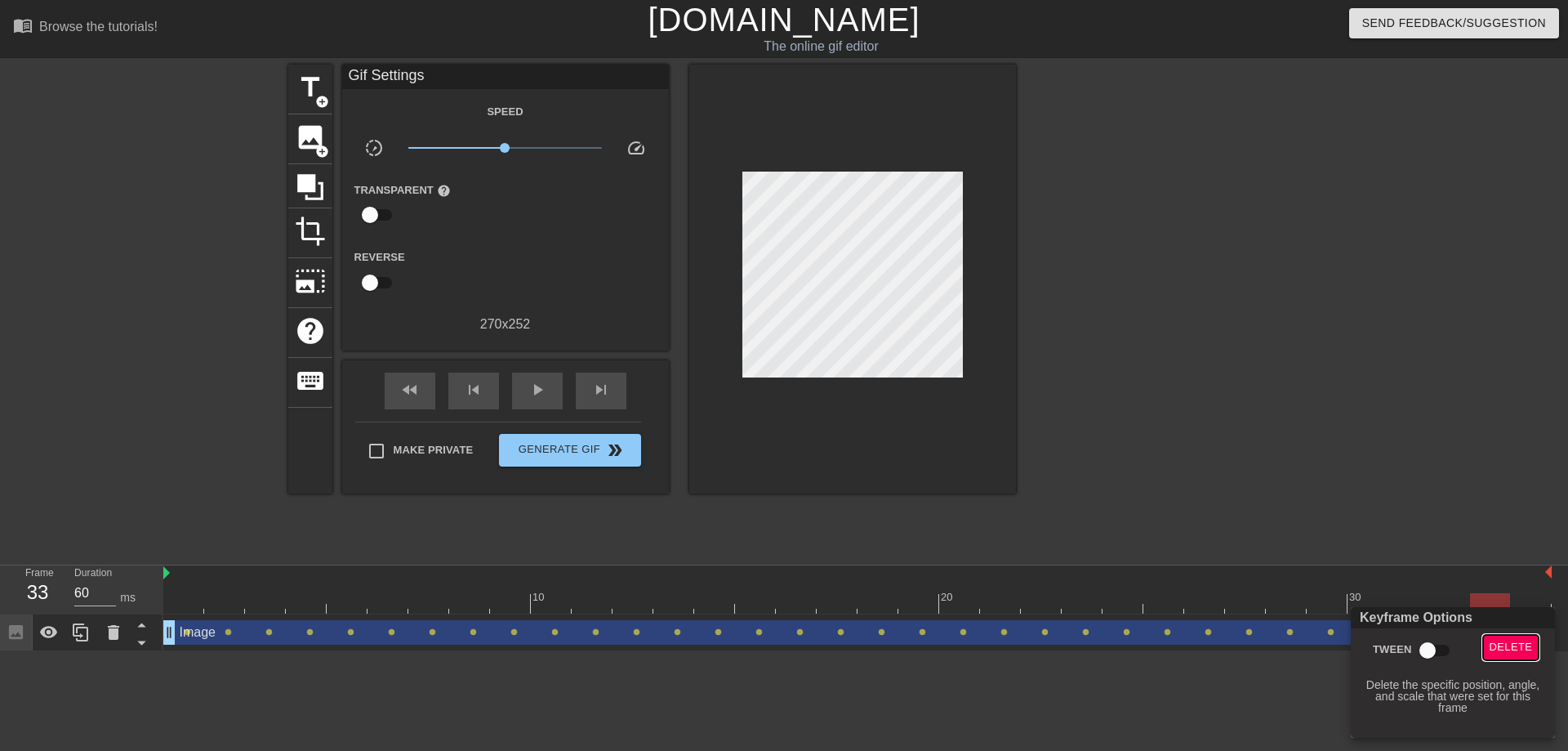 click on "Delete" at bounding box center [1511, 647] 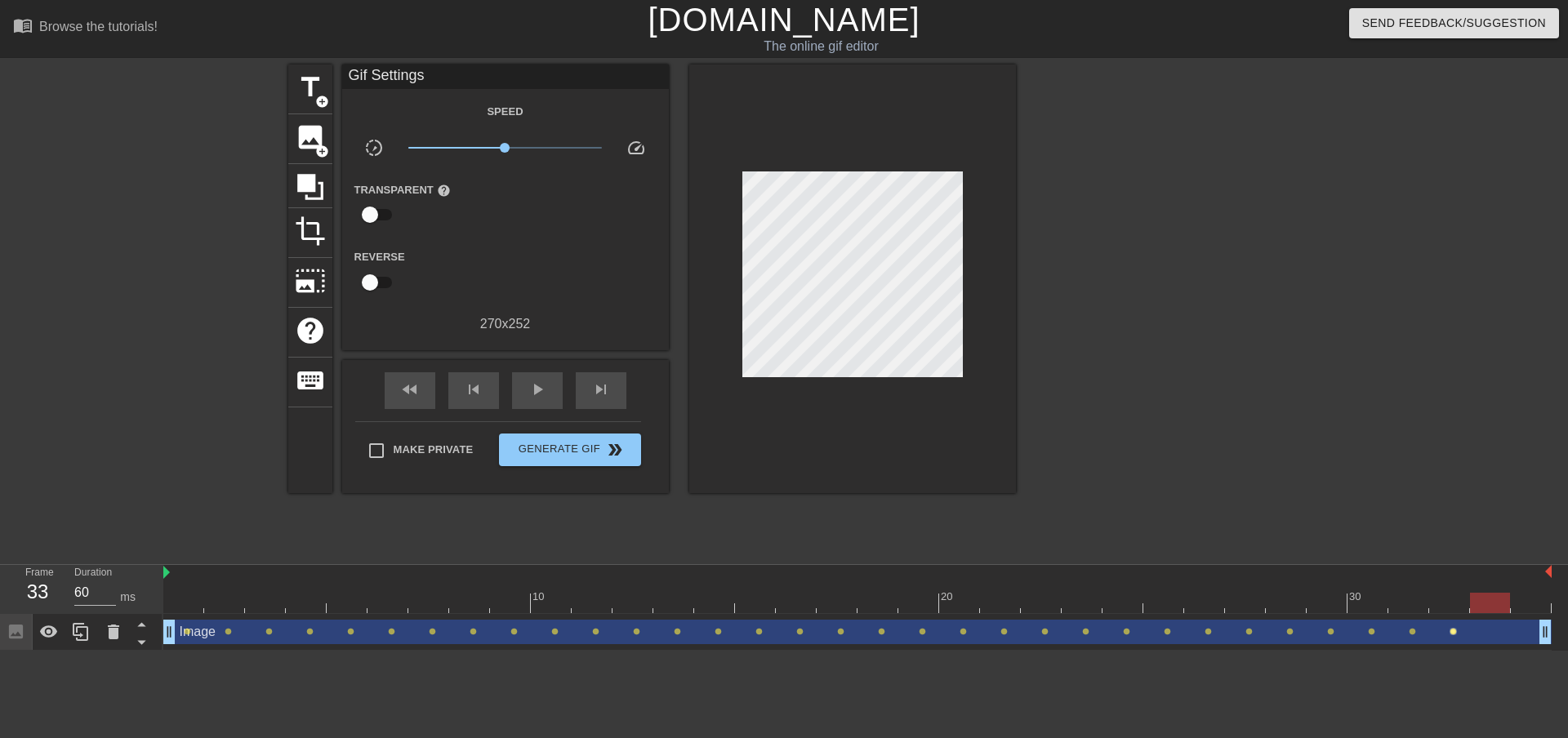 click on "lens" at bounding box center [1453, 631] 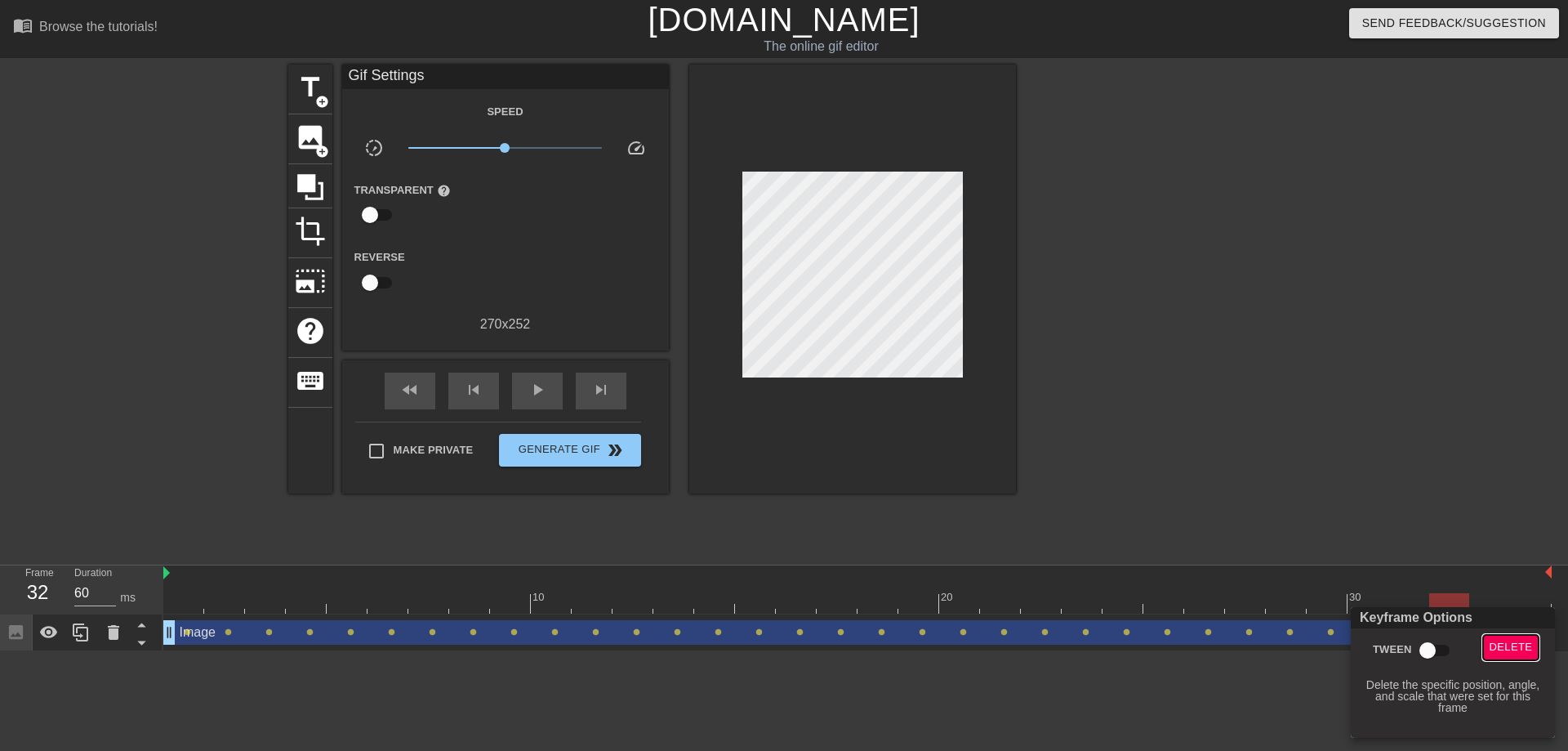 click on "Delete" at bounding box center [1511, 647] 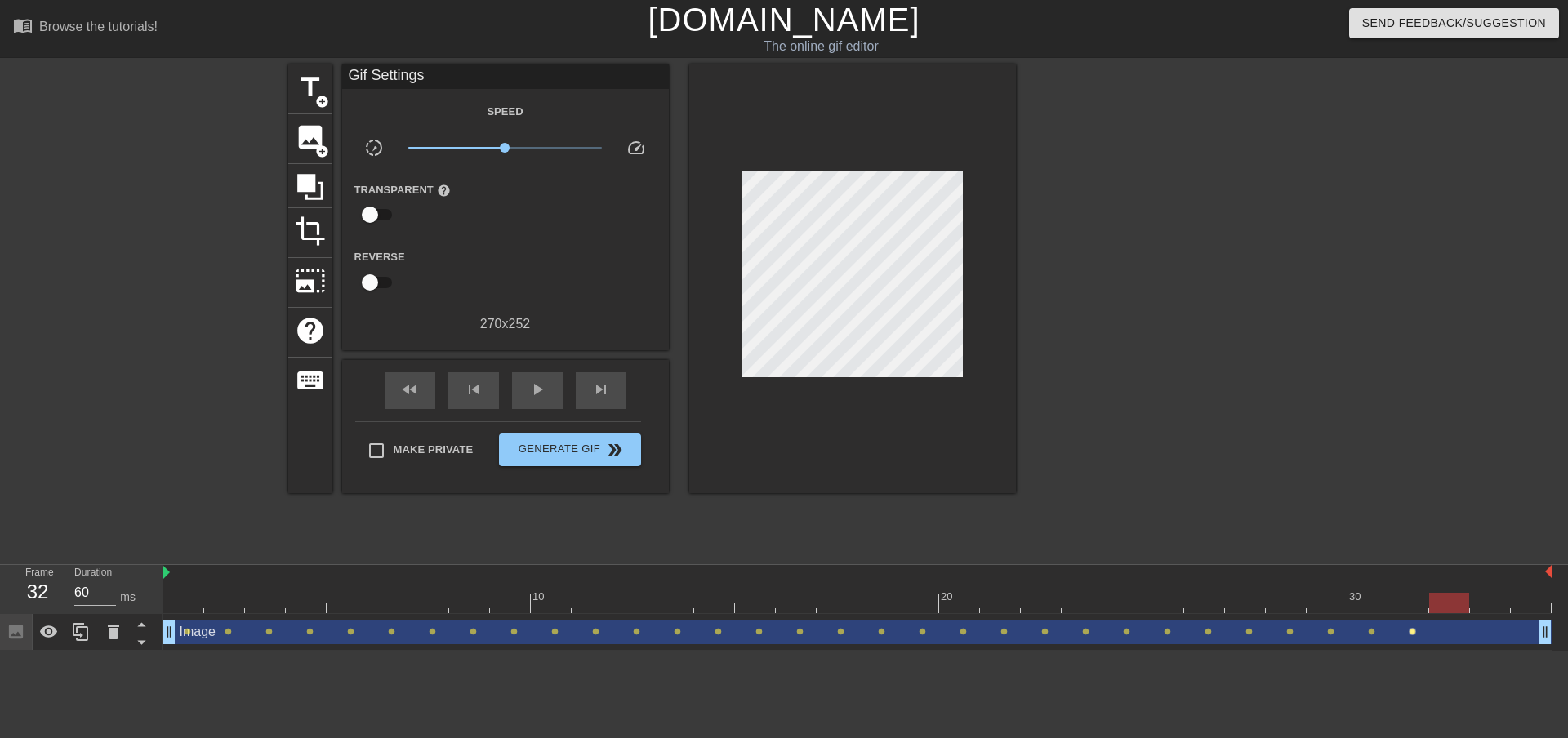 click on "lens" at bounding box center [1412, 631] 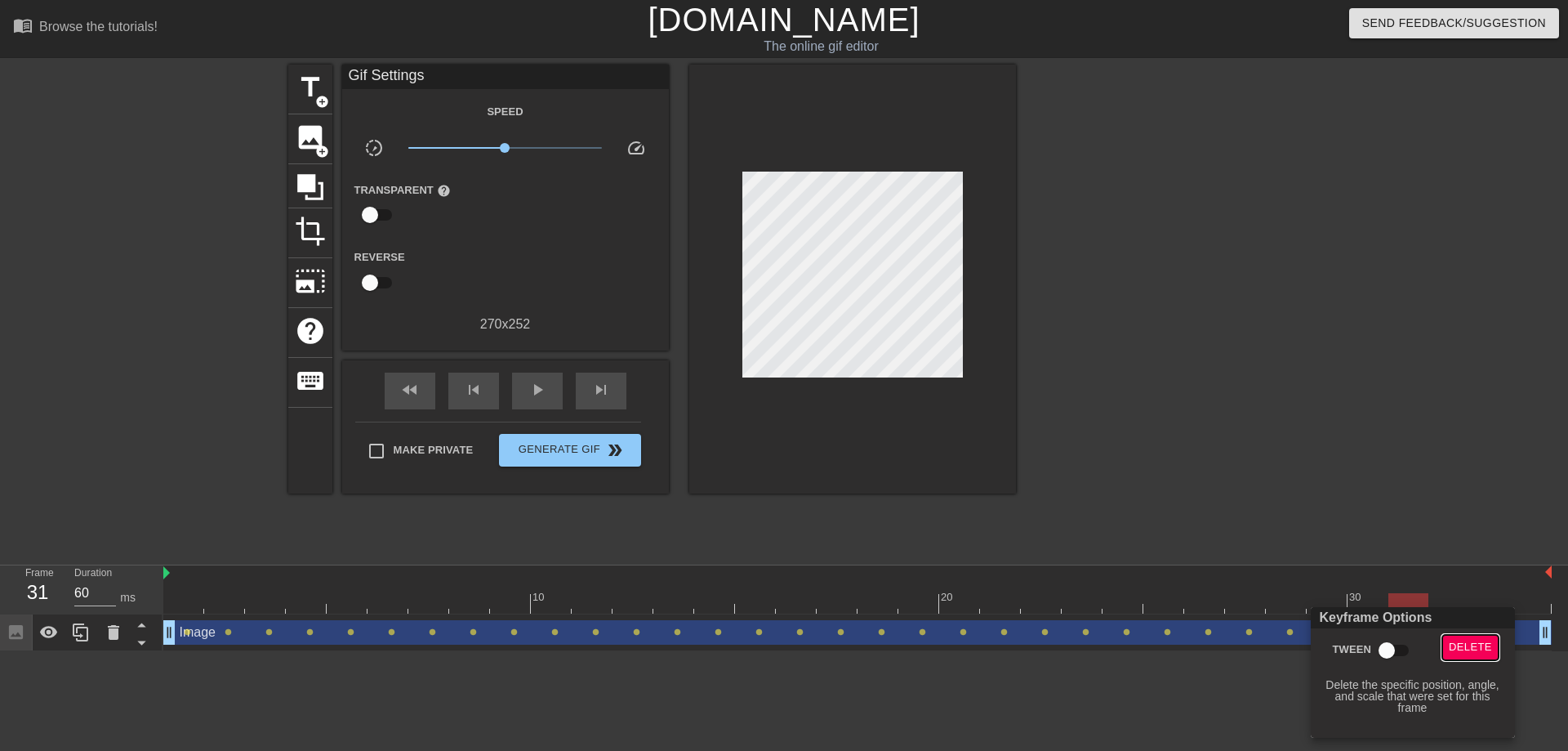 click on "Delete" at bounding box center (1470, 647) 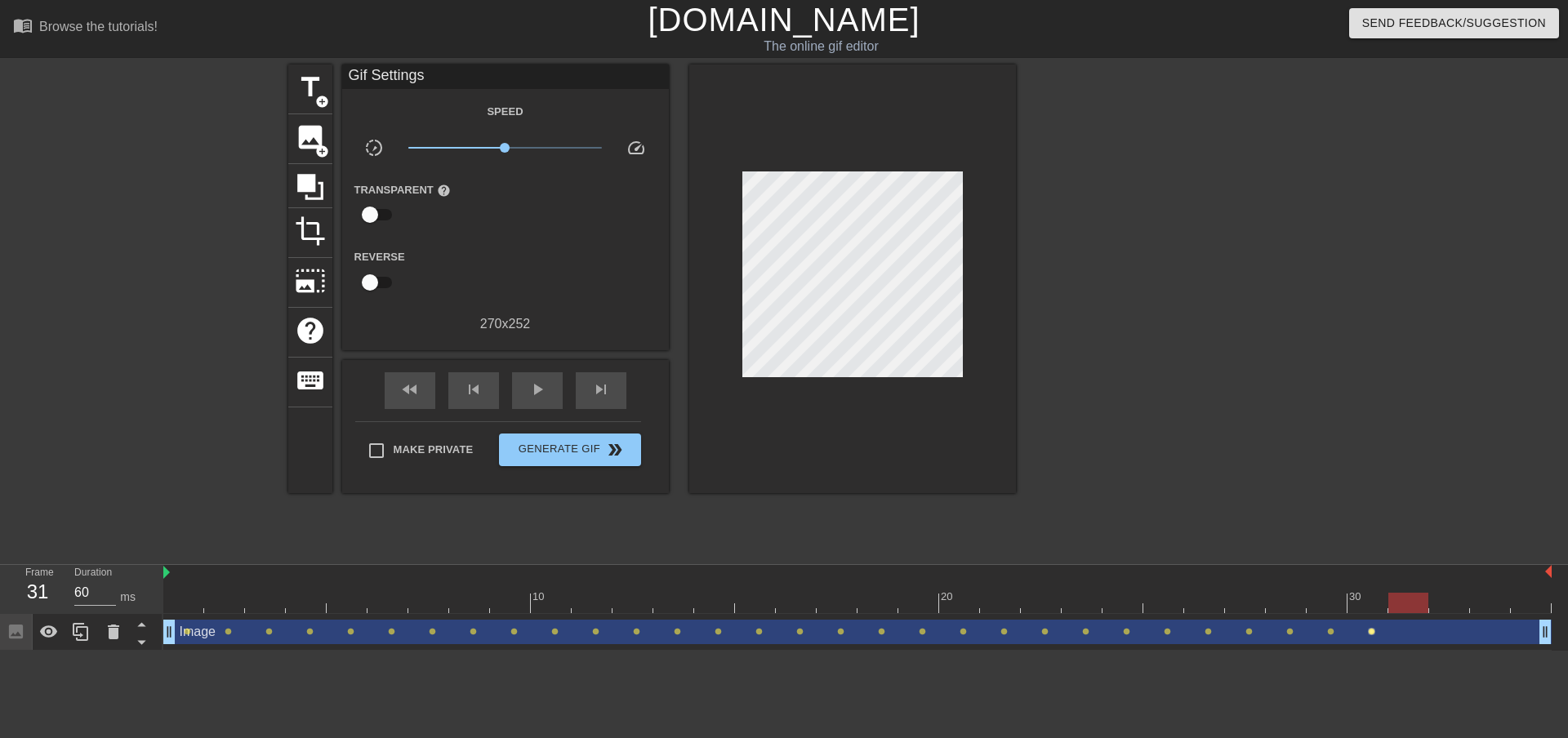 click on "lens" at bounding box center (1371, 631) 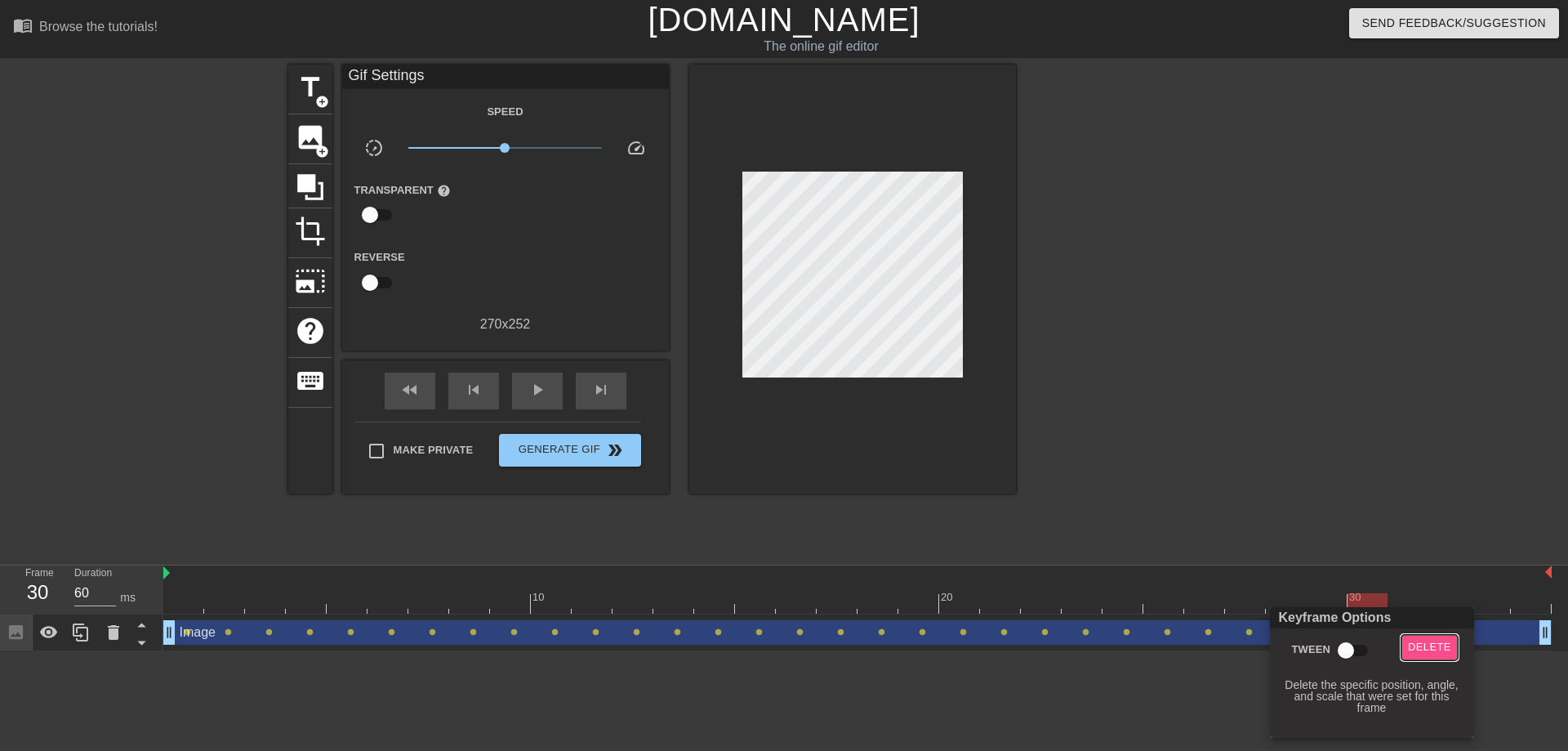 click on "Delete" at bounding box center (1429, 647) 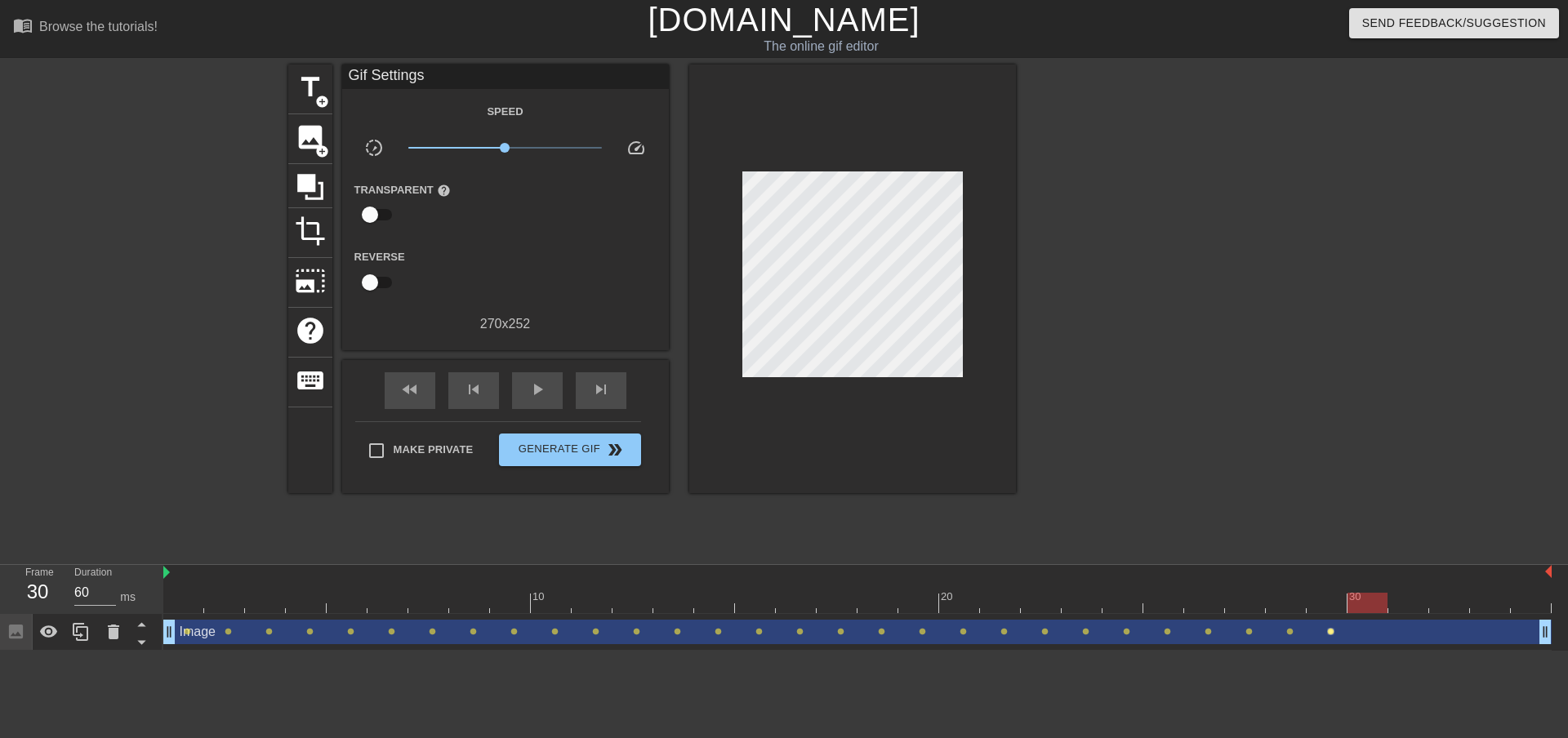click on "lens" at bounding box center [1330, 631] 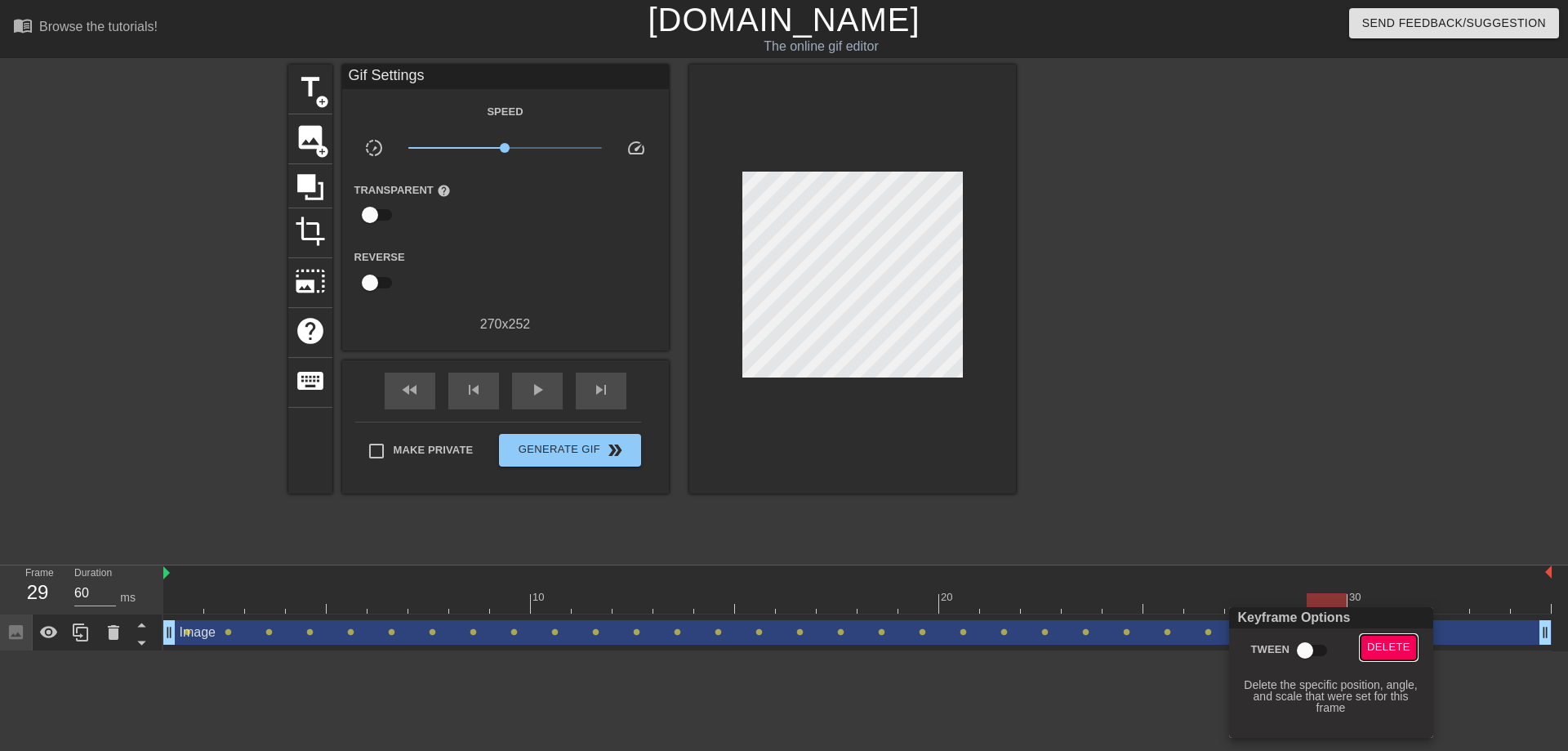 click on "Delete" at bounding box center (1388, 647) 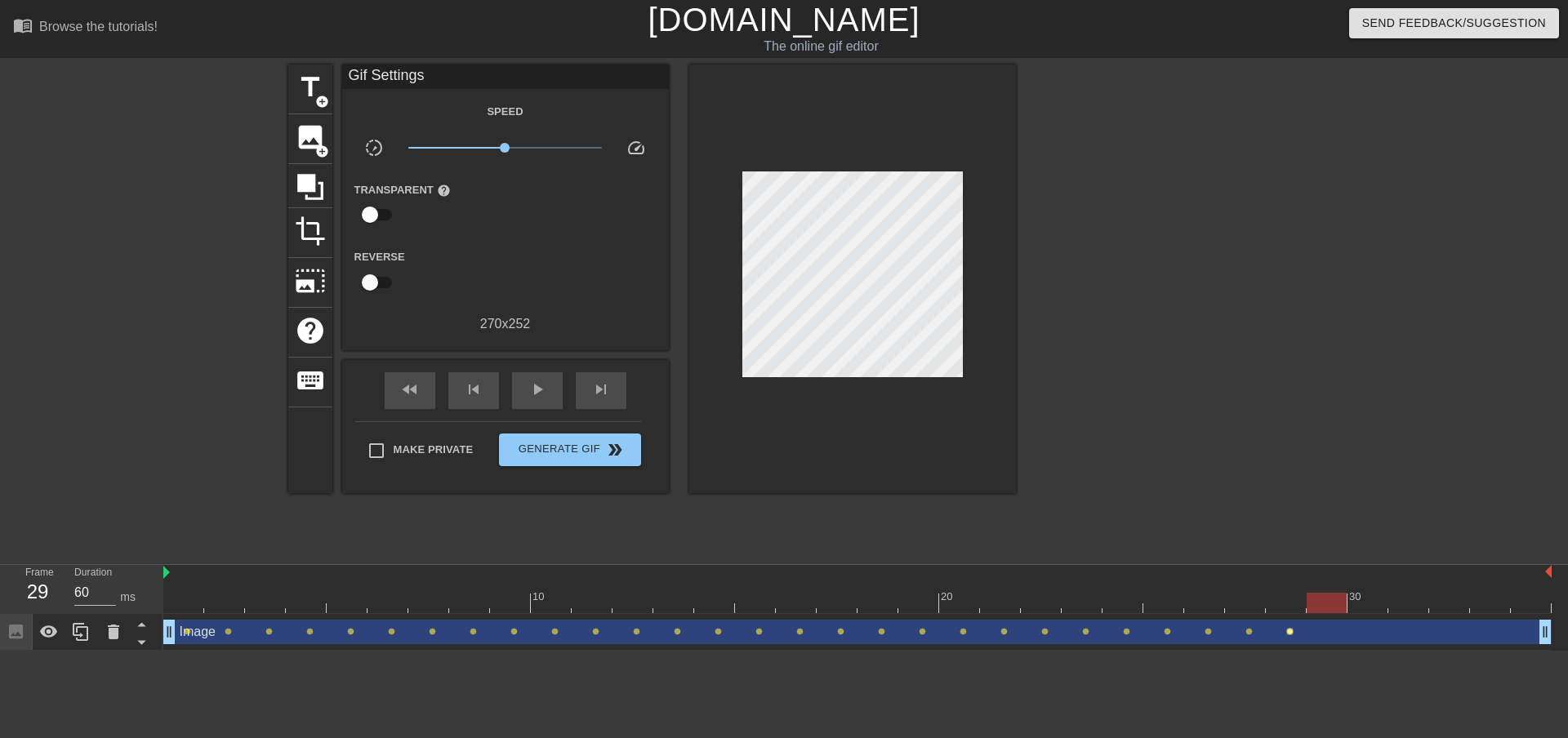 click on "lens" at bounding box center [1290, 631] 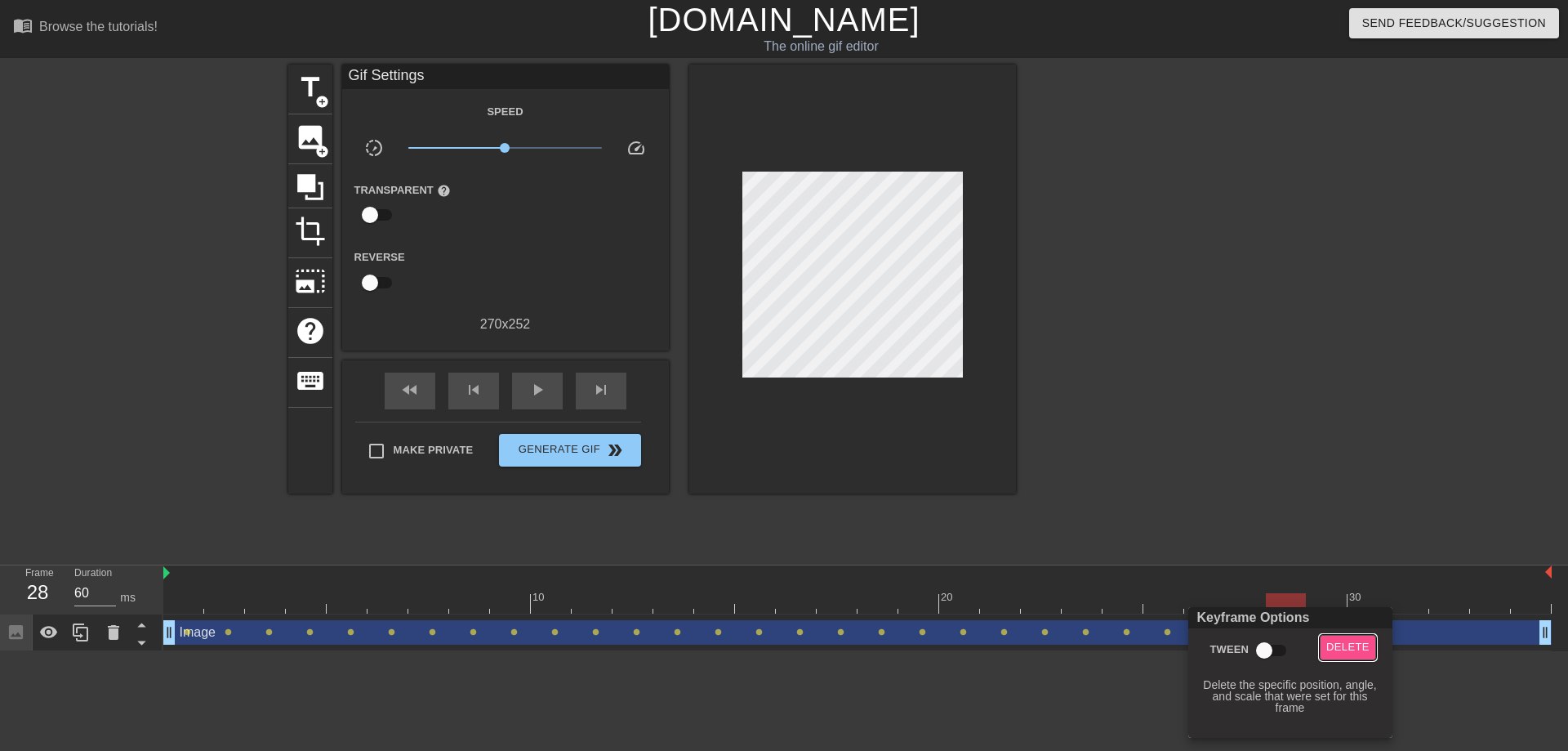 click on "Delete" at bounding box center [1348, 647] 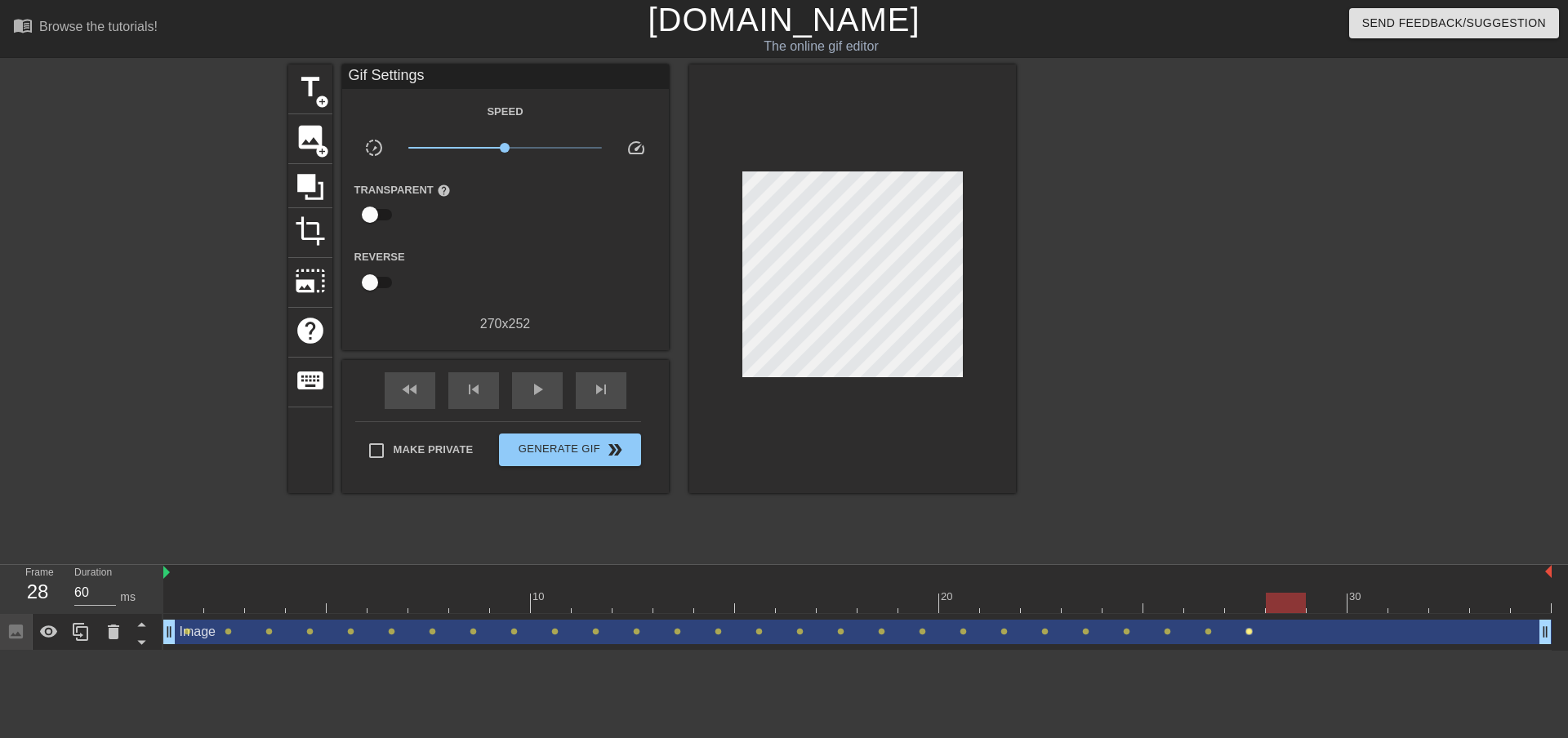 click on "lens" at bounding box center [1249, 631] 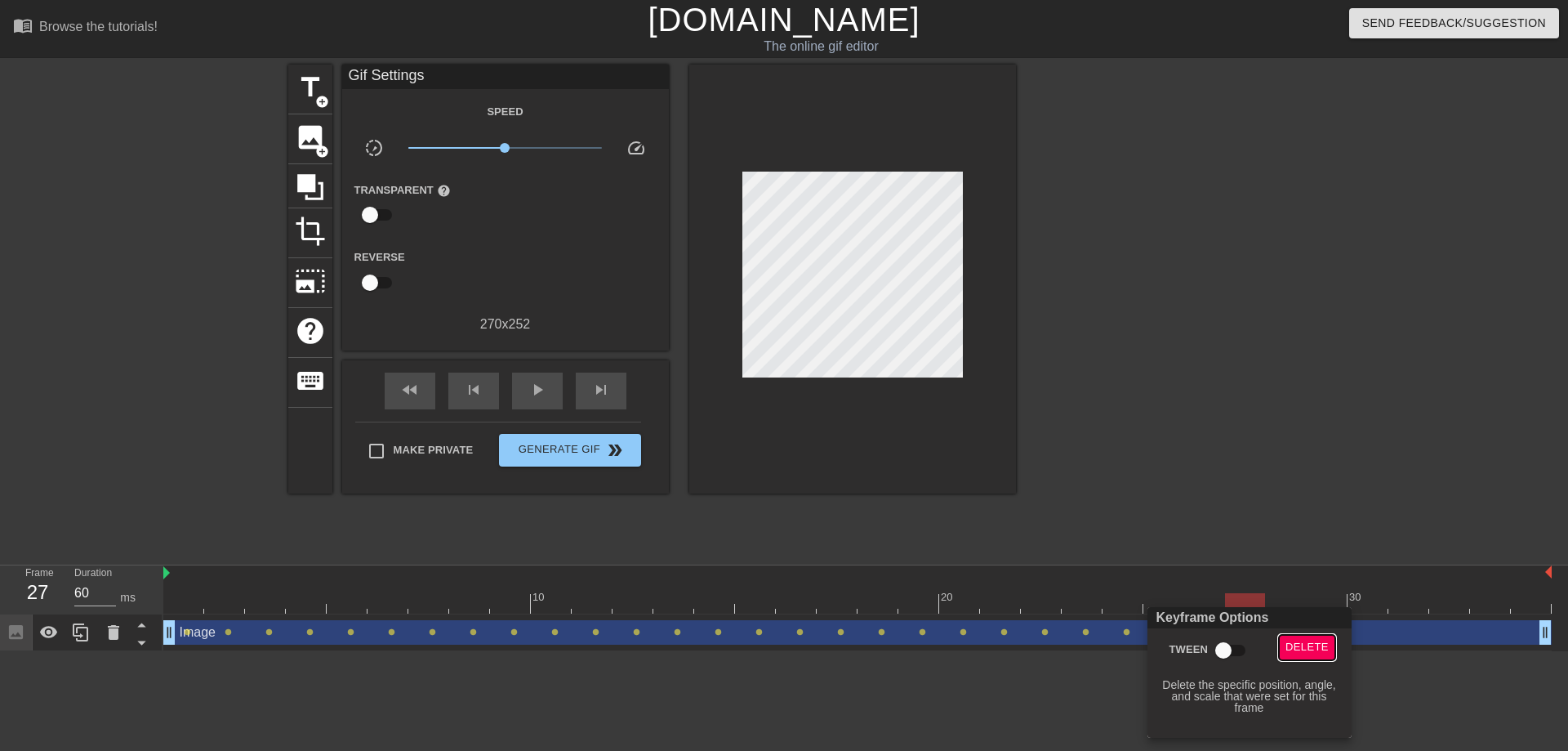 click on "Delete" at bounding box center (1307, 647) 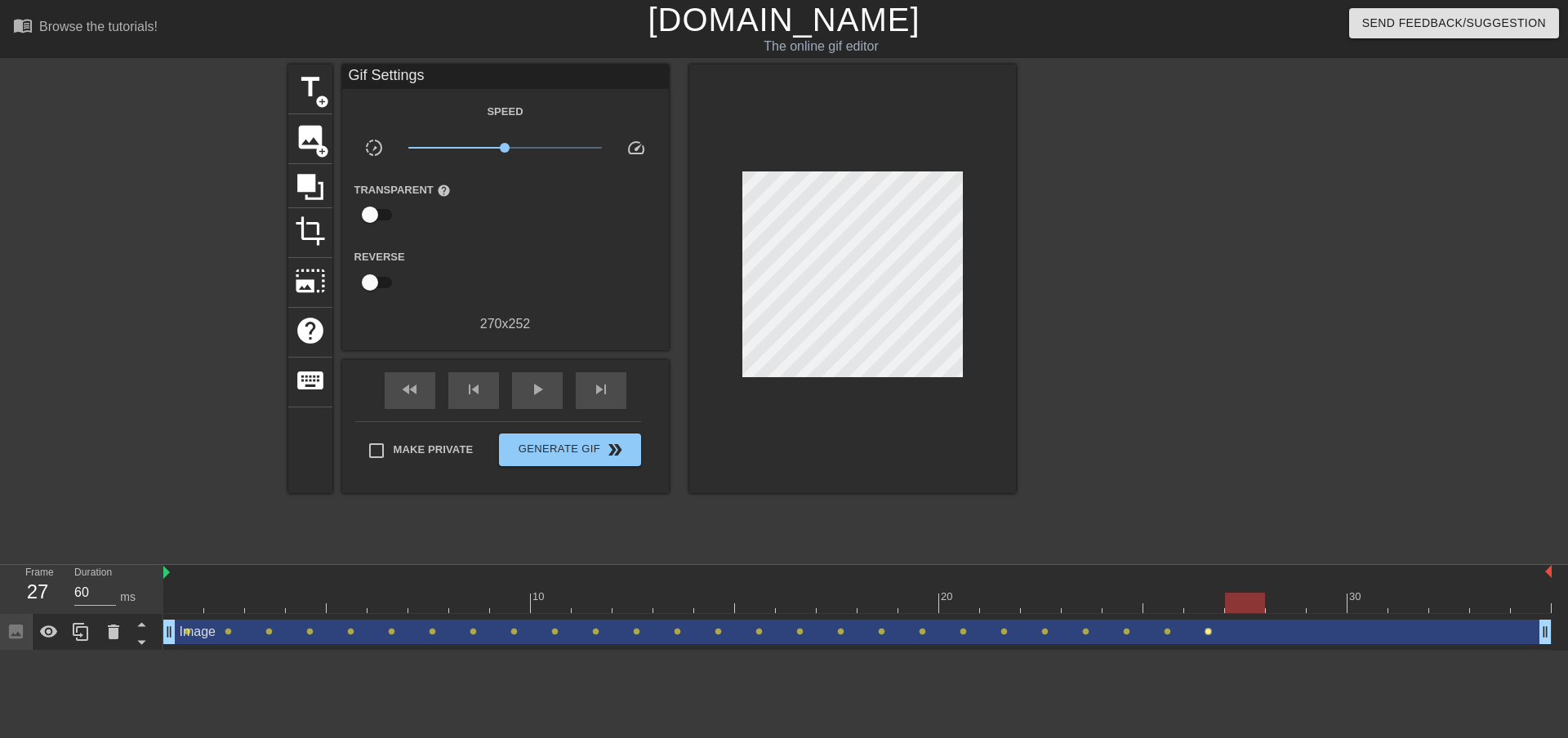 click on "lens" at bounding box center [1208, 631] 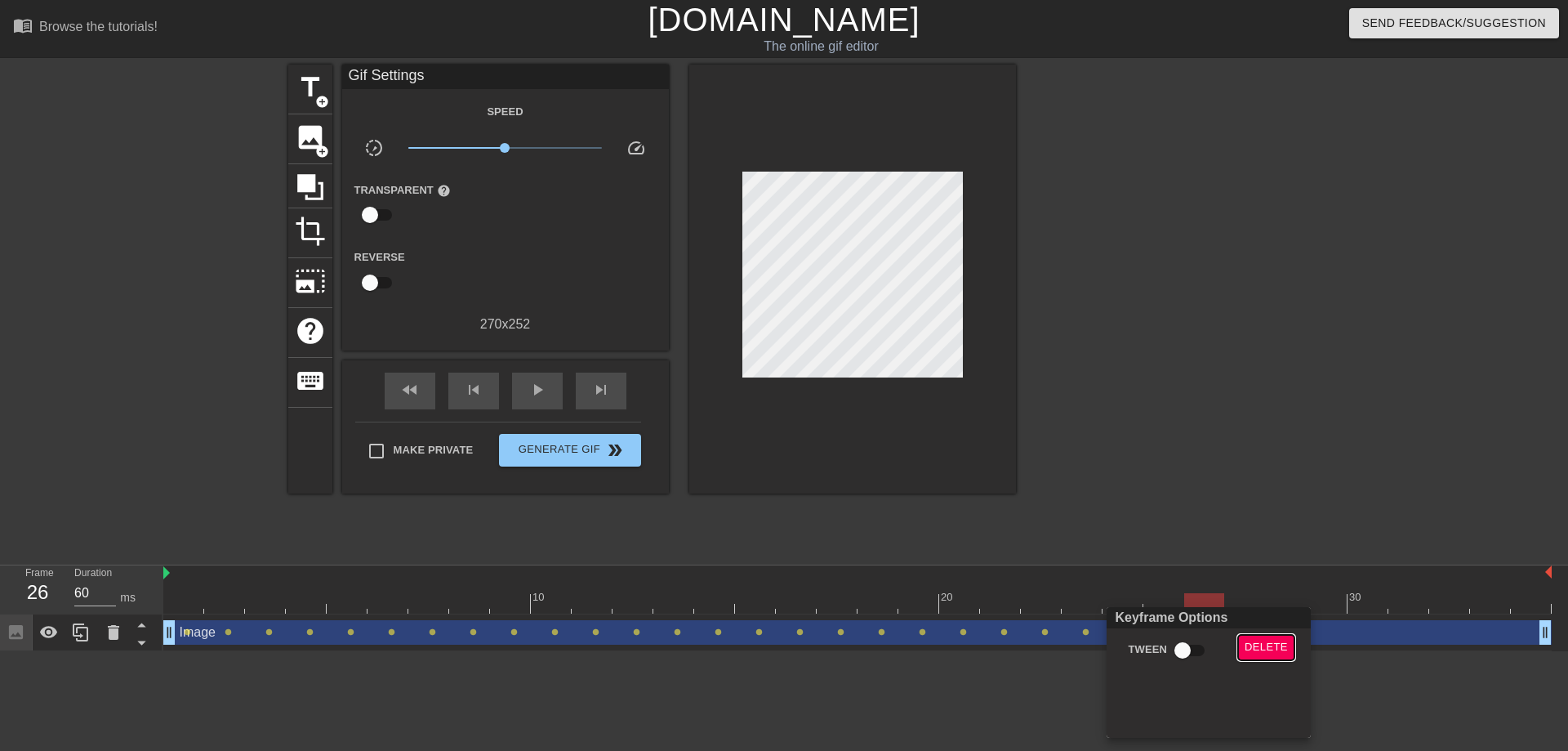 click on "Delete" at bounding box center [1266, 647] 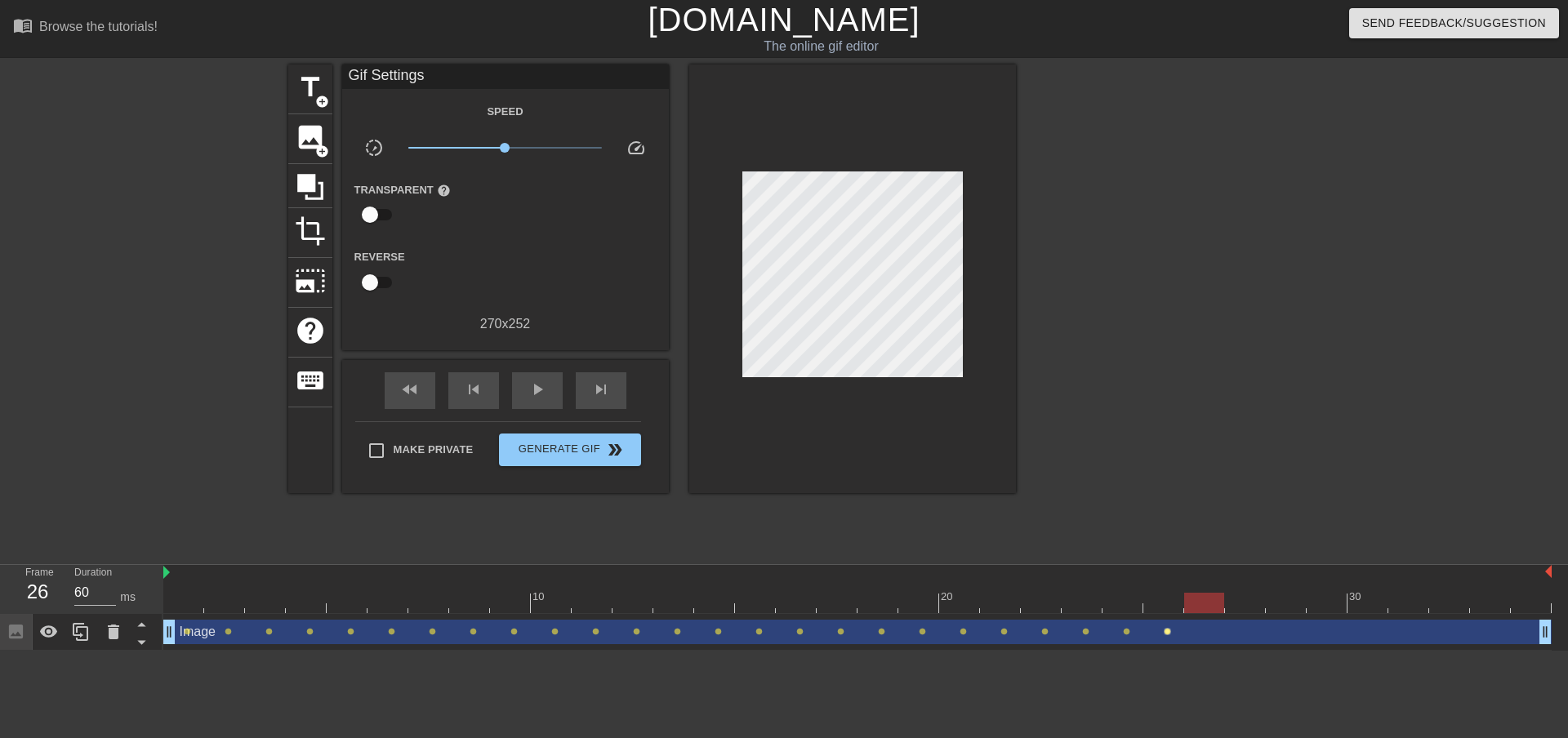 click on "lens" at bounding box center [1167, 631] 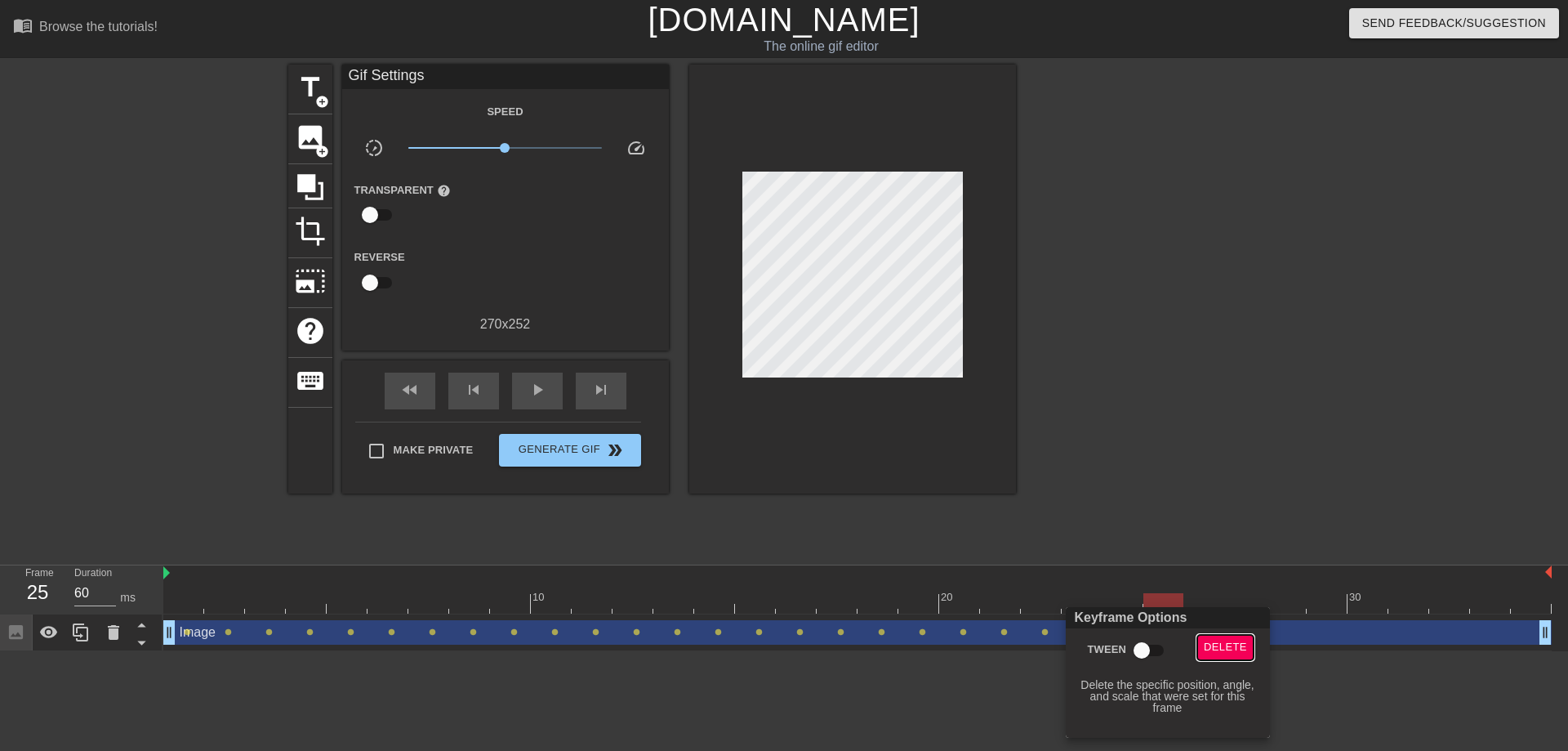 click on "Delete" at bounding box center (1225, 647) 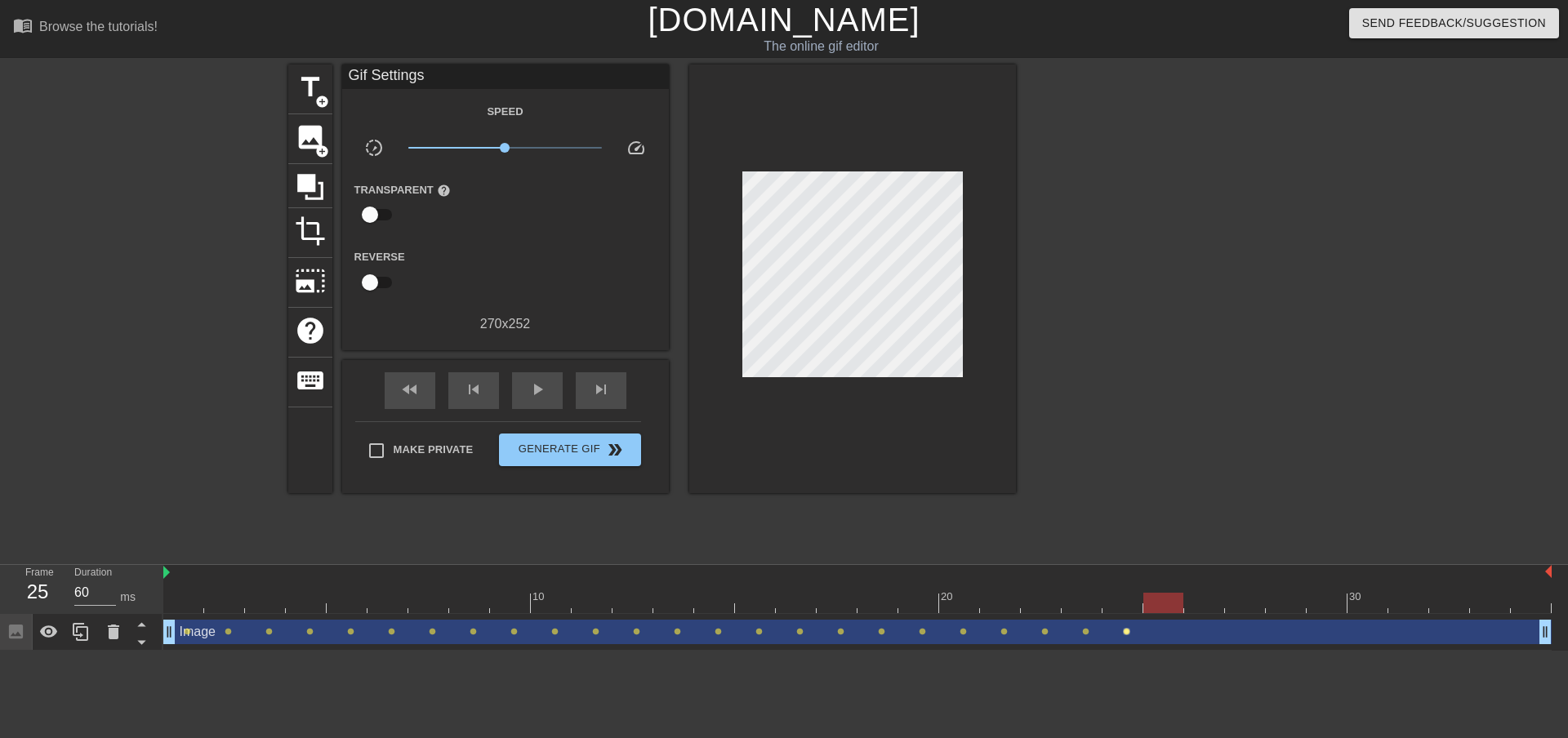 click on "lens" at bounding box center (1126, 631) 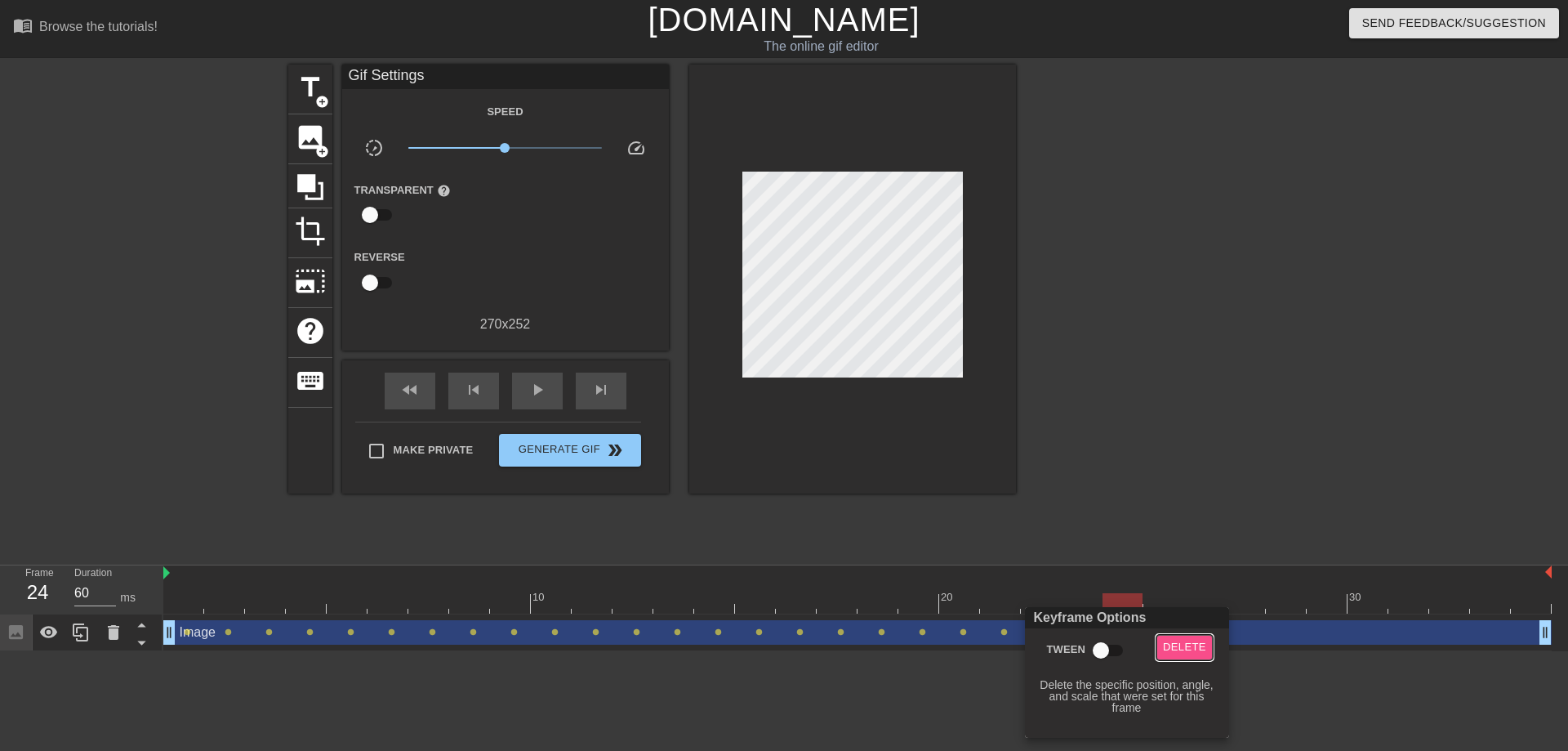 click on "Delete" at bounding box center (1184, 647) 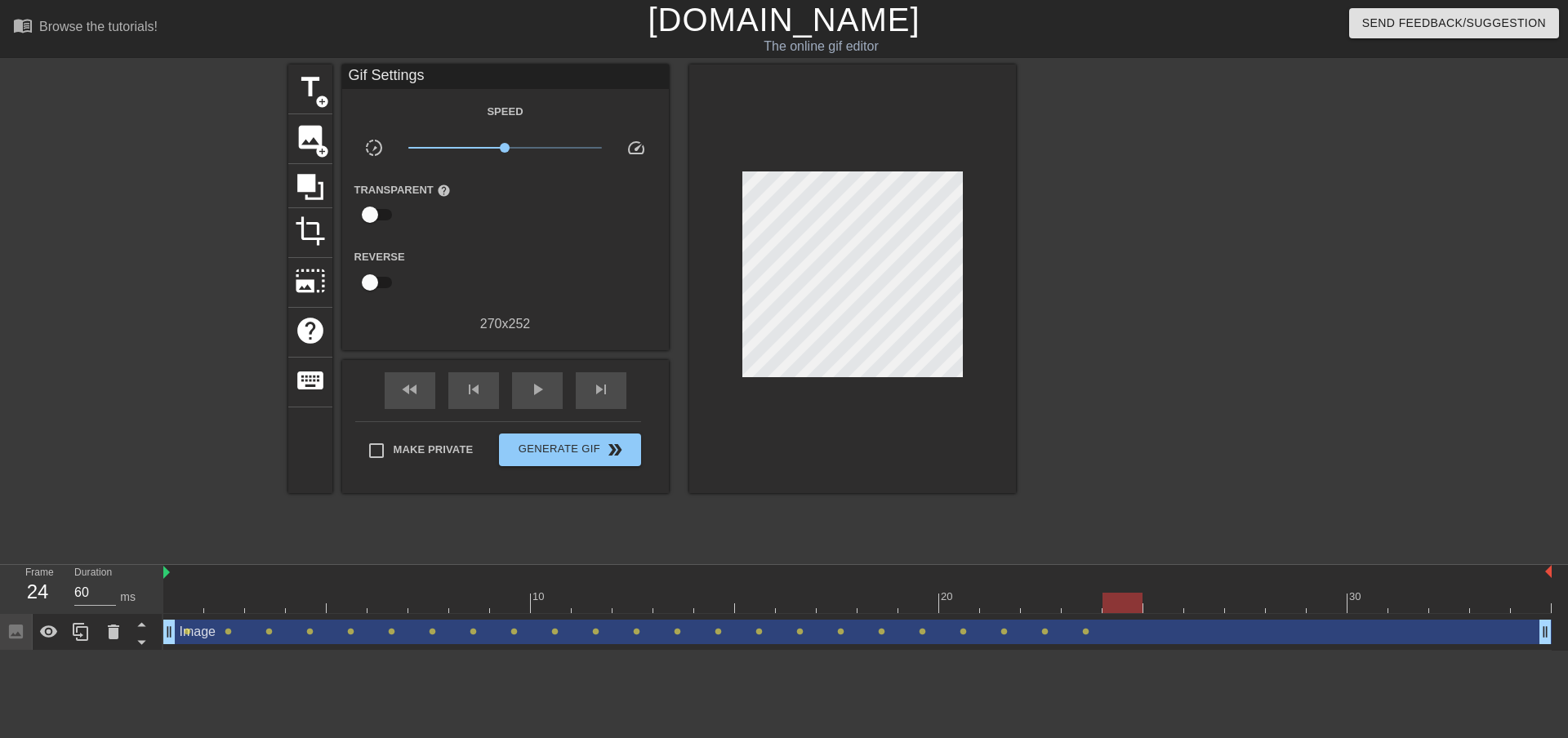 click on "Image drag_handle drag_handle" at bounding box center [858, 632] 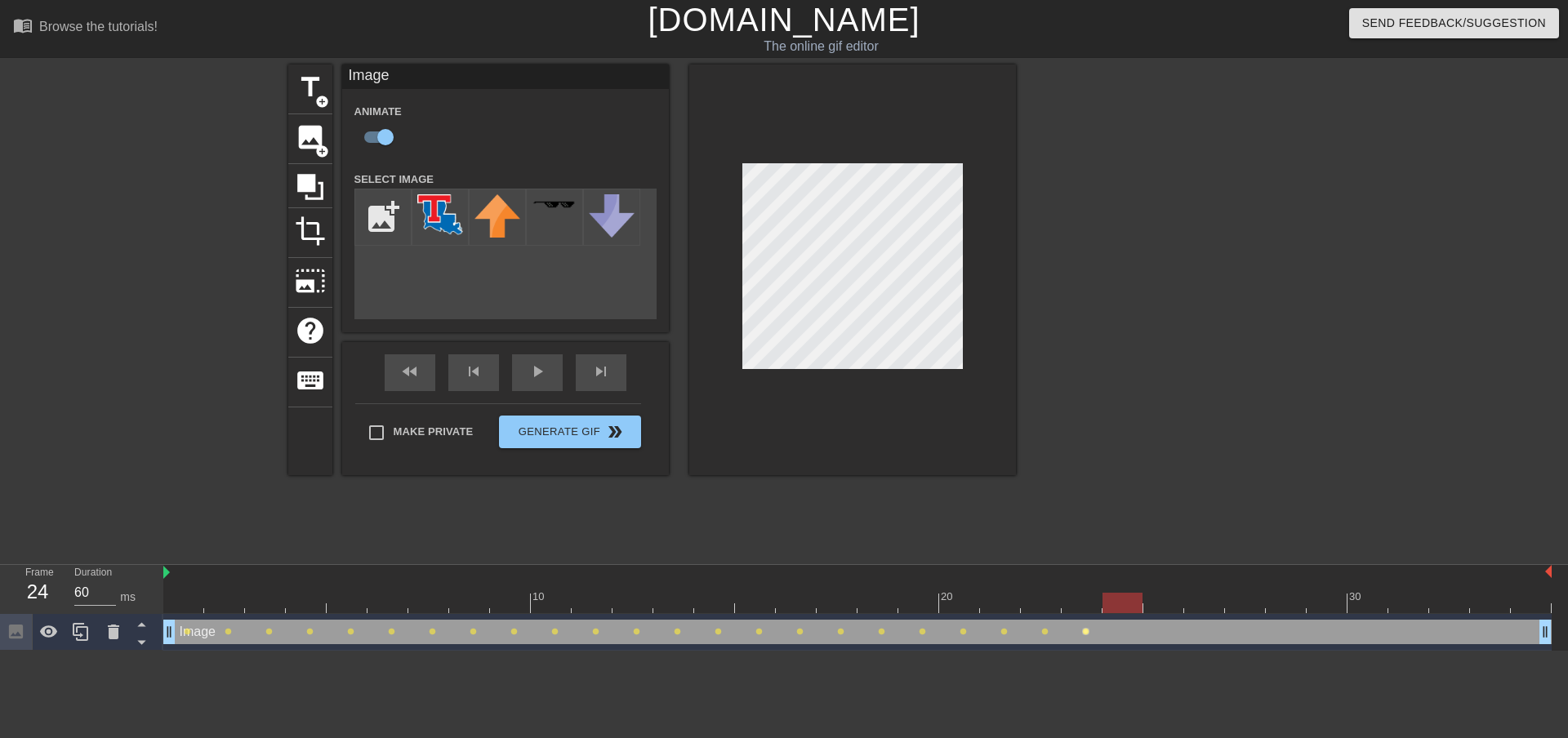 click on "lens" at bounding box center [1085, 631] 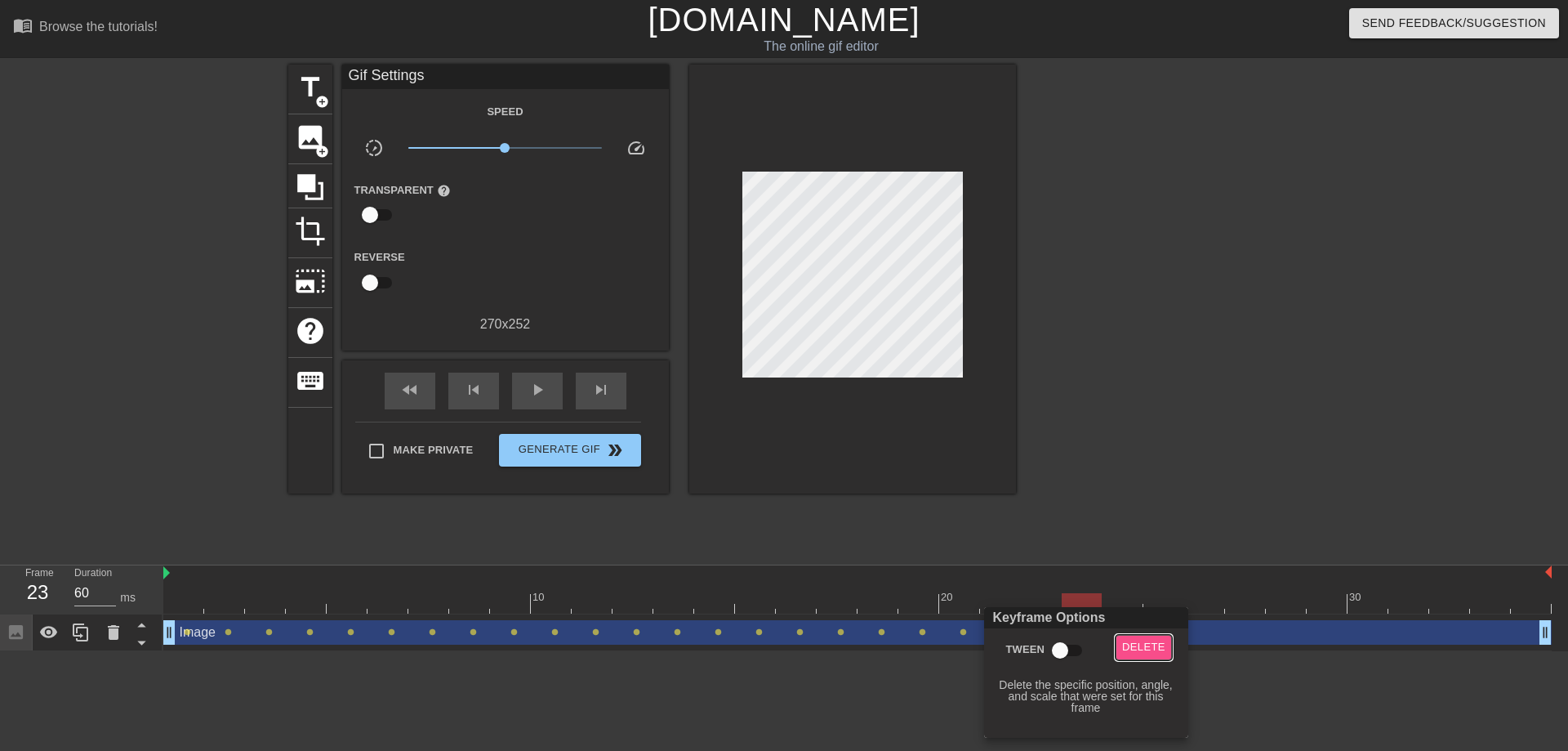 click on "Delete" at bounding box center (1143, 647) 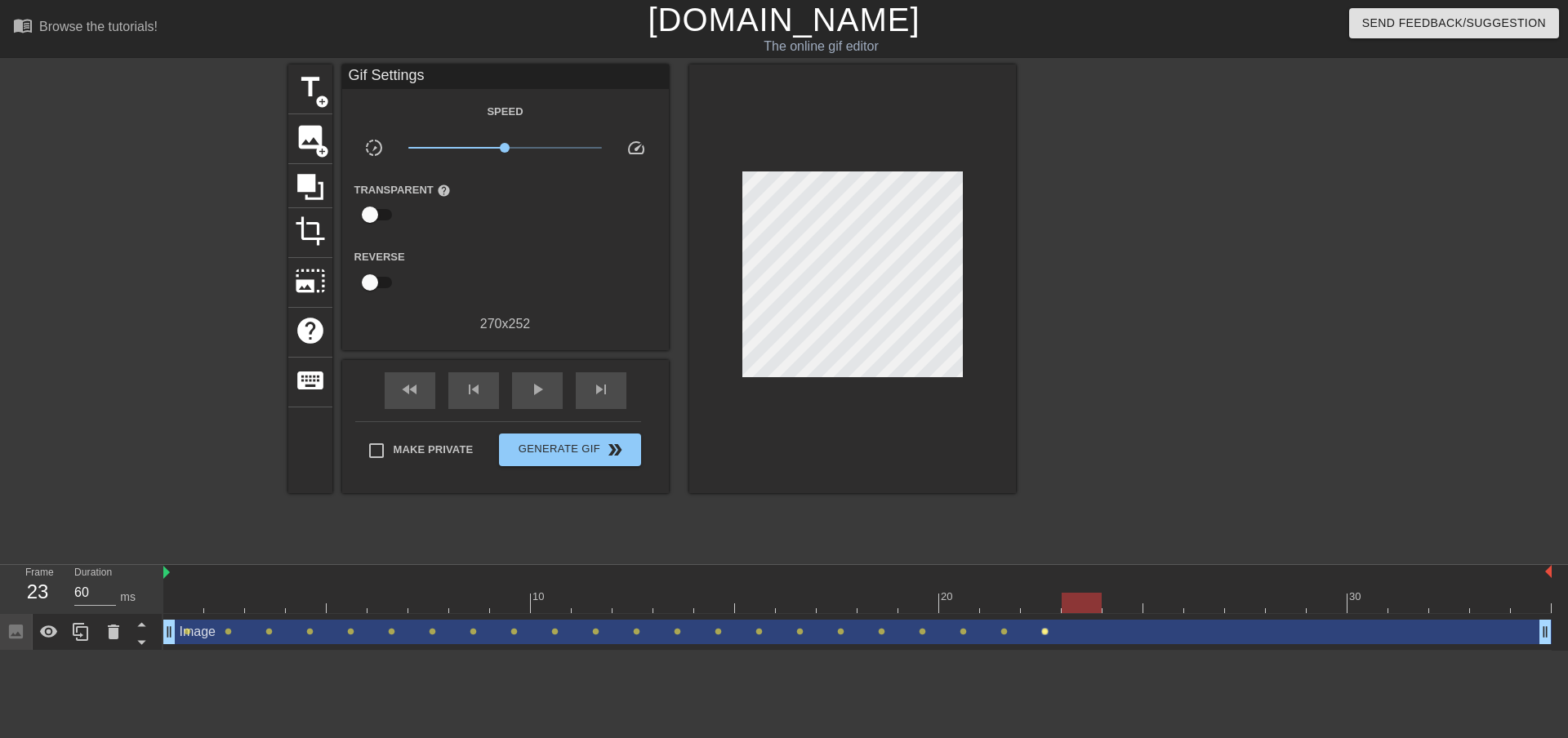 click on "lens" at bounding box center (1045, 631) 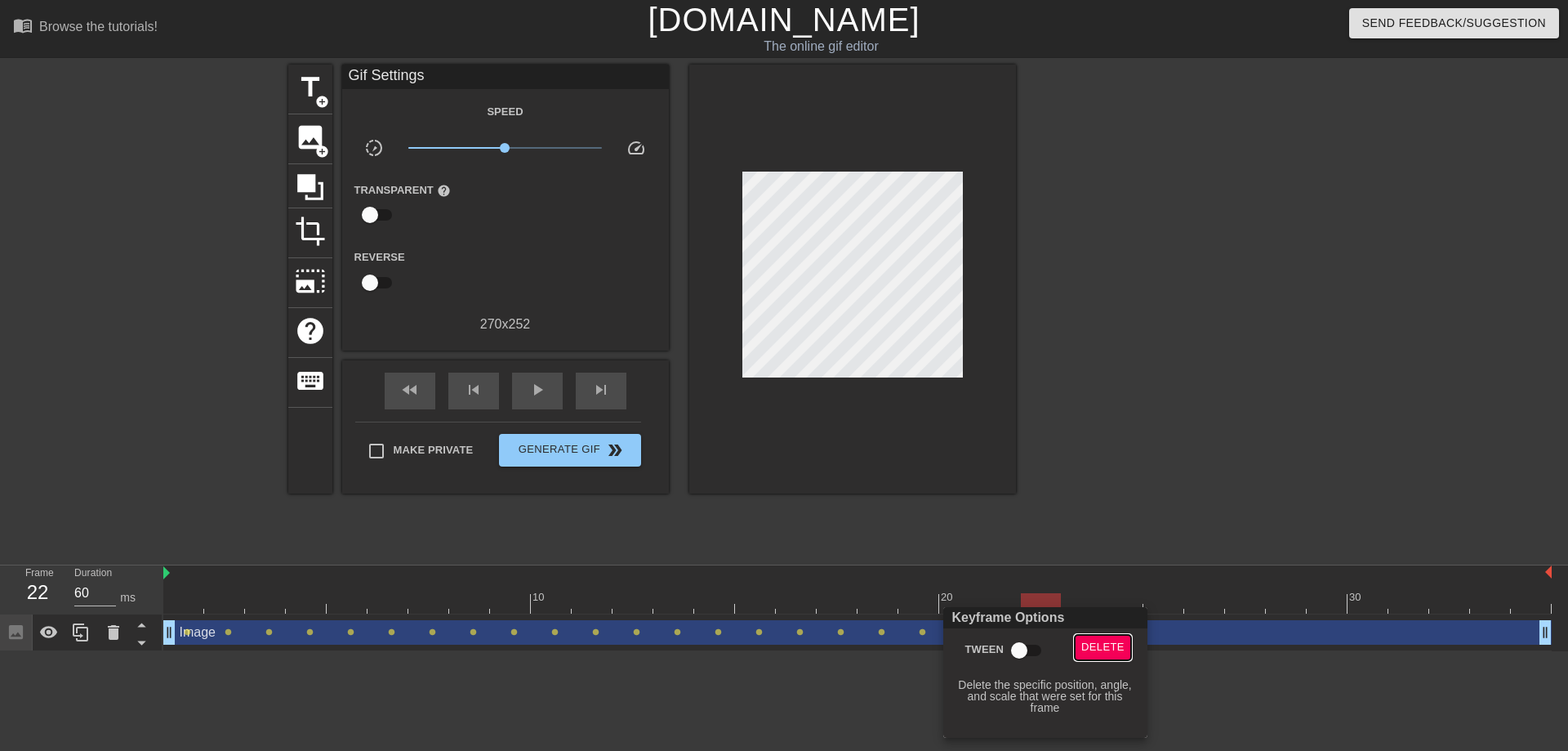 click on "Delete" at bounding box center [1102, 647] 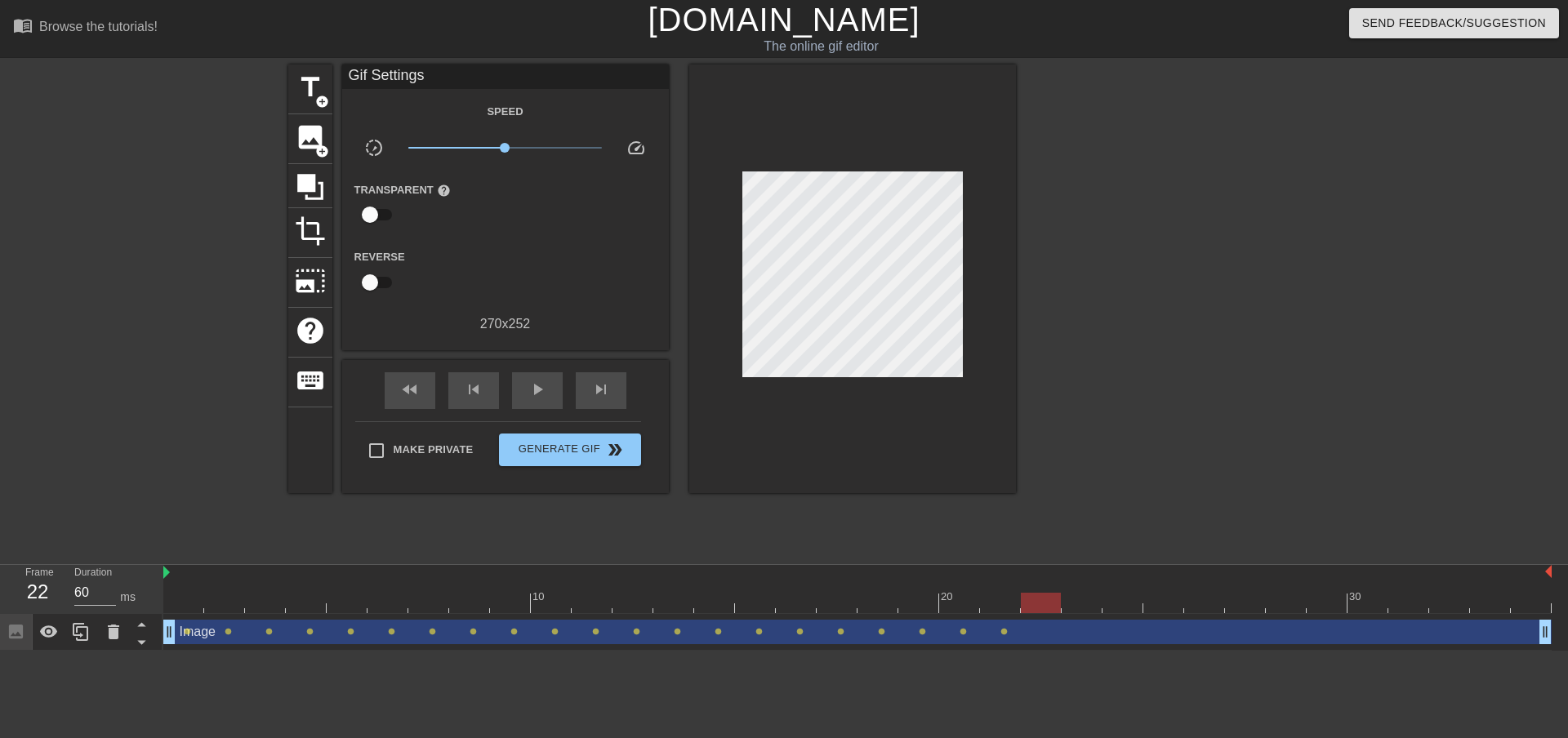 click on "Image drag_handle drag_handle" at bounding box center [858, 632] 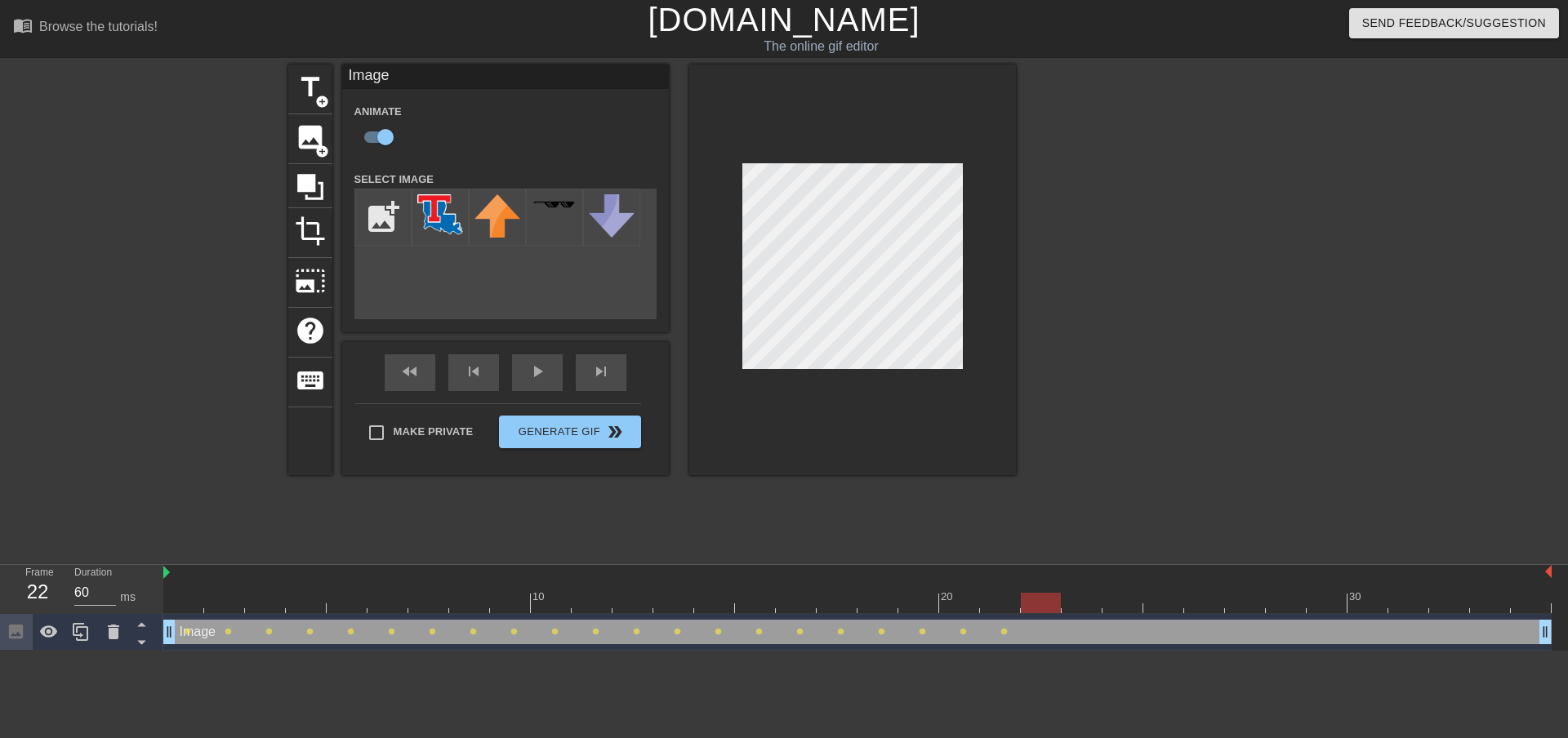 click on "Image drag_handle drag_handle" at bounding box center (858, 632) 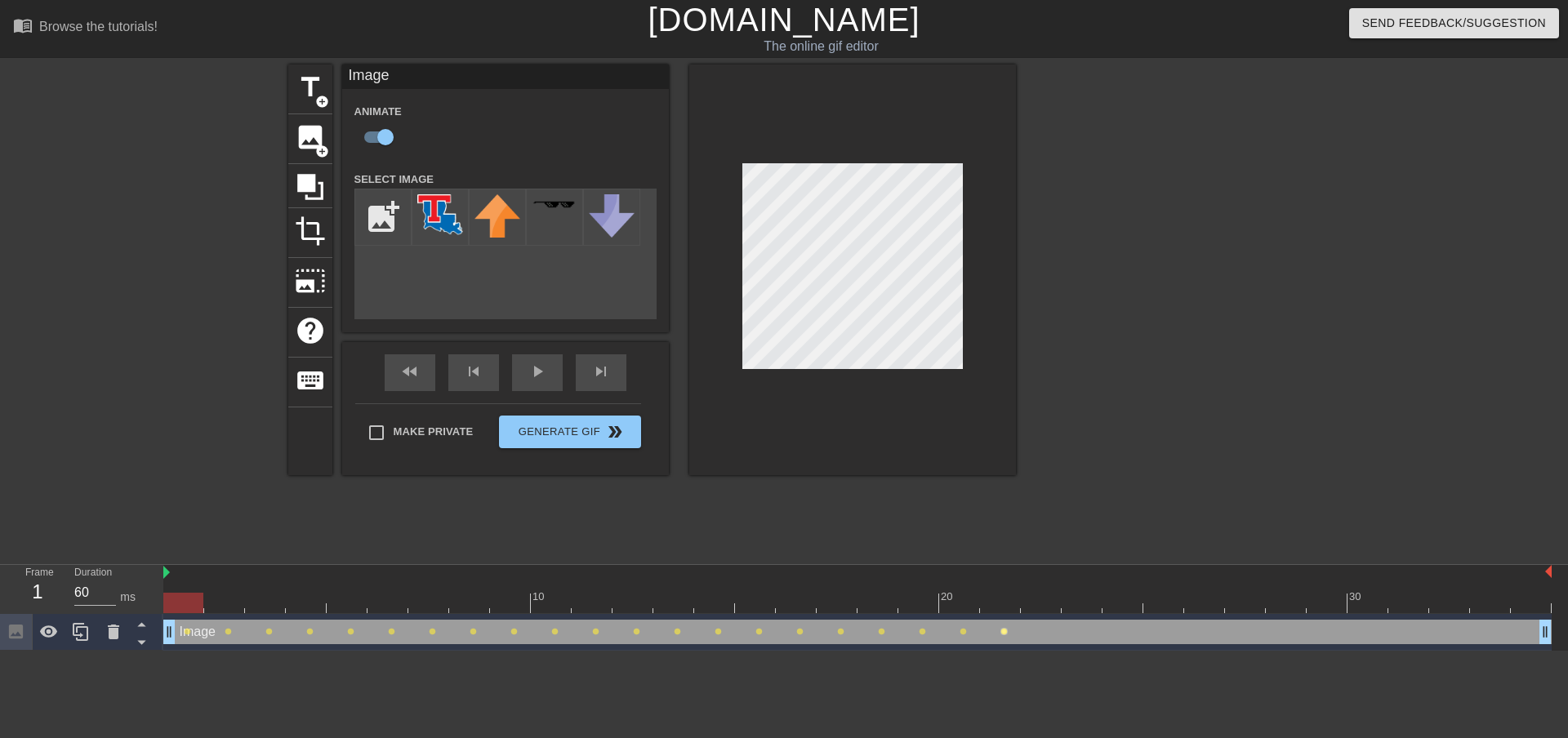 click on "lens" at bounding box center (1004, 631) 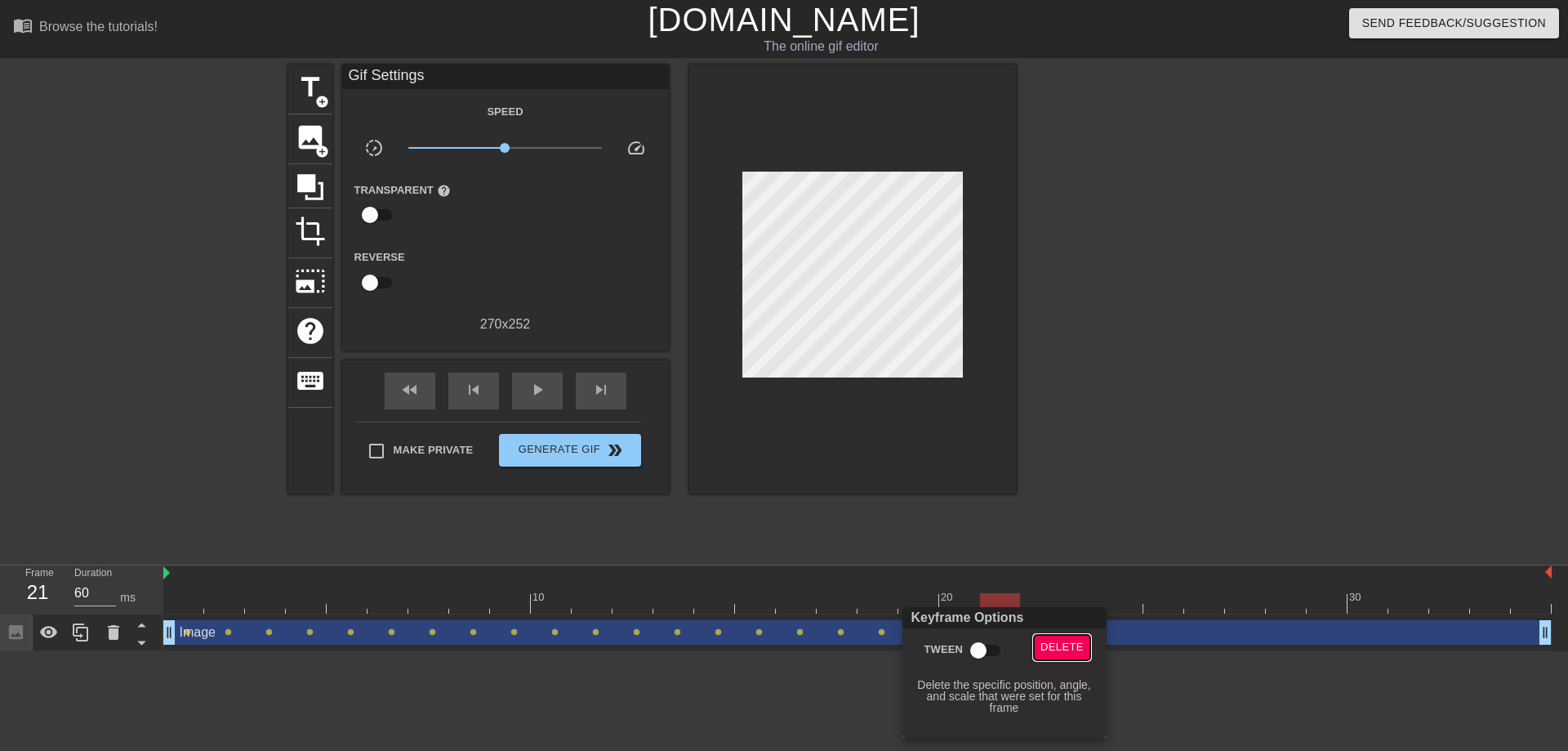 click on "Delete" at bounding box center [1062, 647] 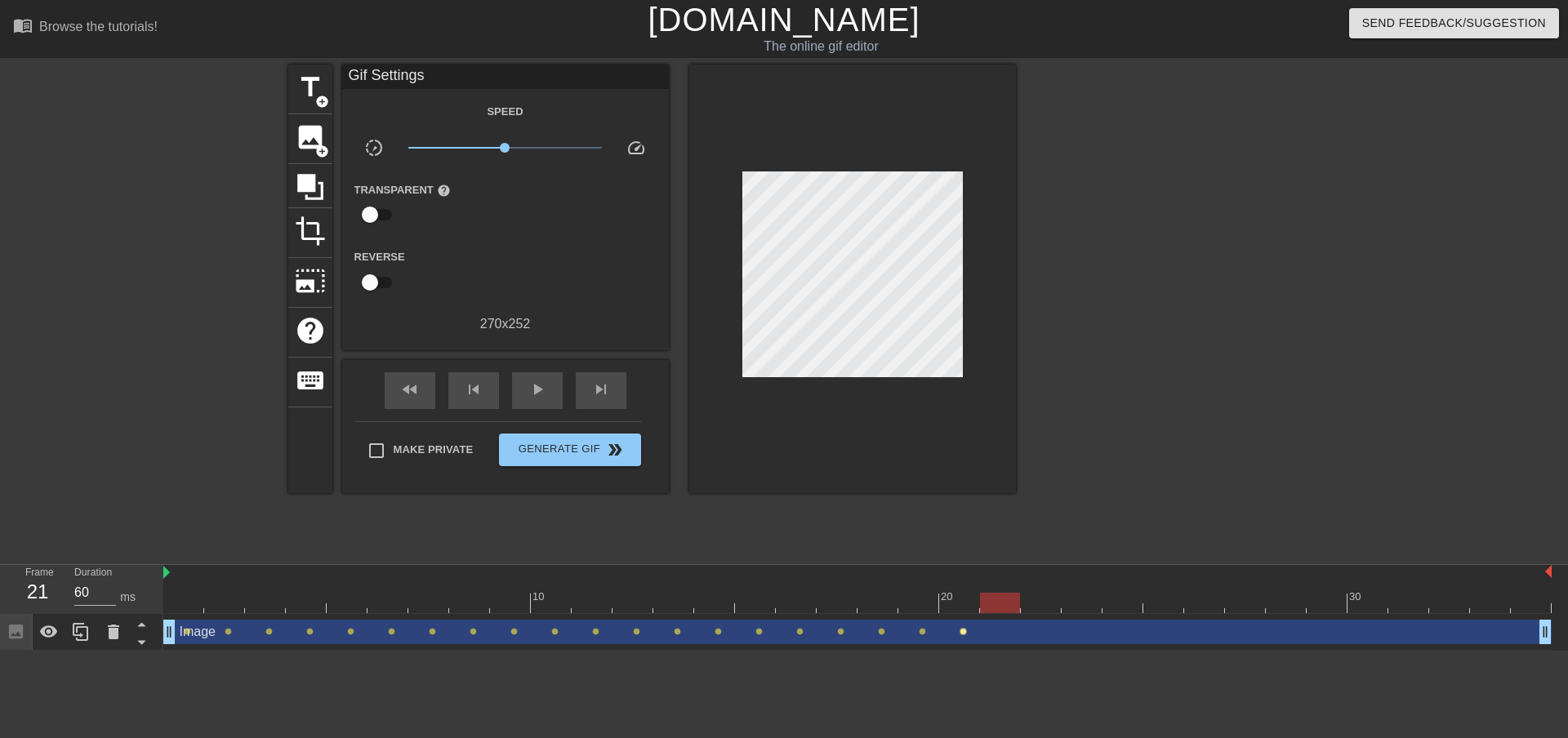 click on "lens" at bounding box center (963, 631) 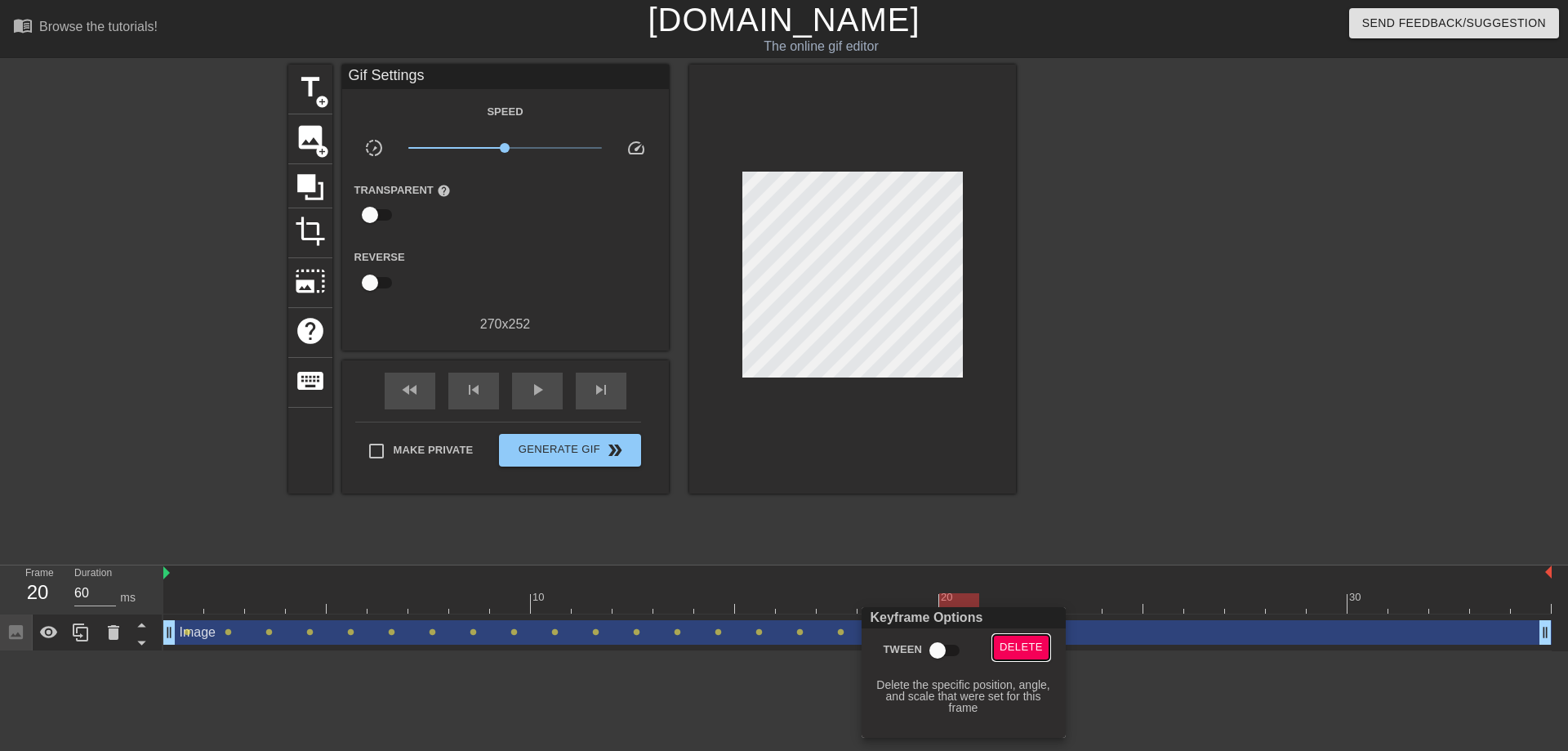 click on "Delete" at bounding box center [1021, 647] 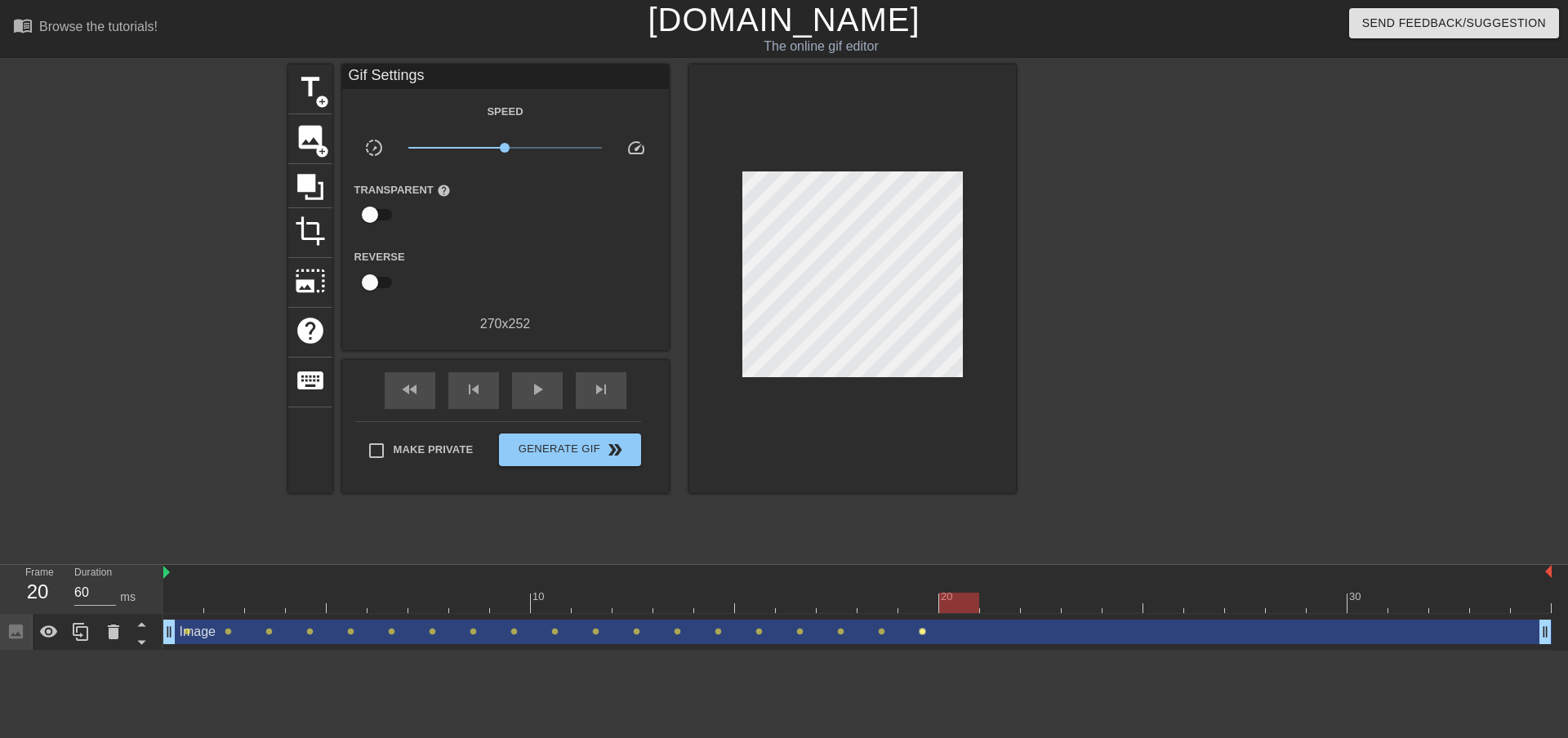 click on "lens" at bounding box center (922, 631) 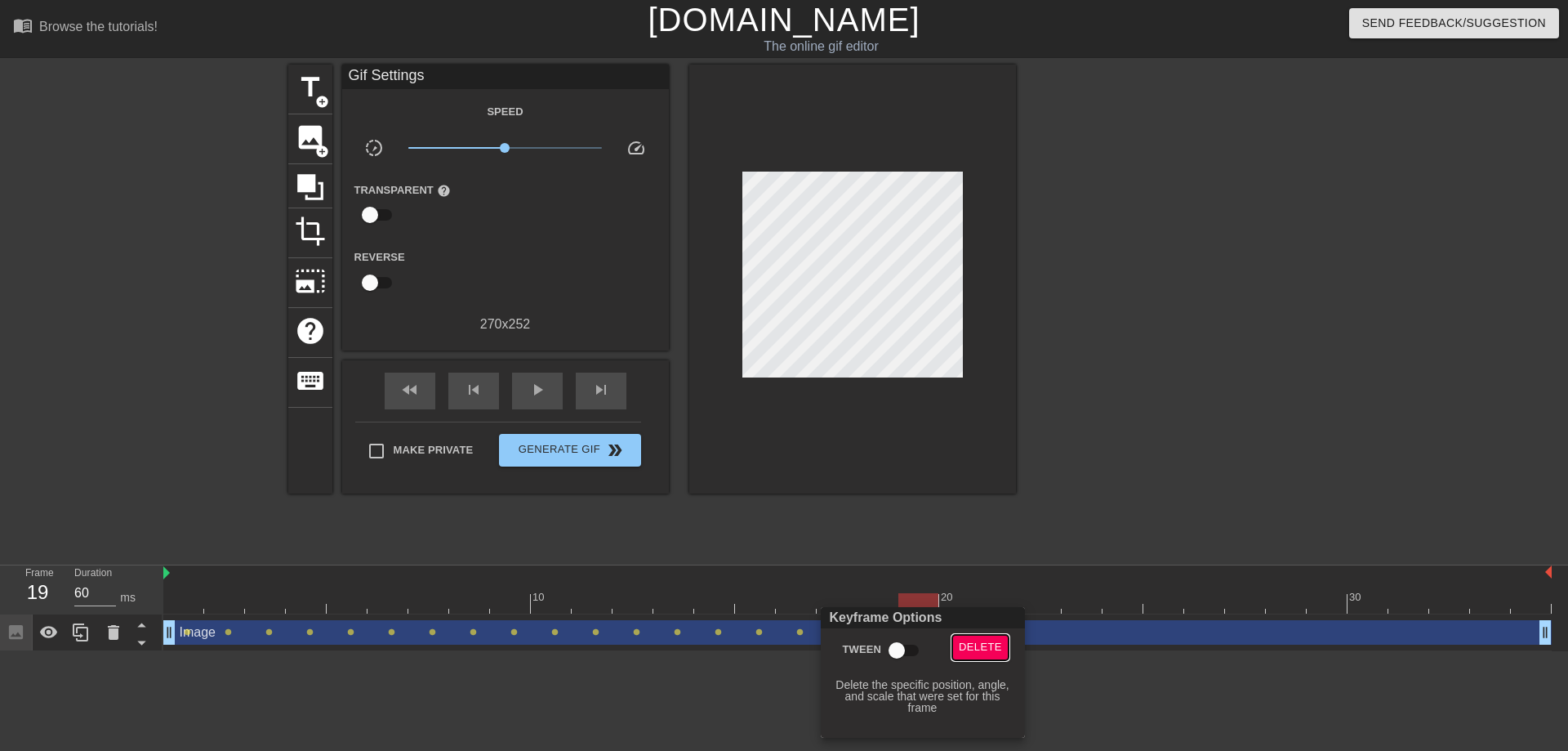 click on "Delete" at bounding box center (980, 647) 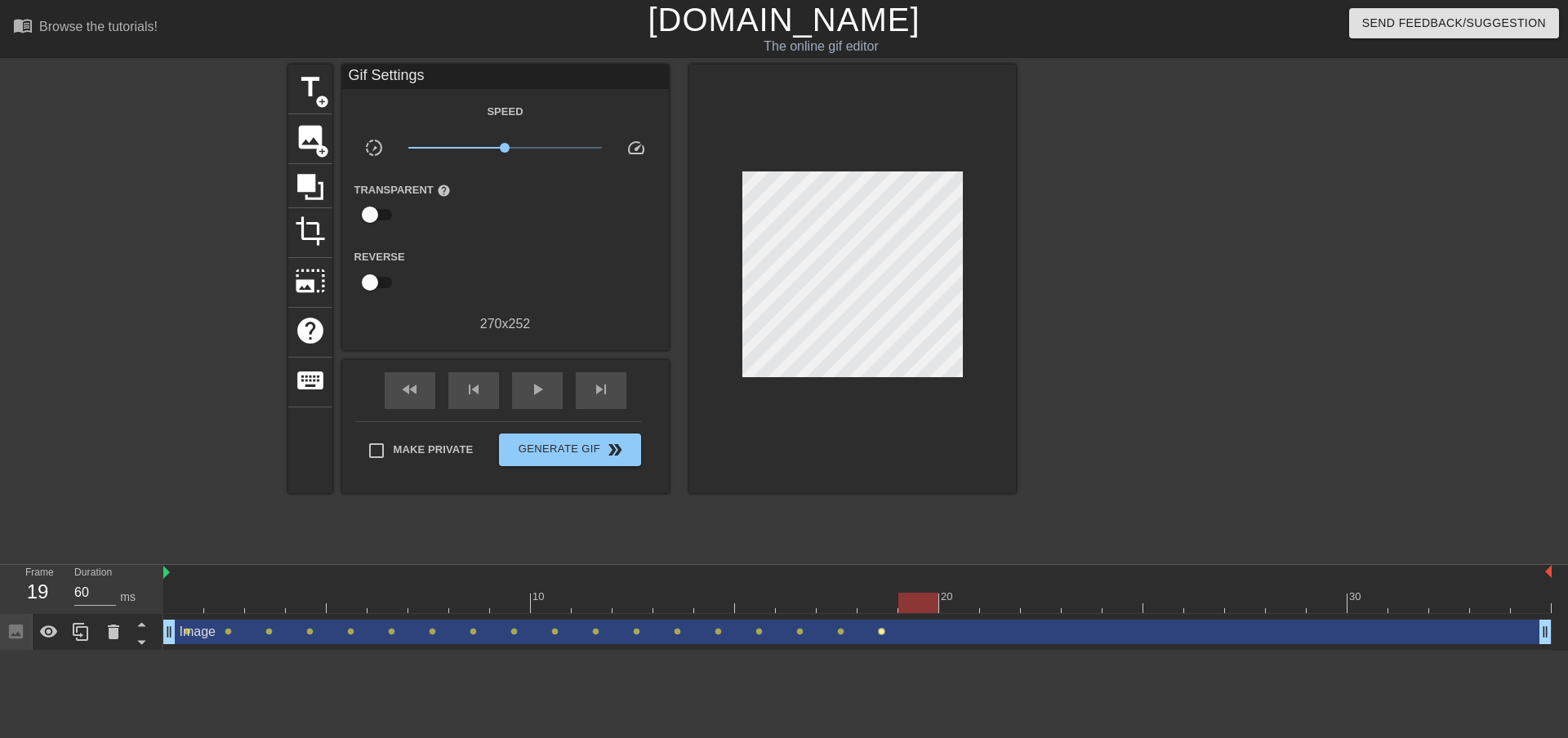 click on "lens" at bounding box center [881, 631] 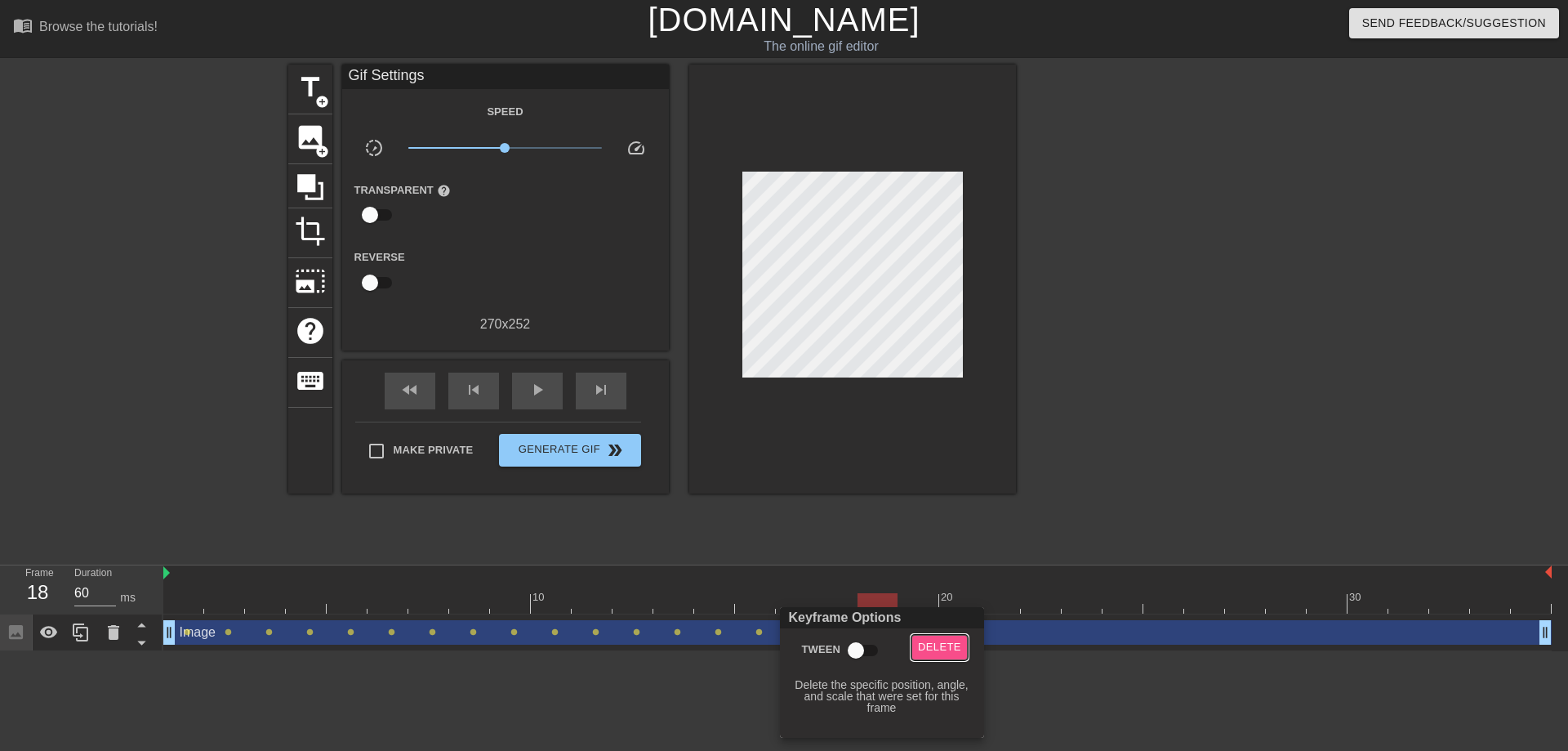 click on "Delete" at bounding box center (939, 647) 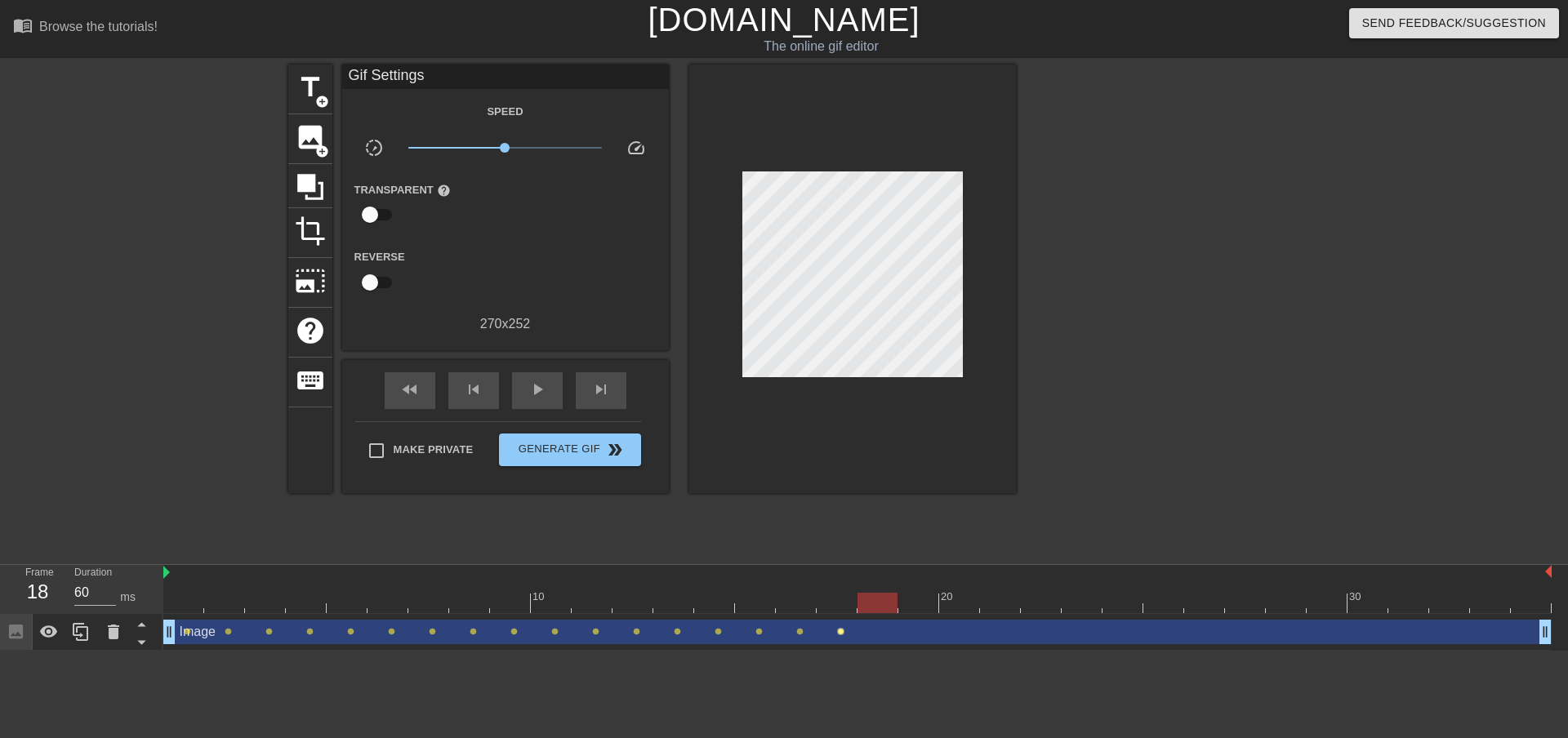 click on "lens" at bounding box center (840, 631) 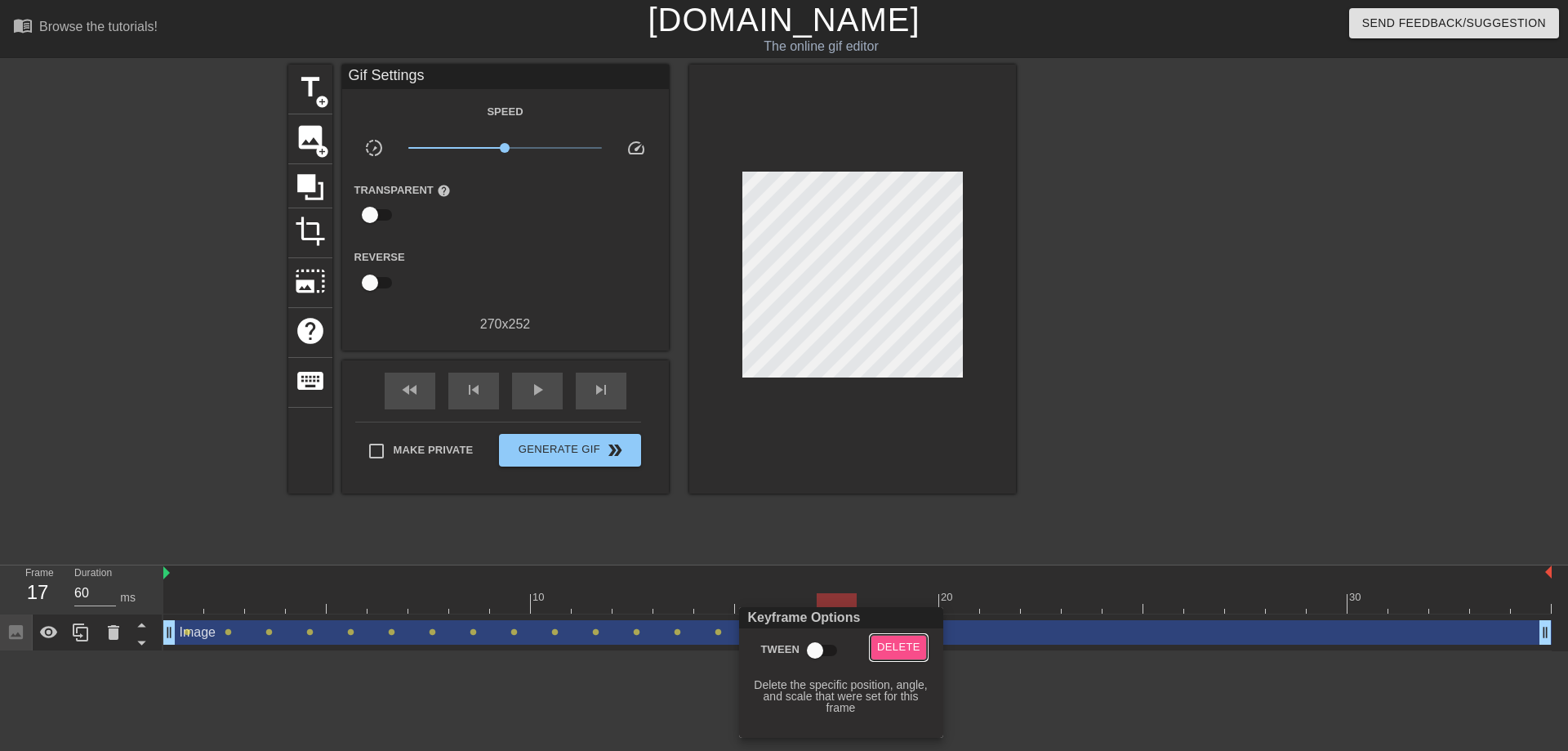 click on "Delete" at bounding box center [898, 647] 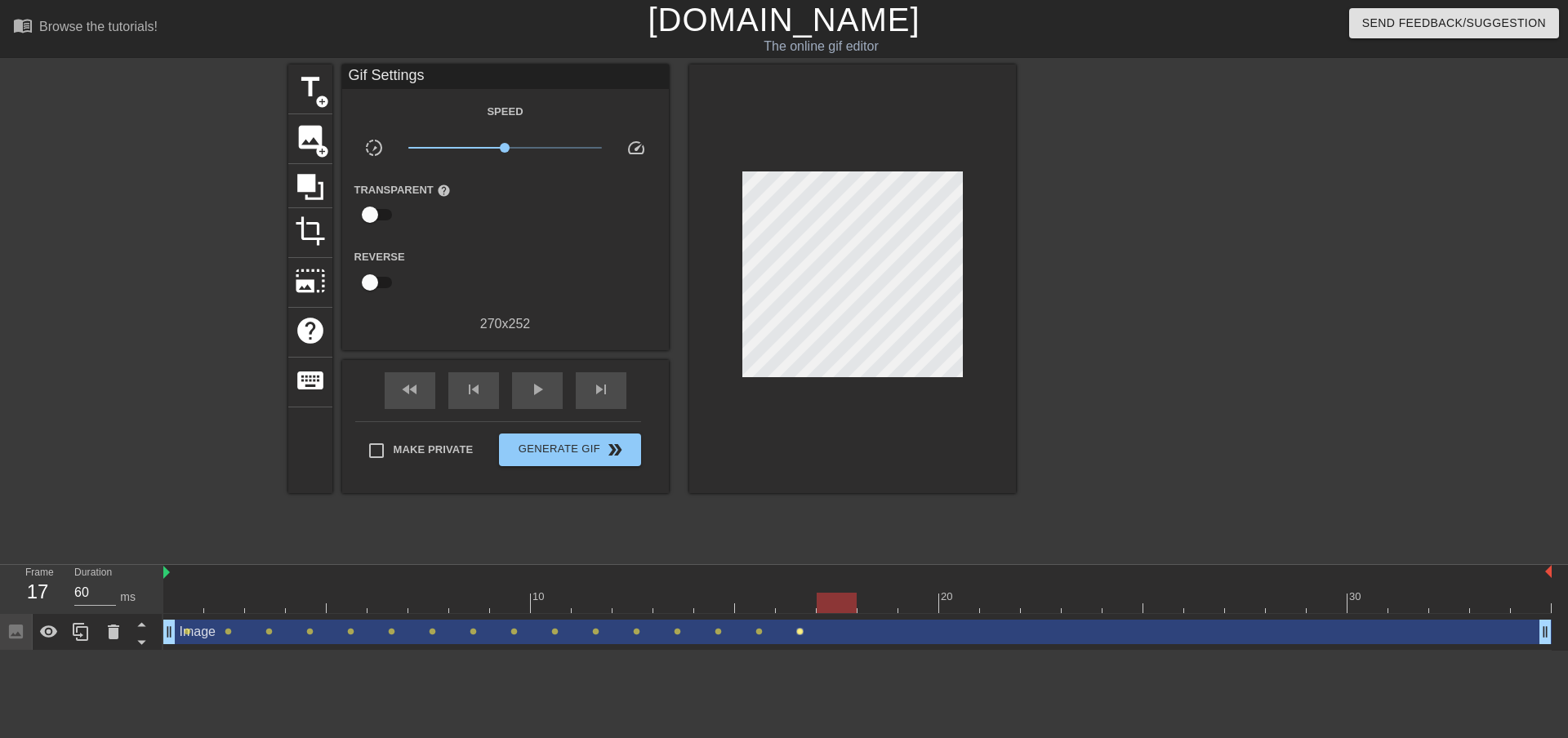 click on "lens" at bounding box center [800, 631] 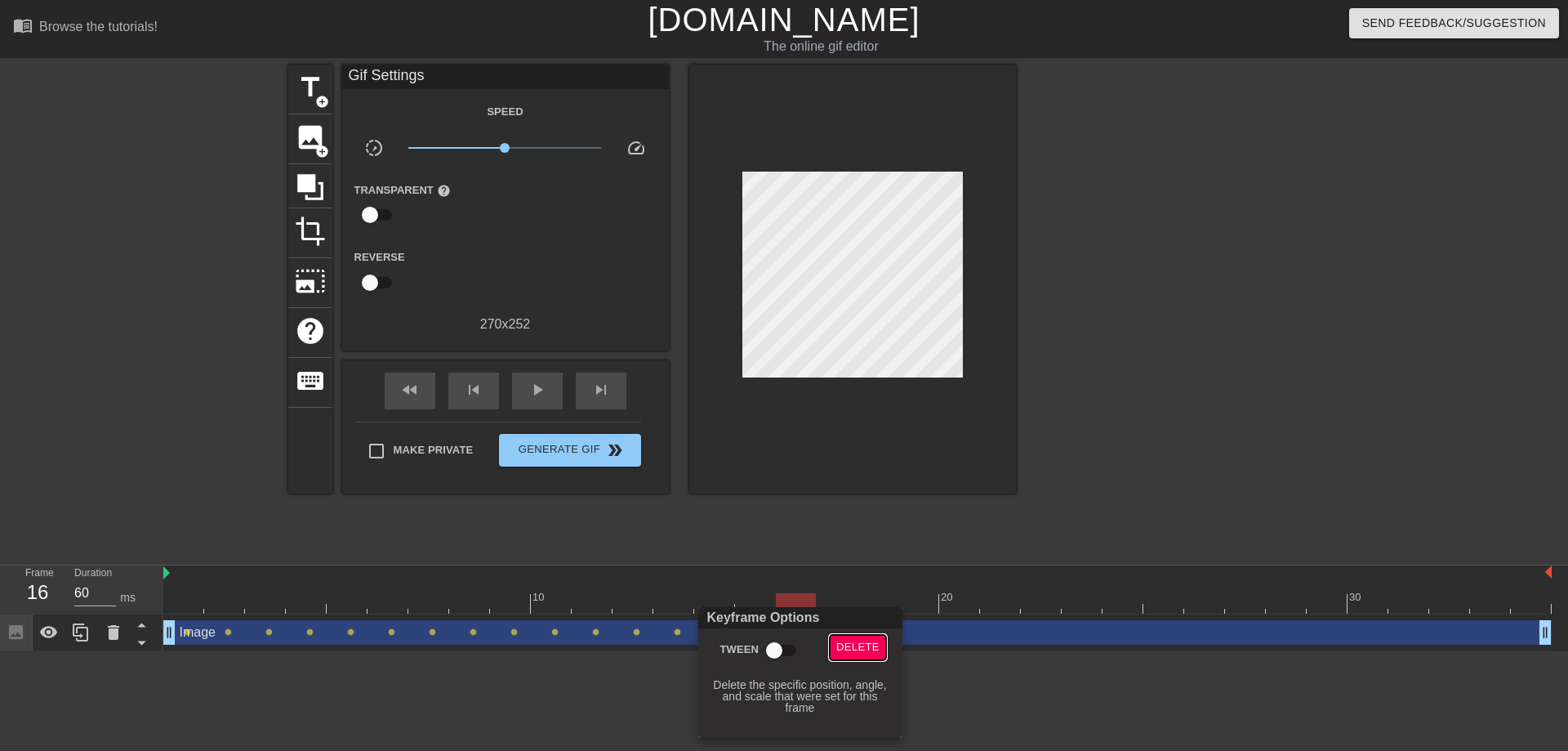 drag, startPoint x: 849, startPoint y: 641, endPoint x: 805, endPoint y: 636, distance: 44.28318 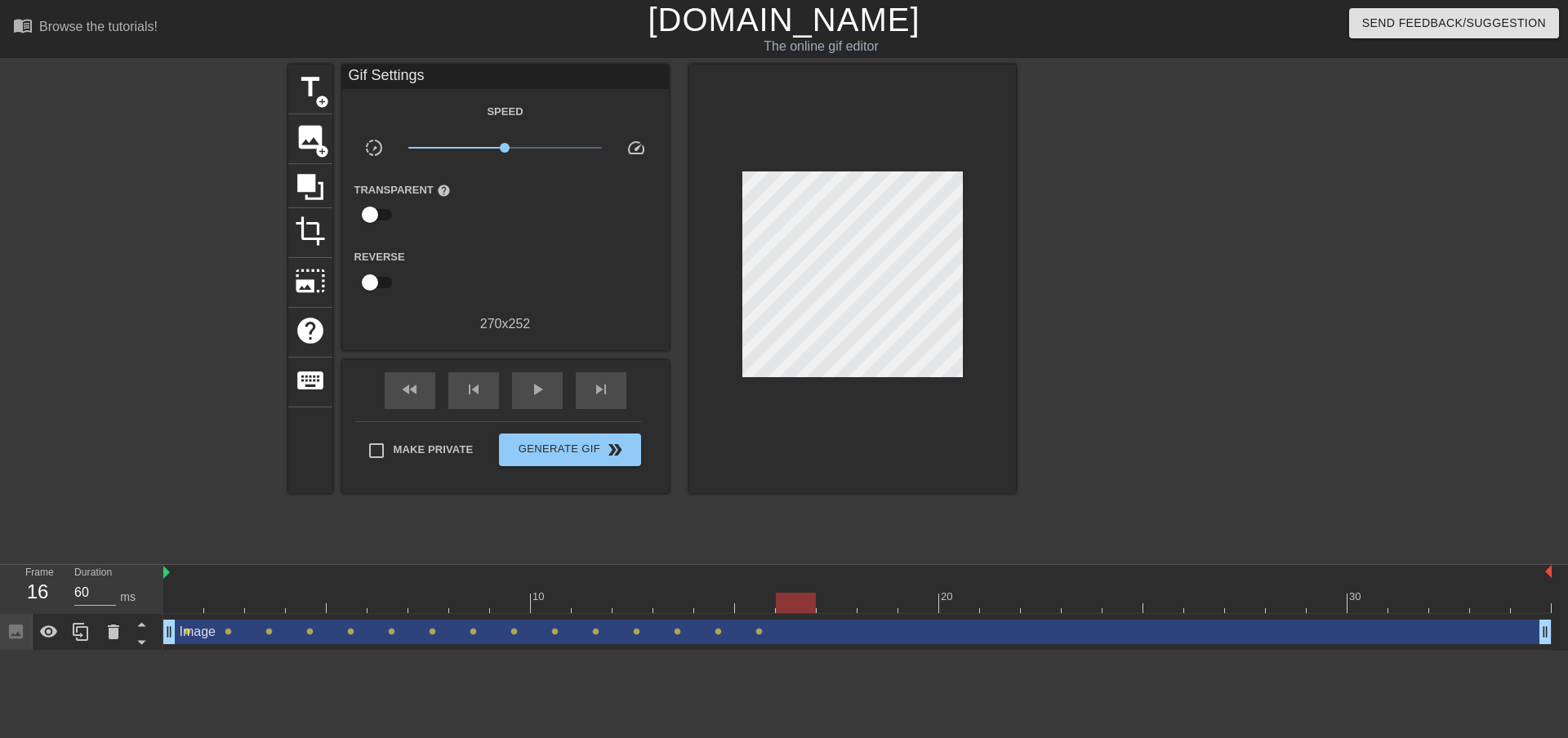 click on "Image drag_handle drag_handle" at bounding box center [858, 632] 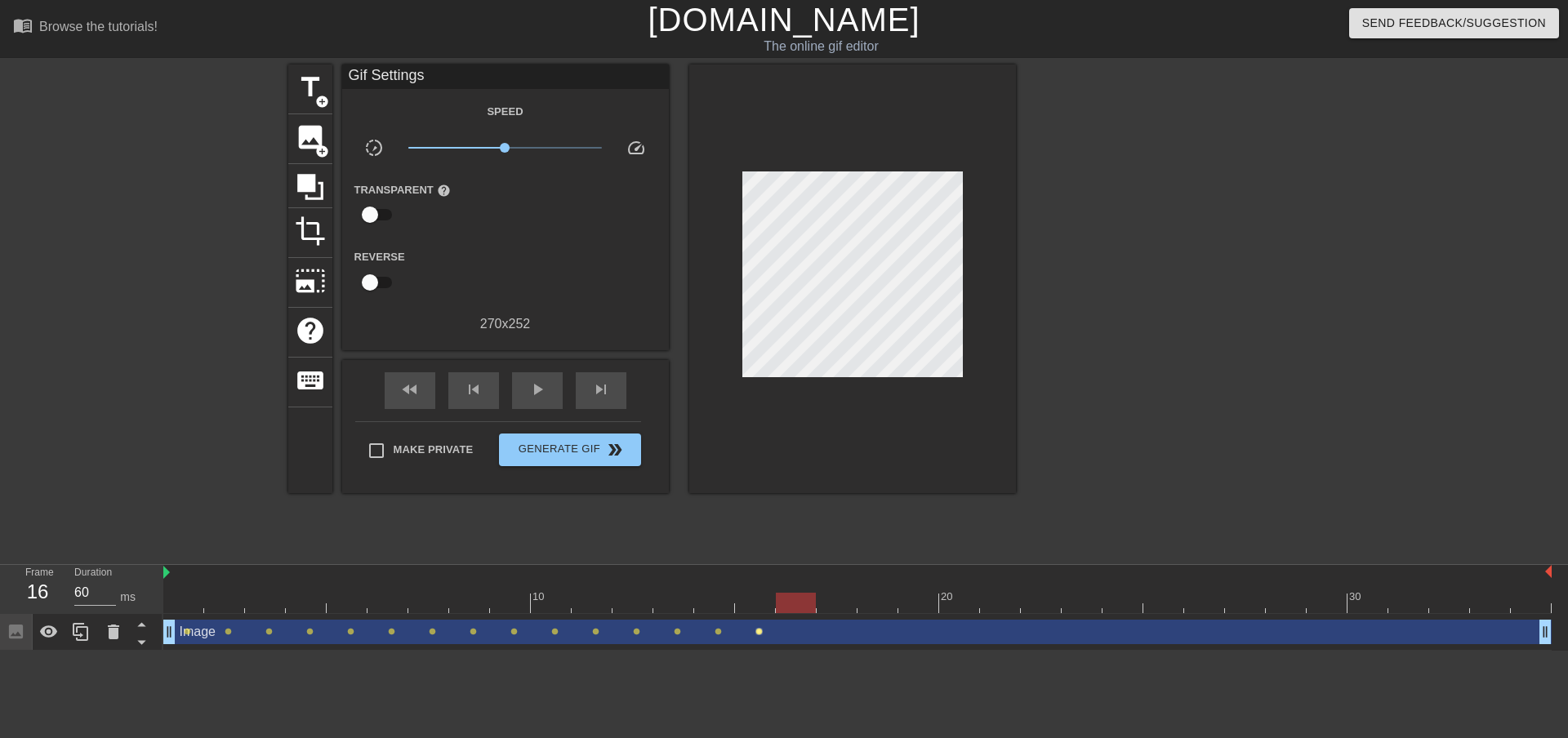 click on "lens" at bounding box center (759, 631) 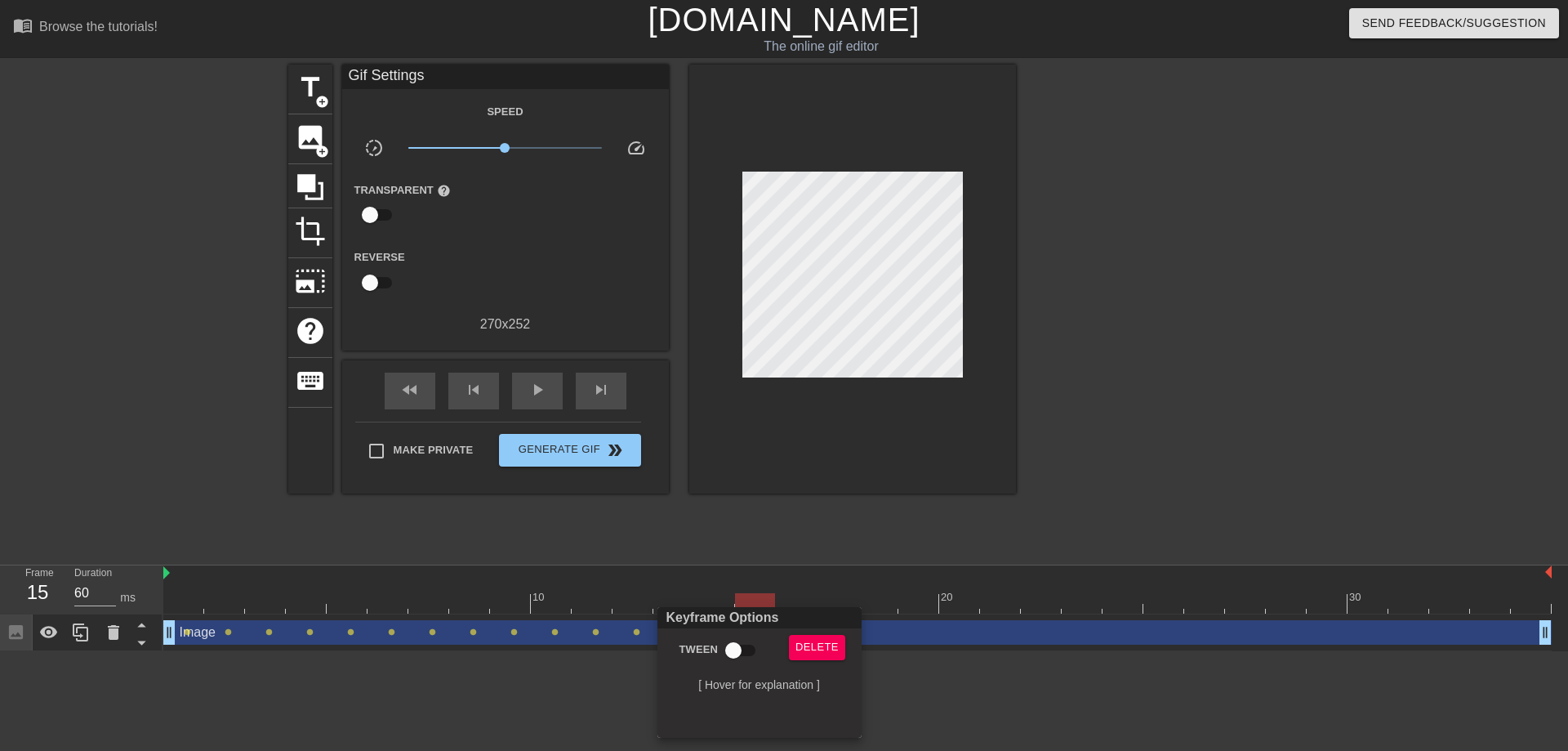 drag, startPoint x: 832, startPoint y: 661, endPoint x: 818, endPoint y: 651, distance: 17.204651 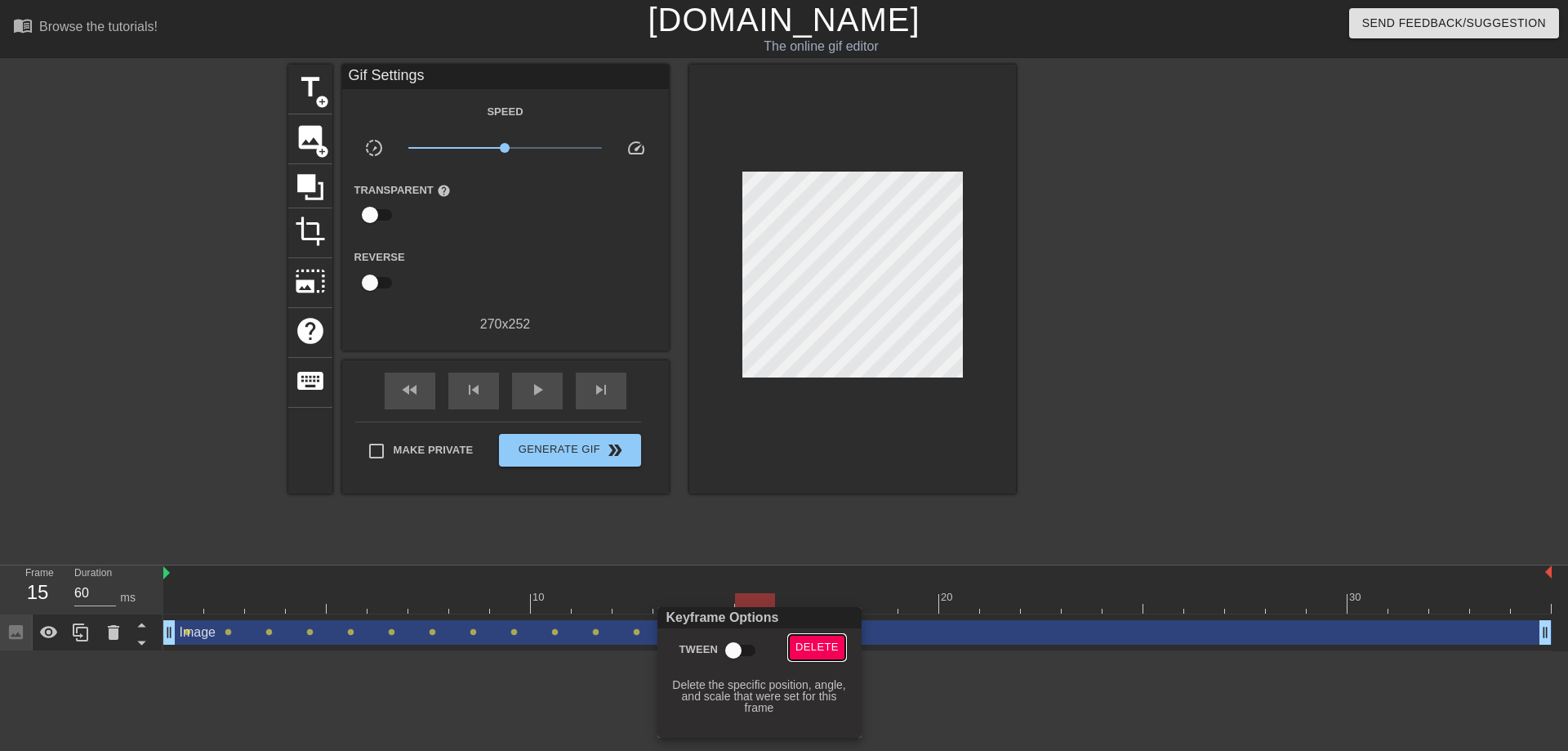 drag, startPoint x: 817, startPoint y: 650, endPoint x: 793, endPoint y: 650, distance: 24 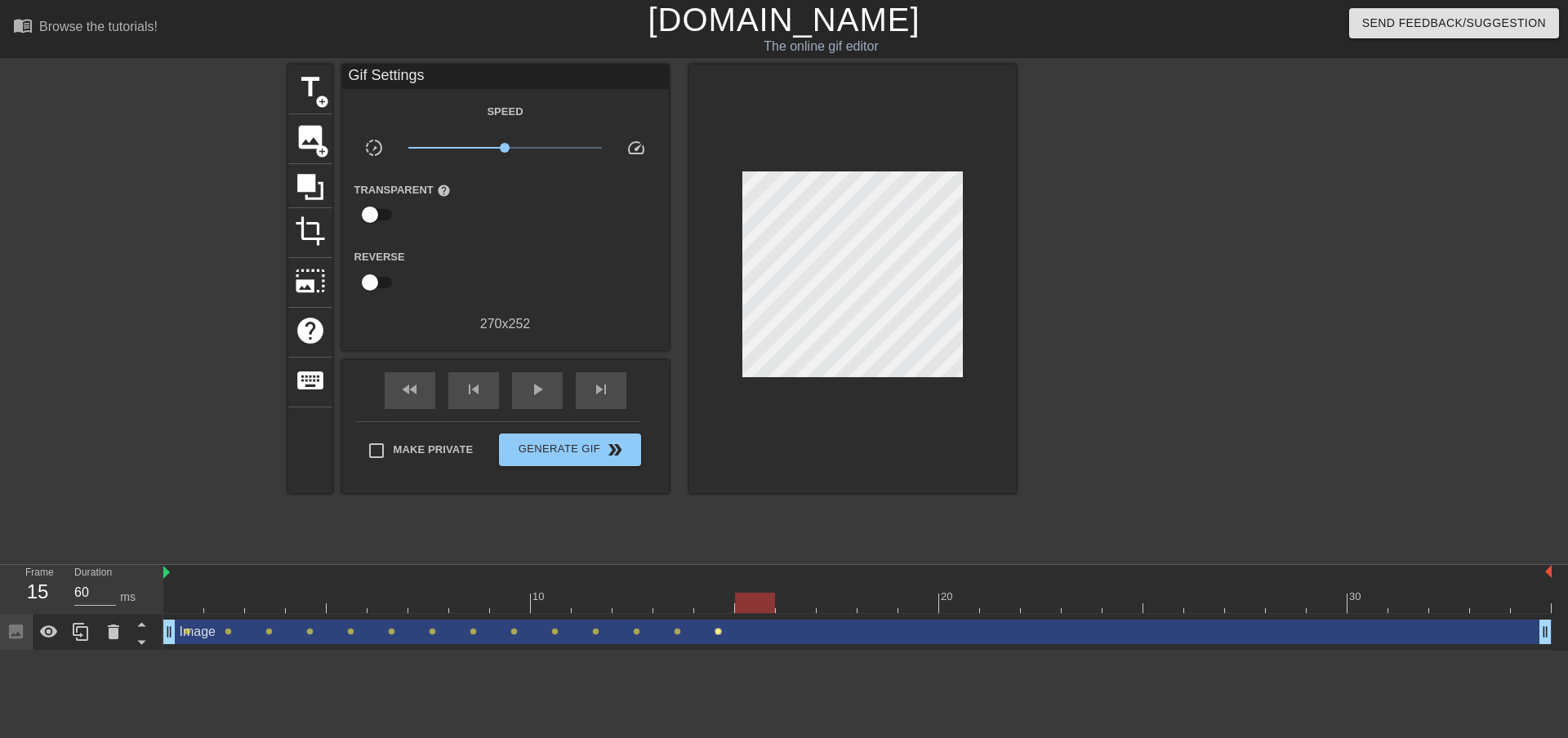 click on "lens" at bounding box center [718, 631] 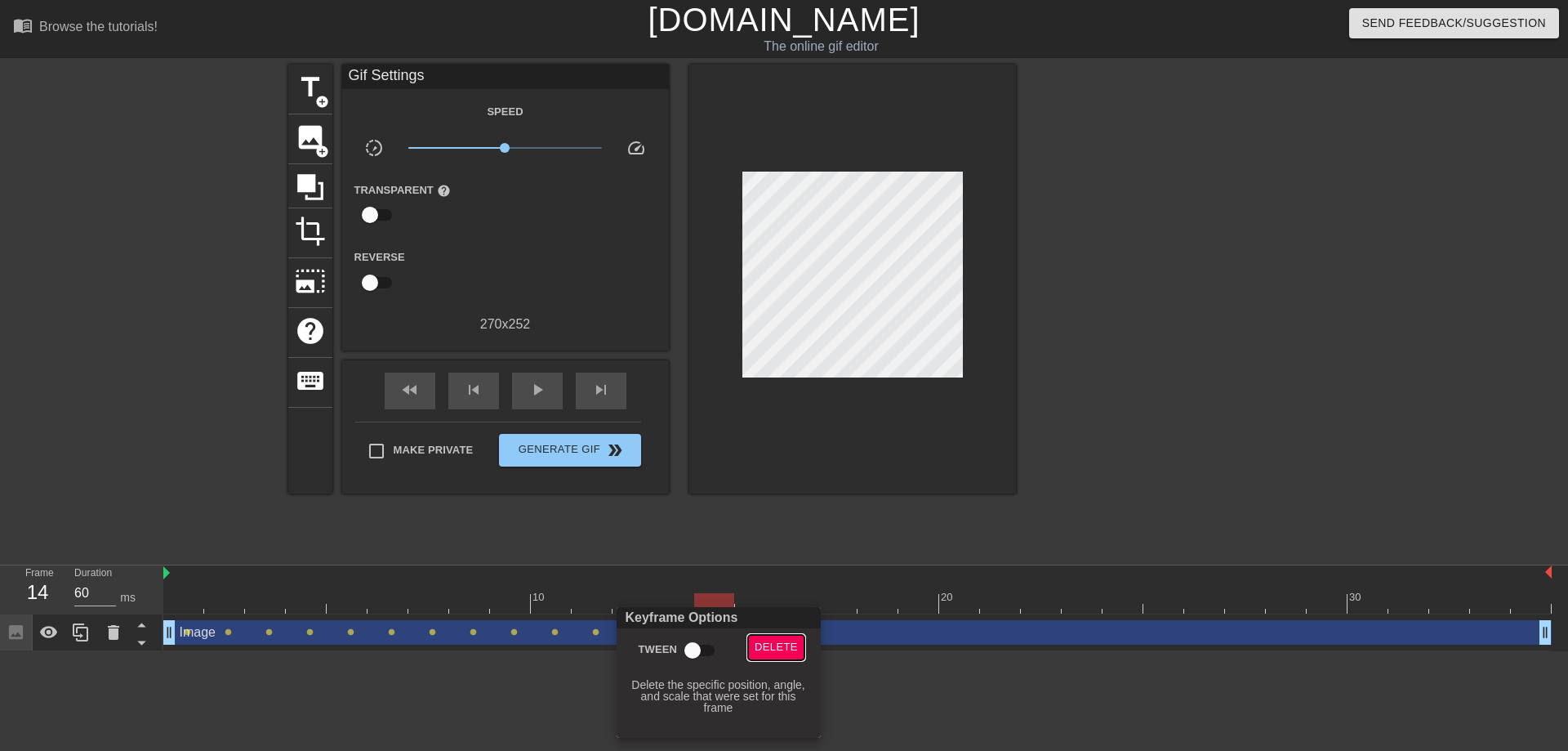 drag, startPoint x: 797, startPoint y: 646, endPoint x: 773, endPoint y: 647, distance: 24.020824 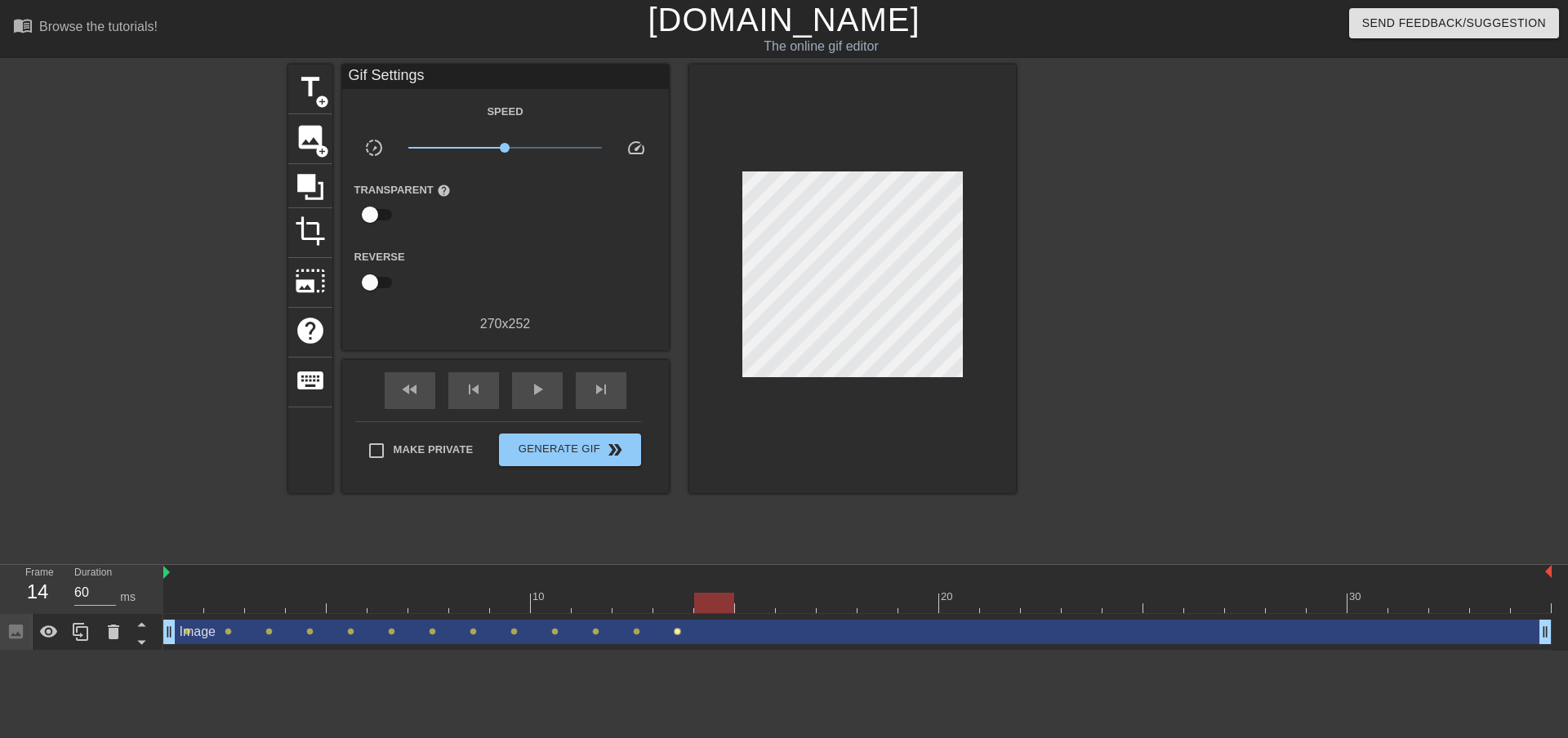 click on "lens" at bounding box center [677, 631] 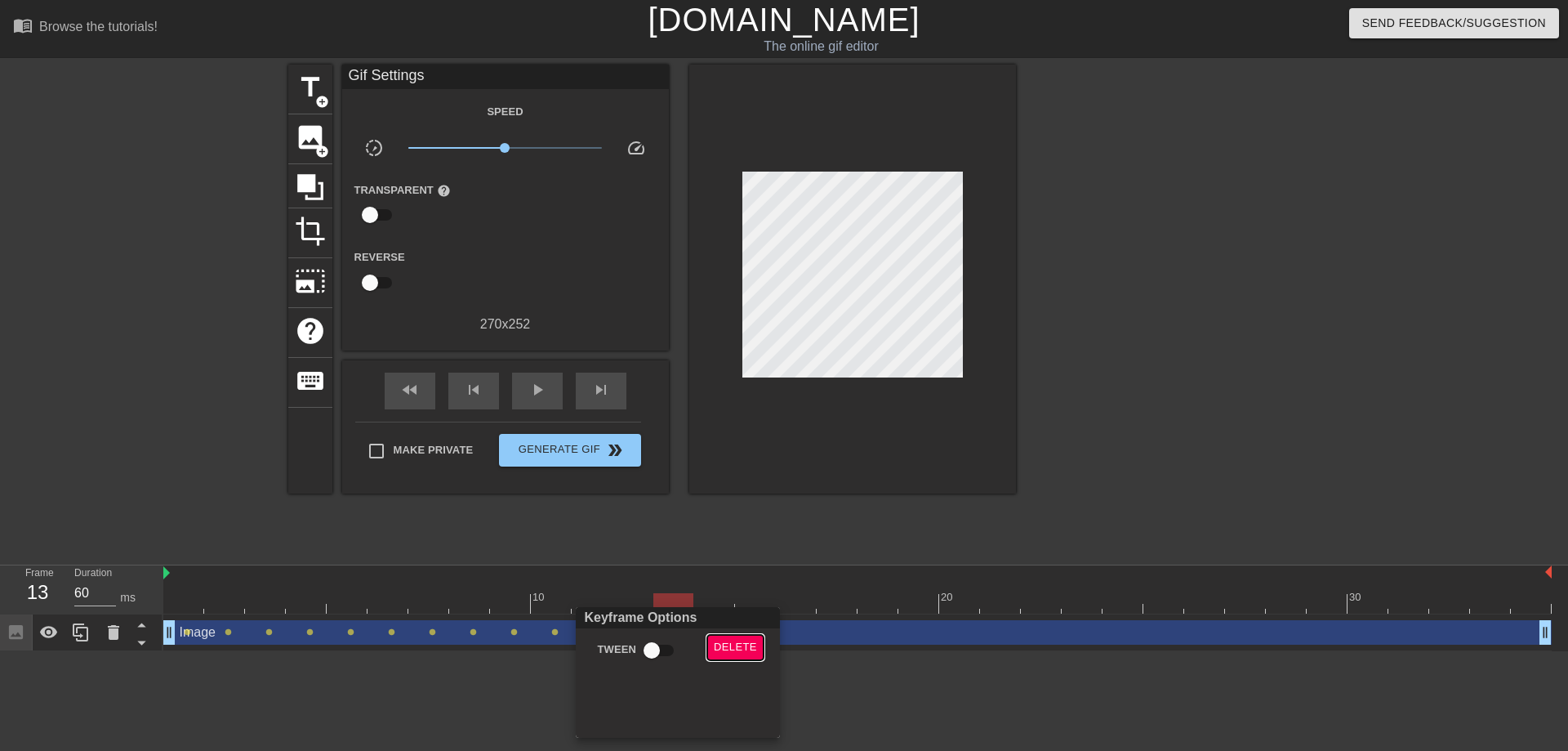 click on "Delete" at bounding box center (735, 647) 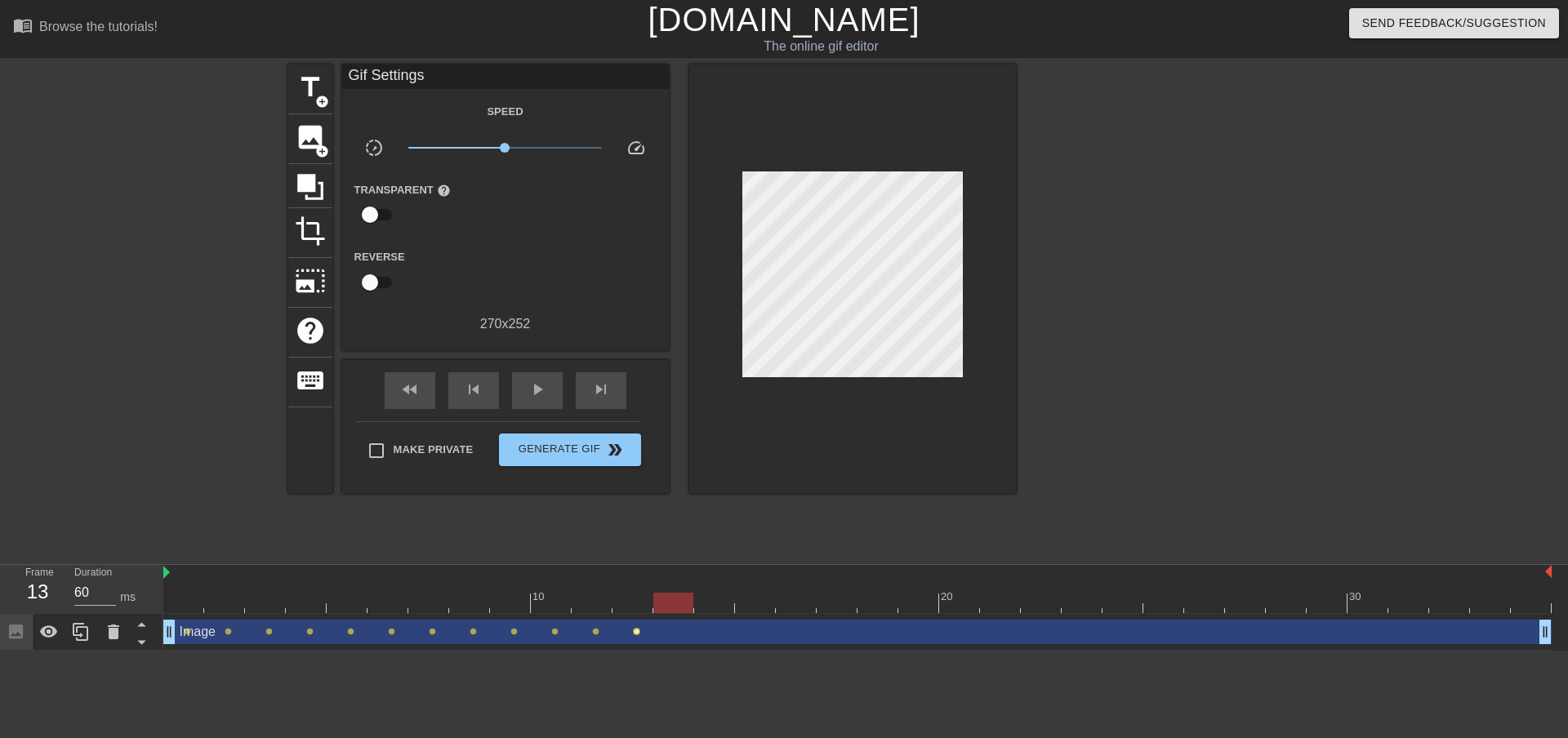 click on "lens" at bounding box center [636, 631] 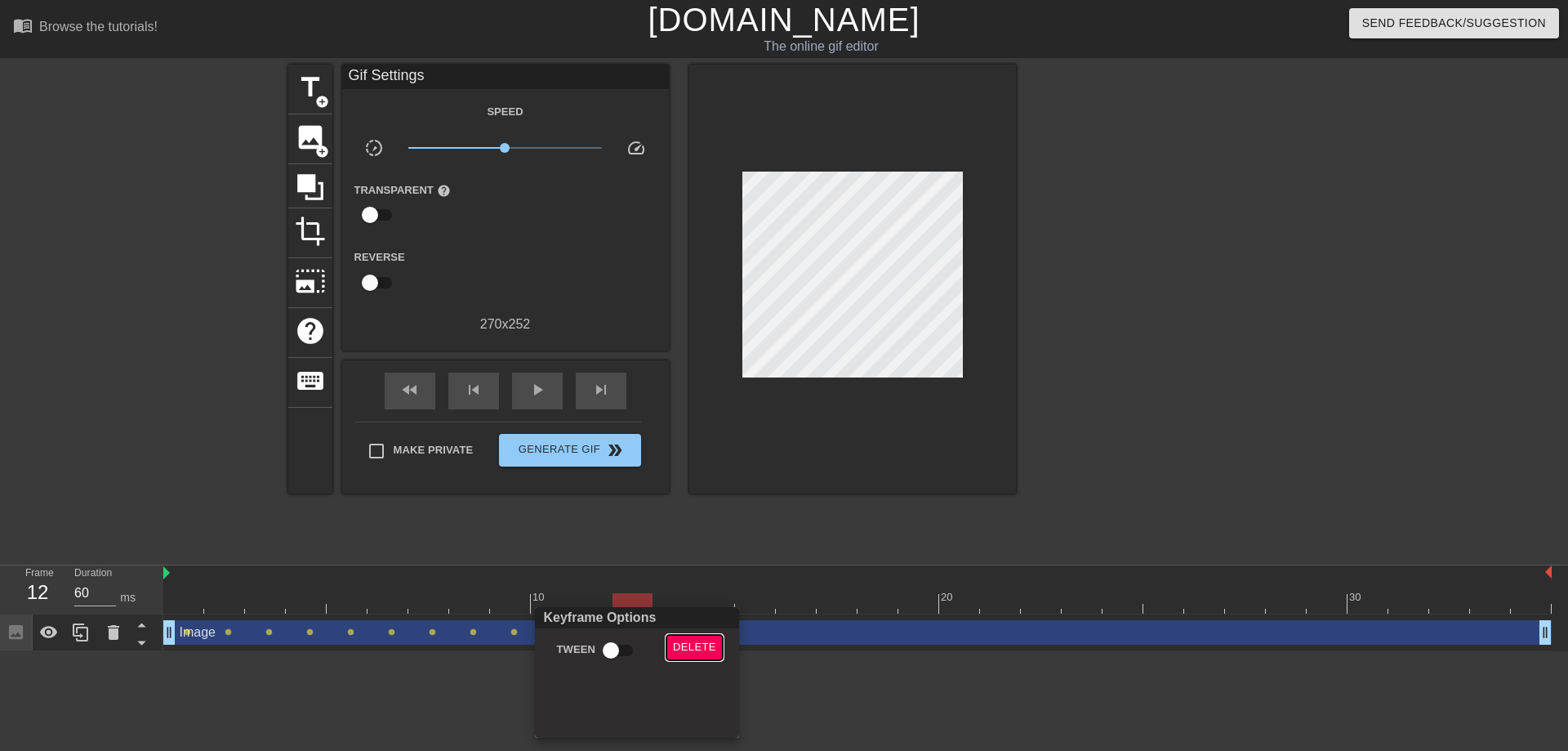 click on "Delete" at bounding box center (694, 647) 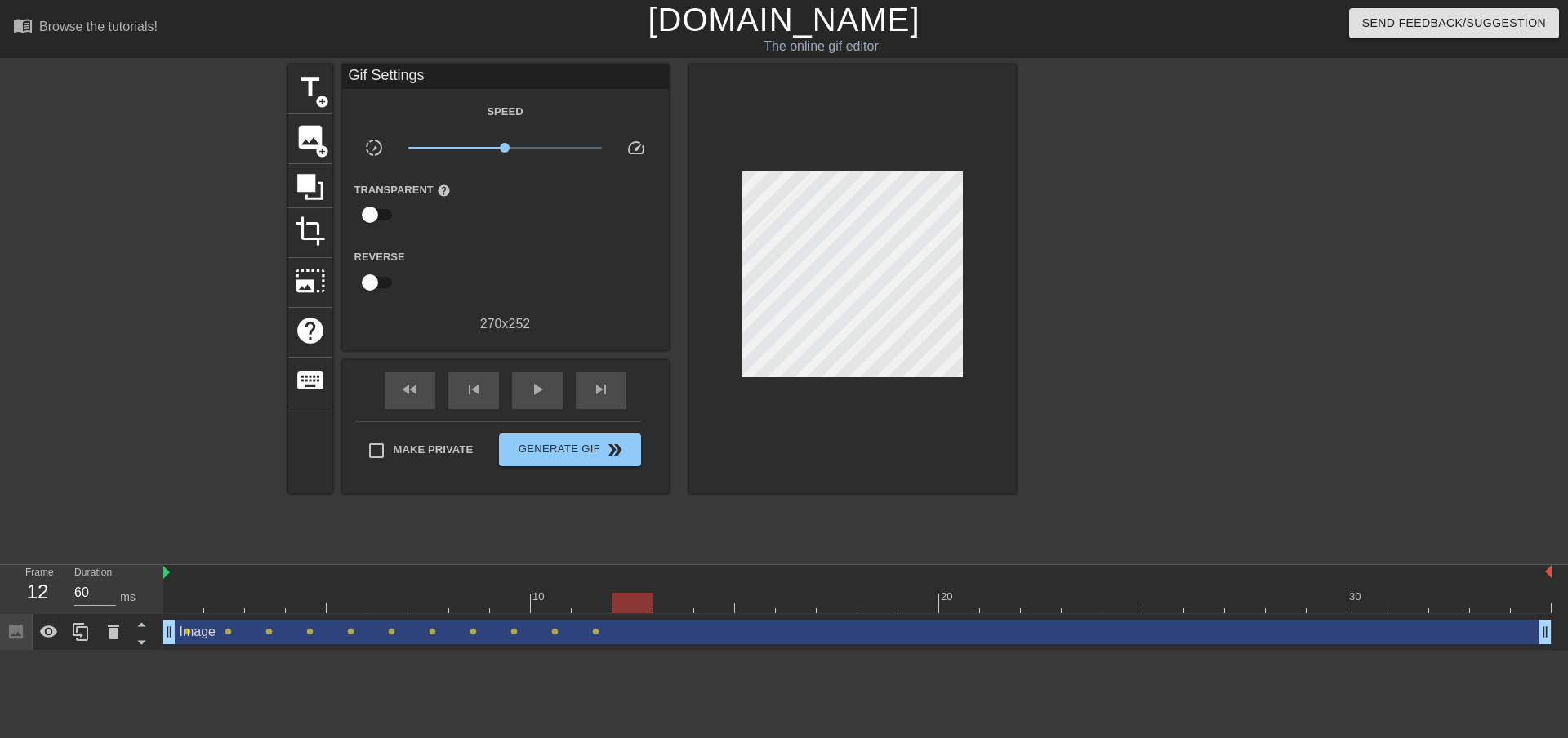 click on "Image drag_handle drag_handle" at bounding box center (858, 632) 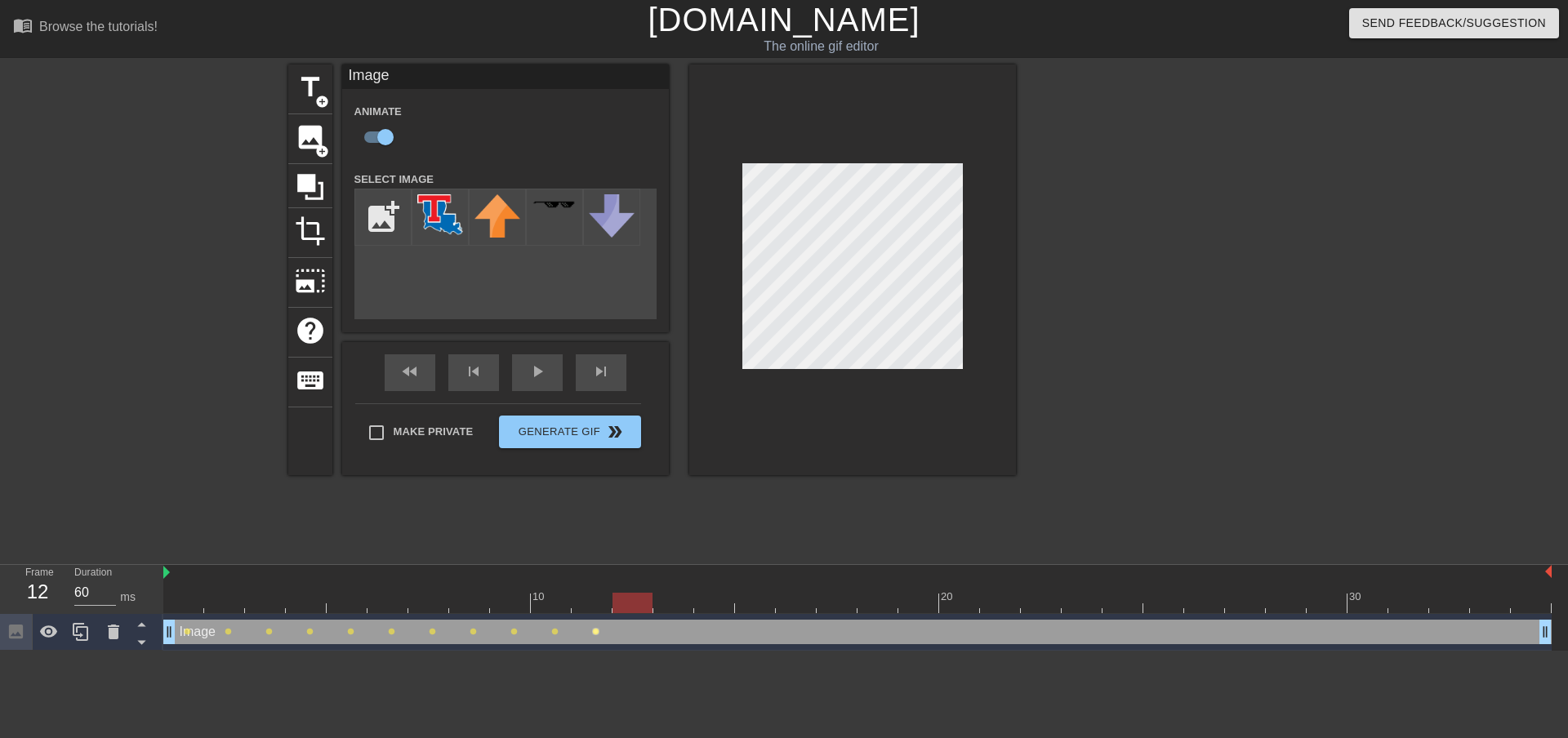 click on "lens" at bounding box center (595, 631) 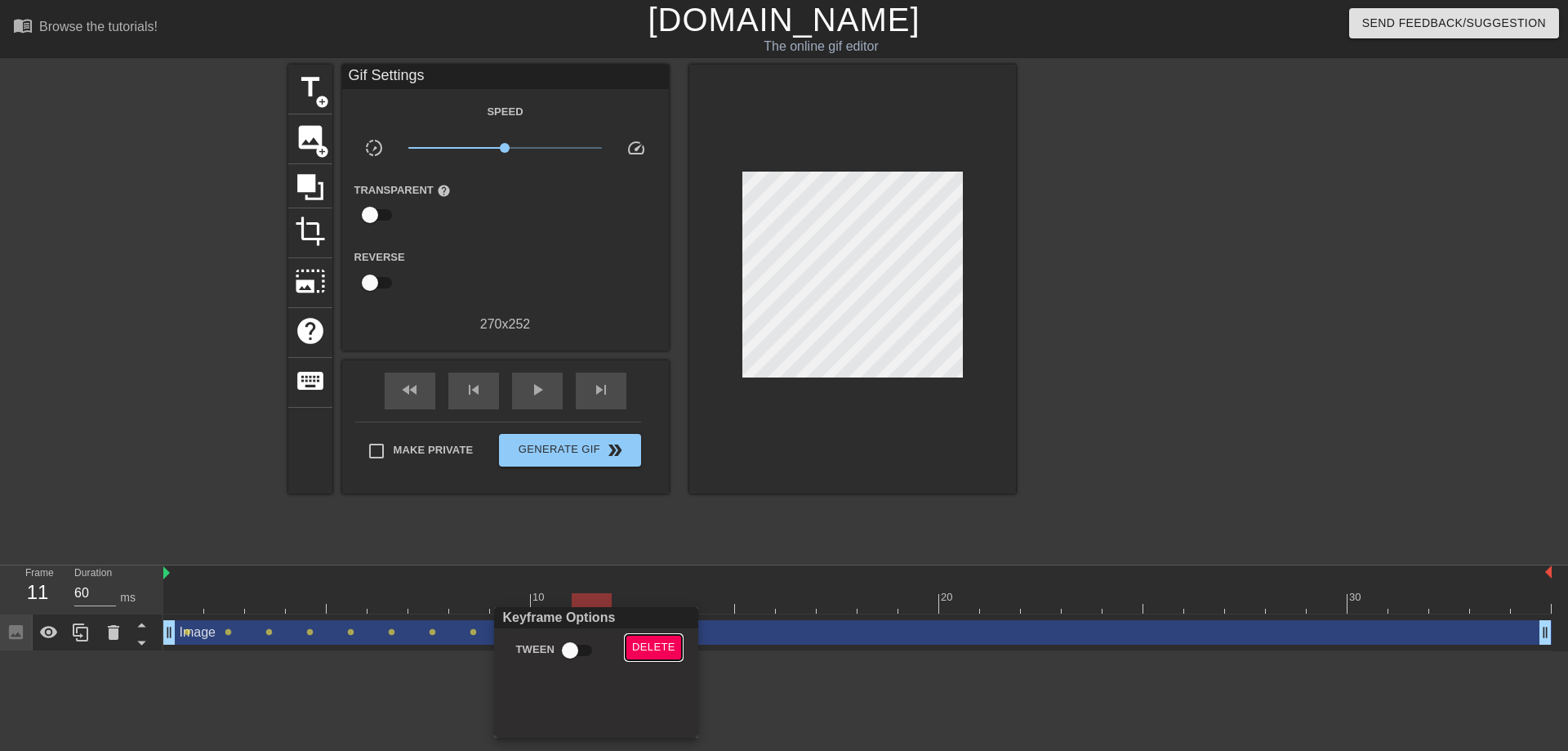 click on "Delete" at bounding box center [653, 647] 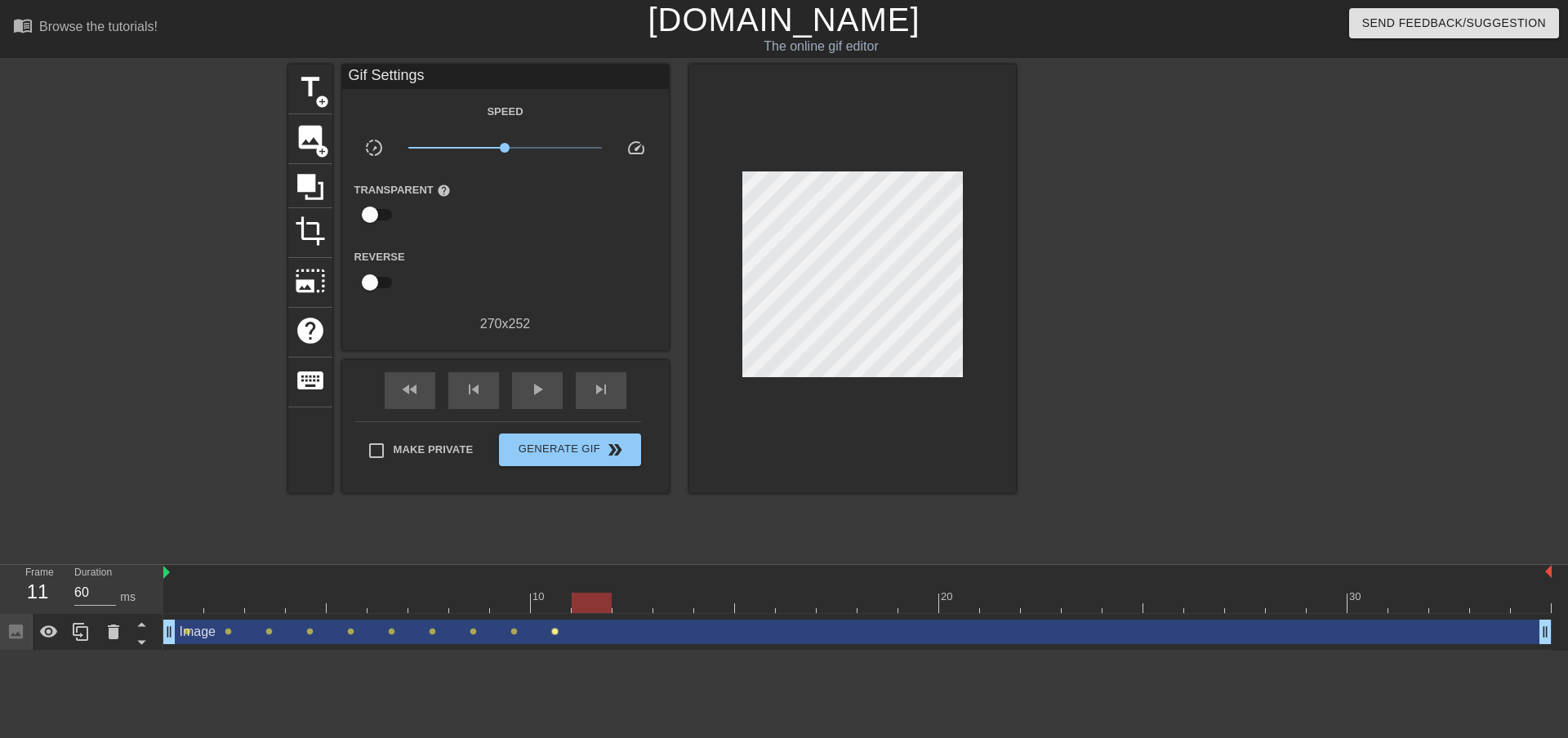 click on "lens" at bounding box center [555, 631] 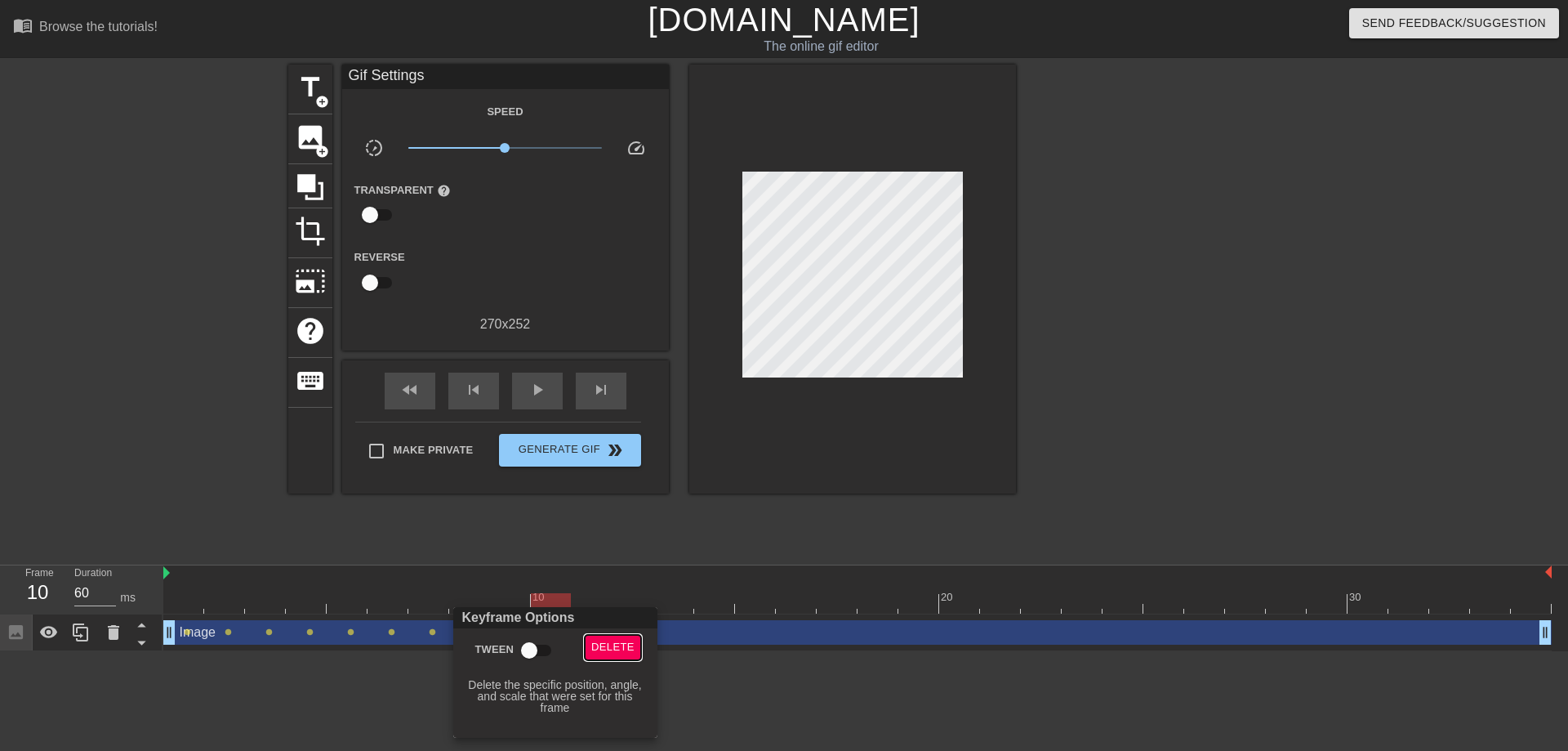 drag, startPoint x: 596, startPoint y: 647, endPoint x: 537, endPoint y: 642, distance: 59.21149 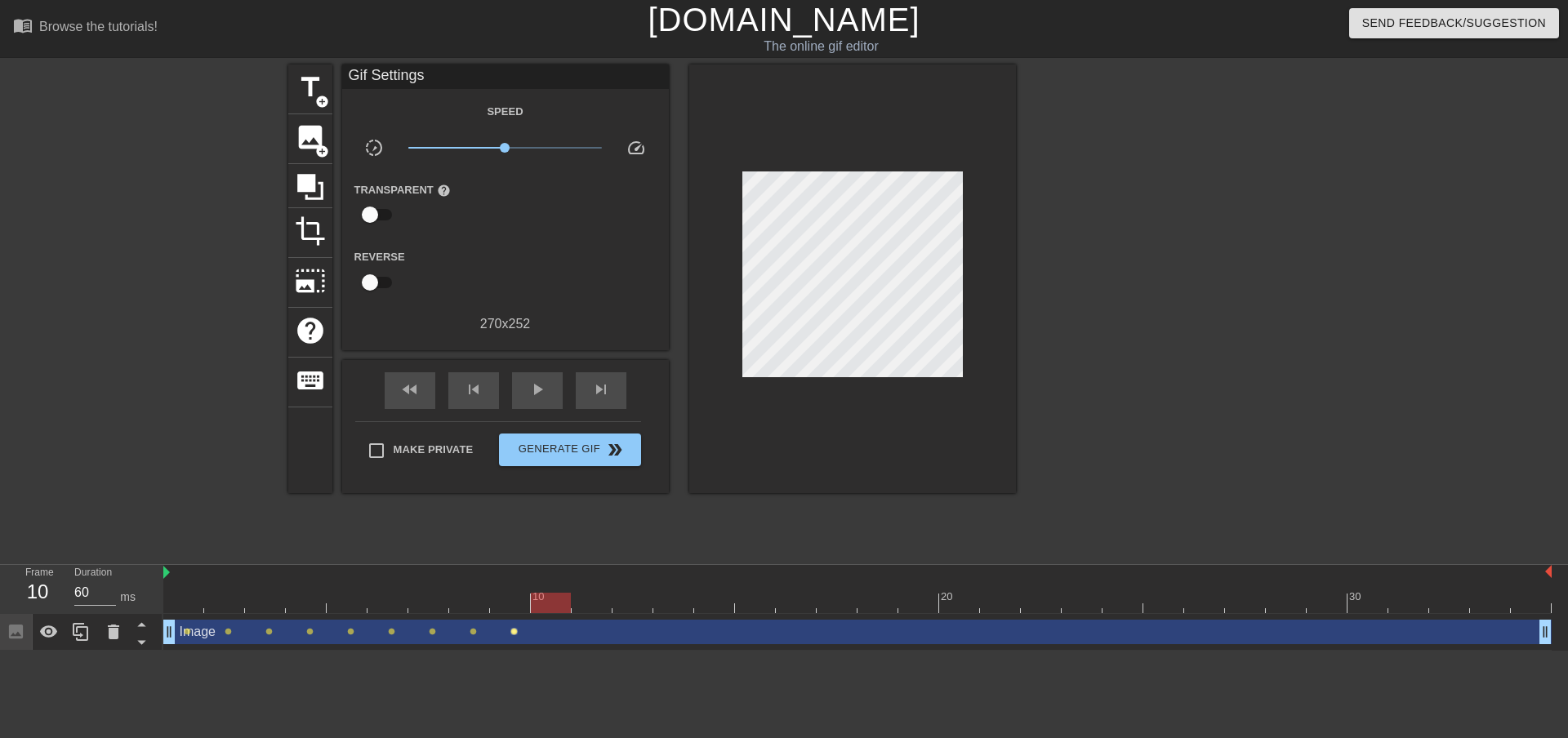 click on "lens" at bounding box center [514, 631] 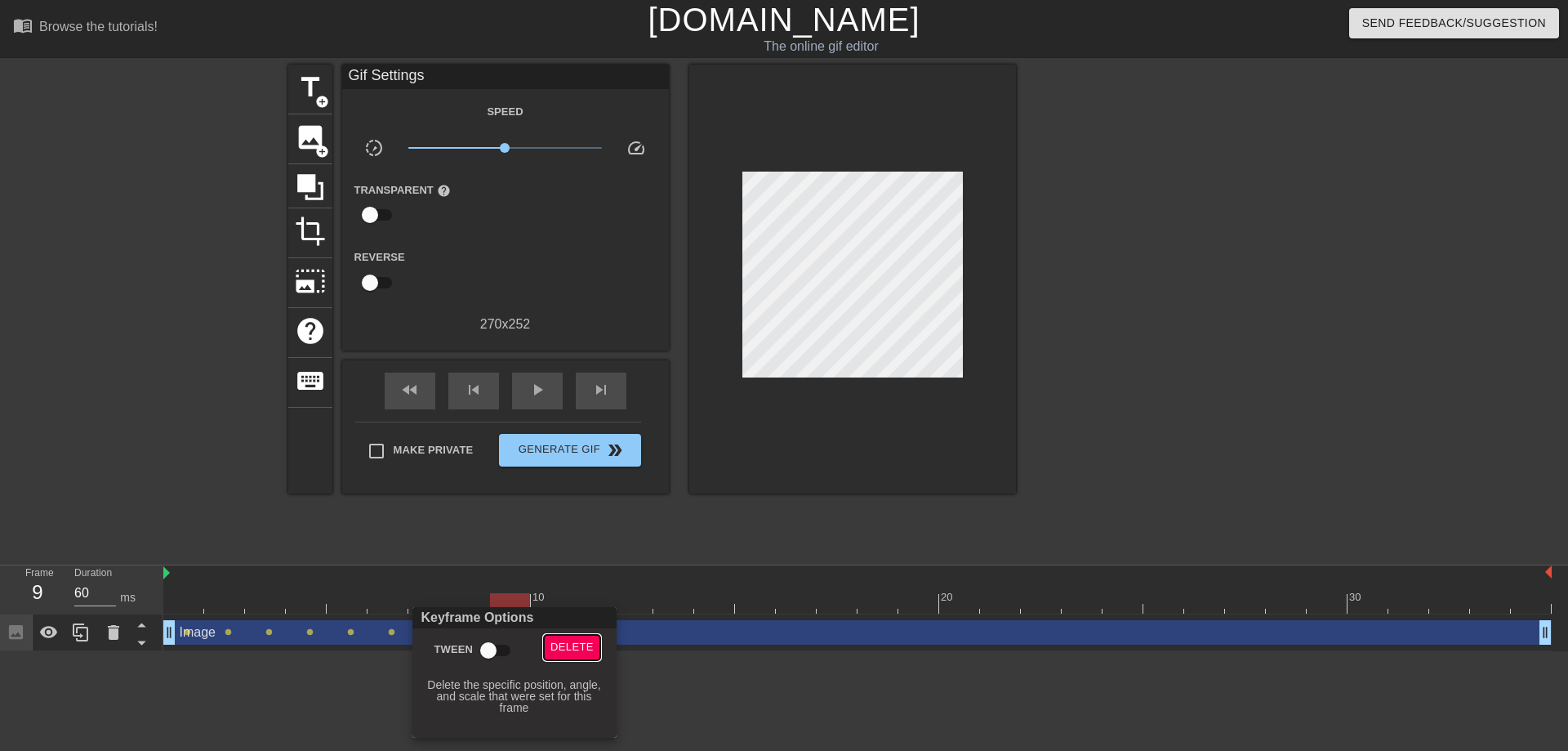click on "Delete" at bounding box center (572, 647) 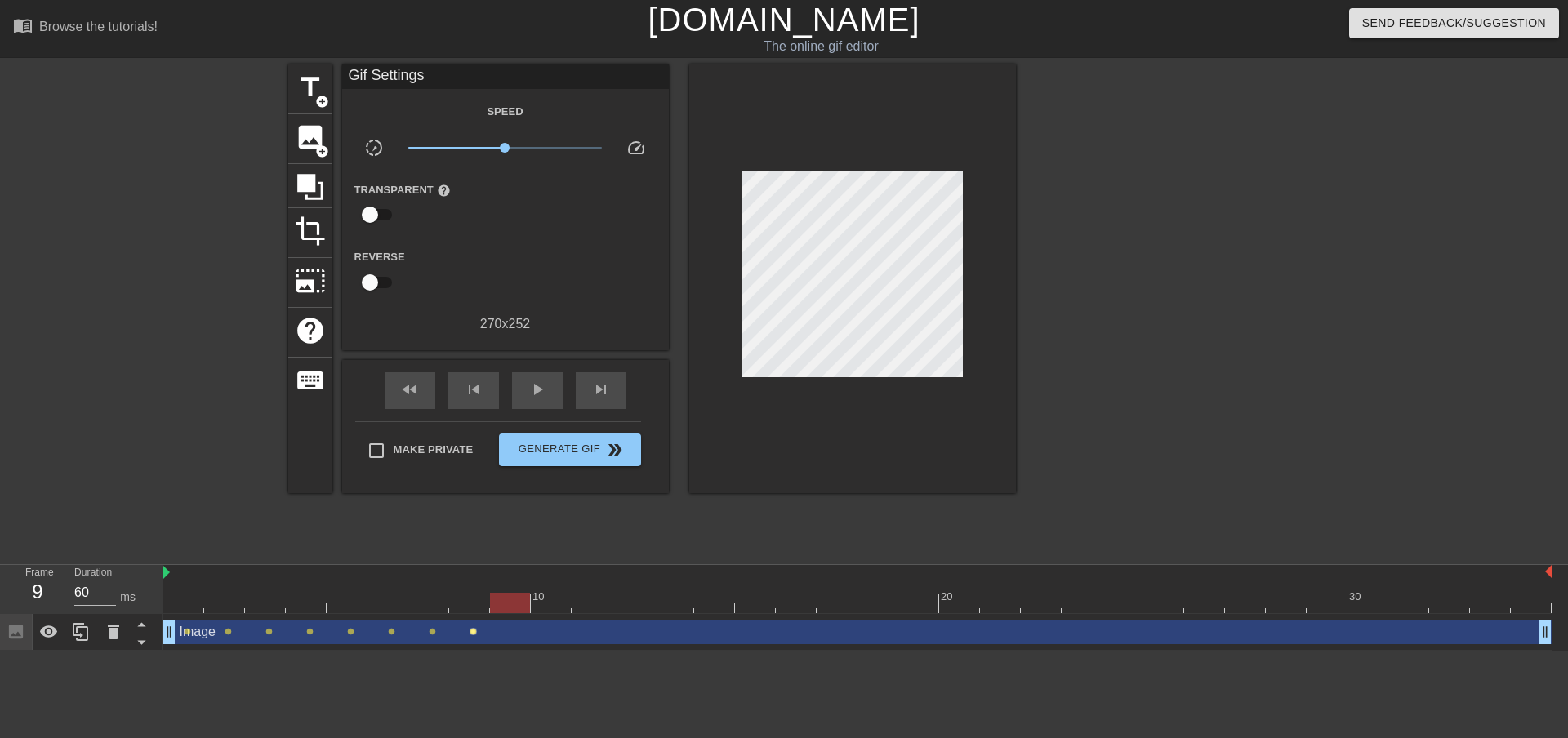 click on "lens" at bounding box center [473, 631] 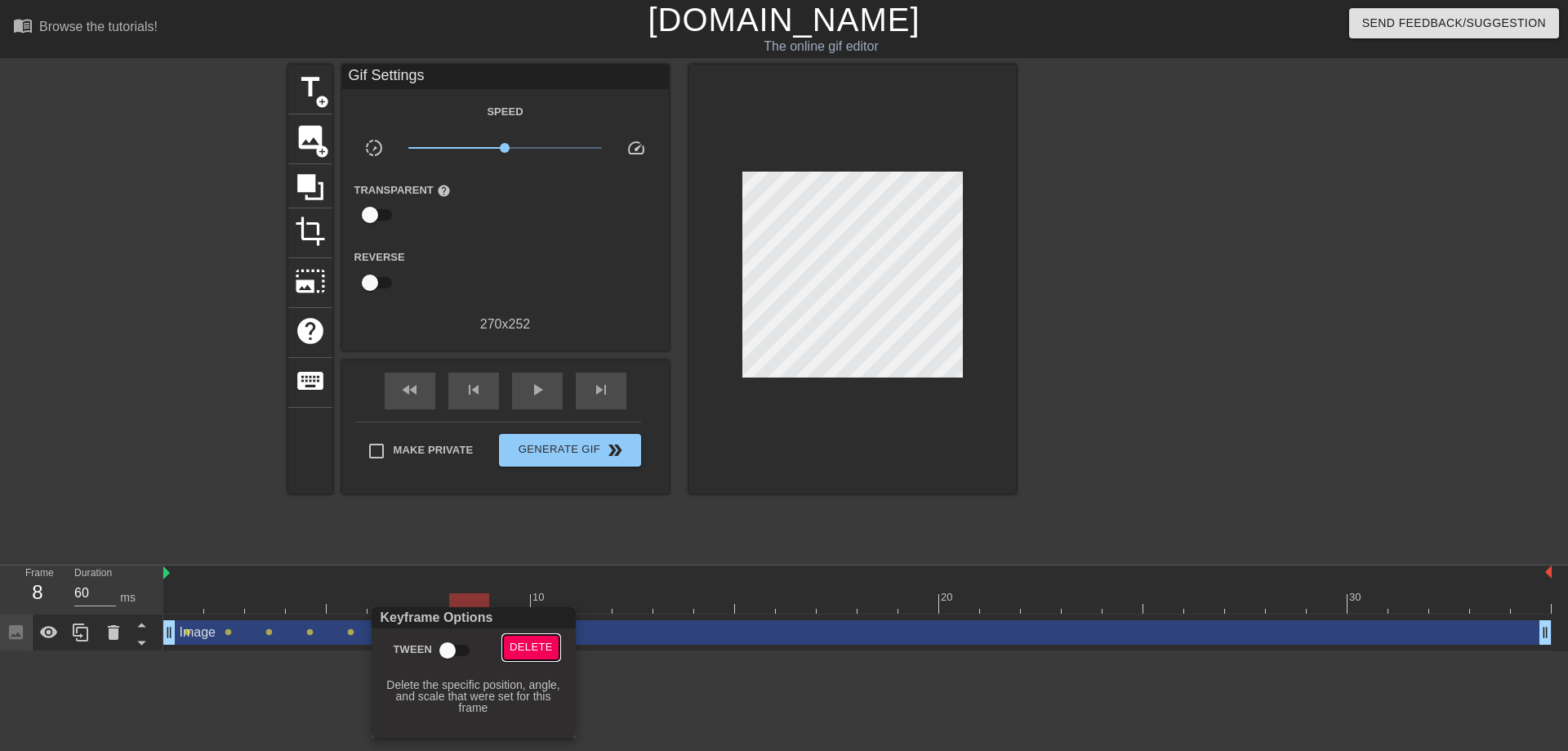 click on "Delete" at bounding box center (531, 647) 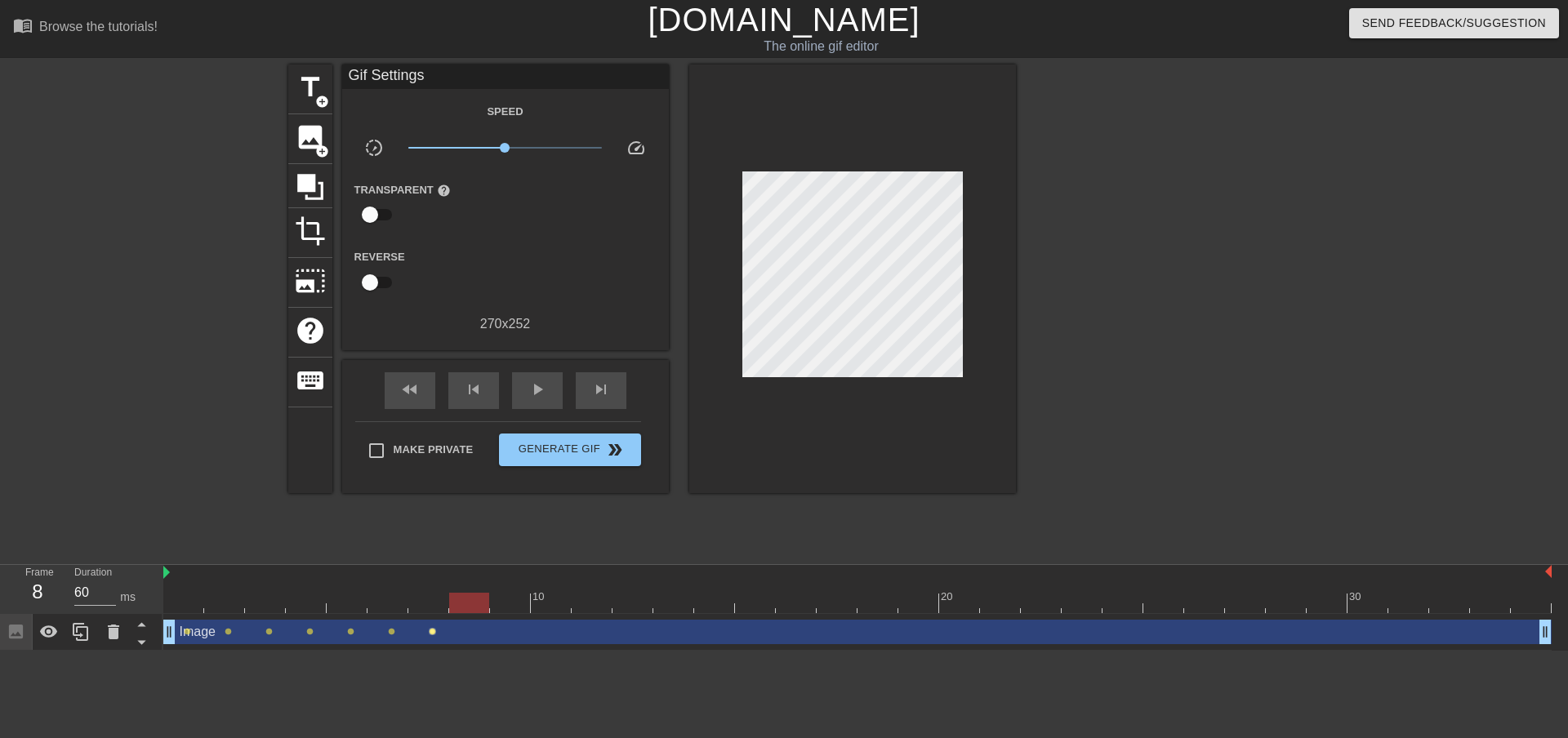 click on "lens" at bounding box center [432, 631] 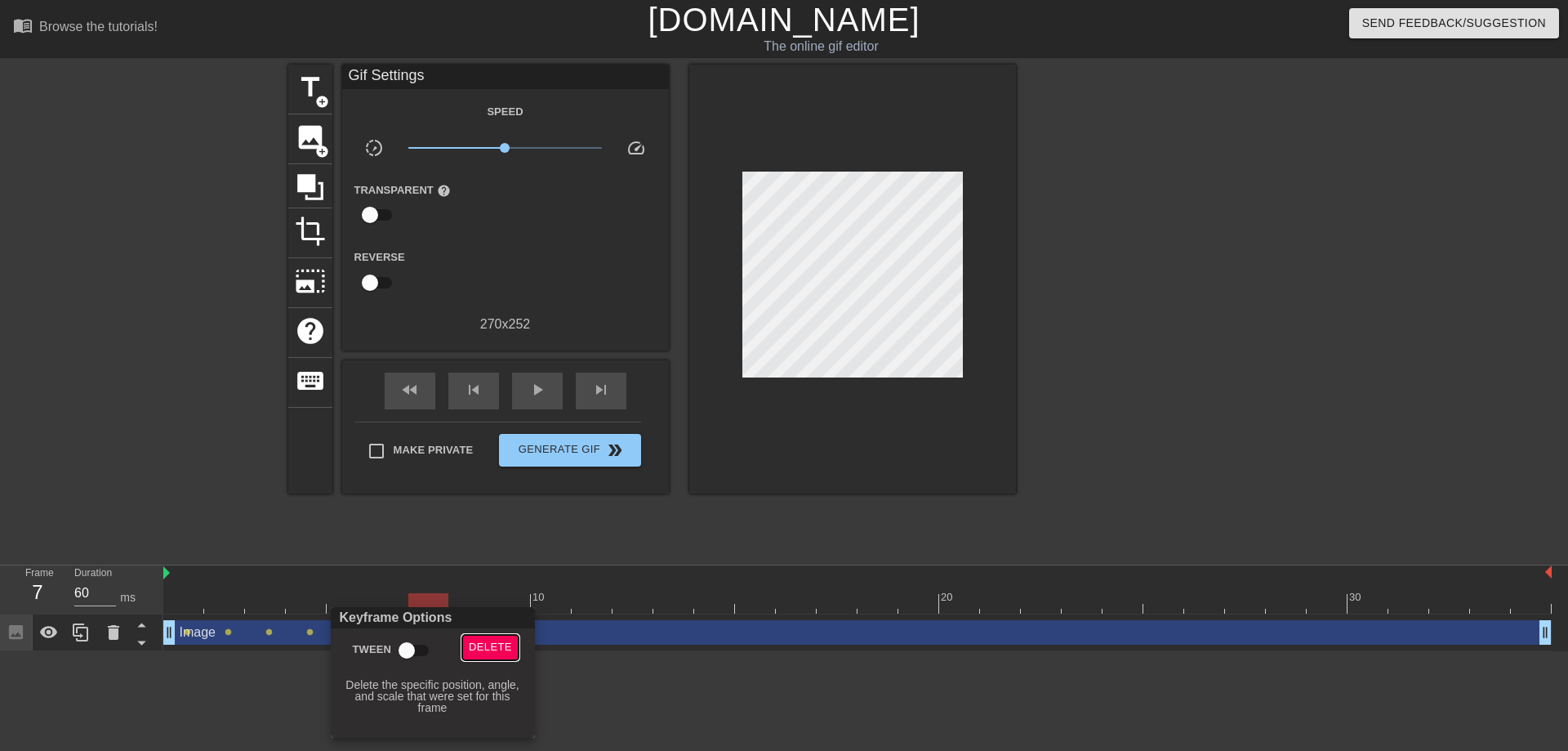 click on "Delete" at bounding box center (490, 647) 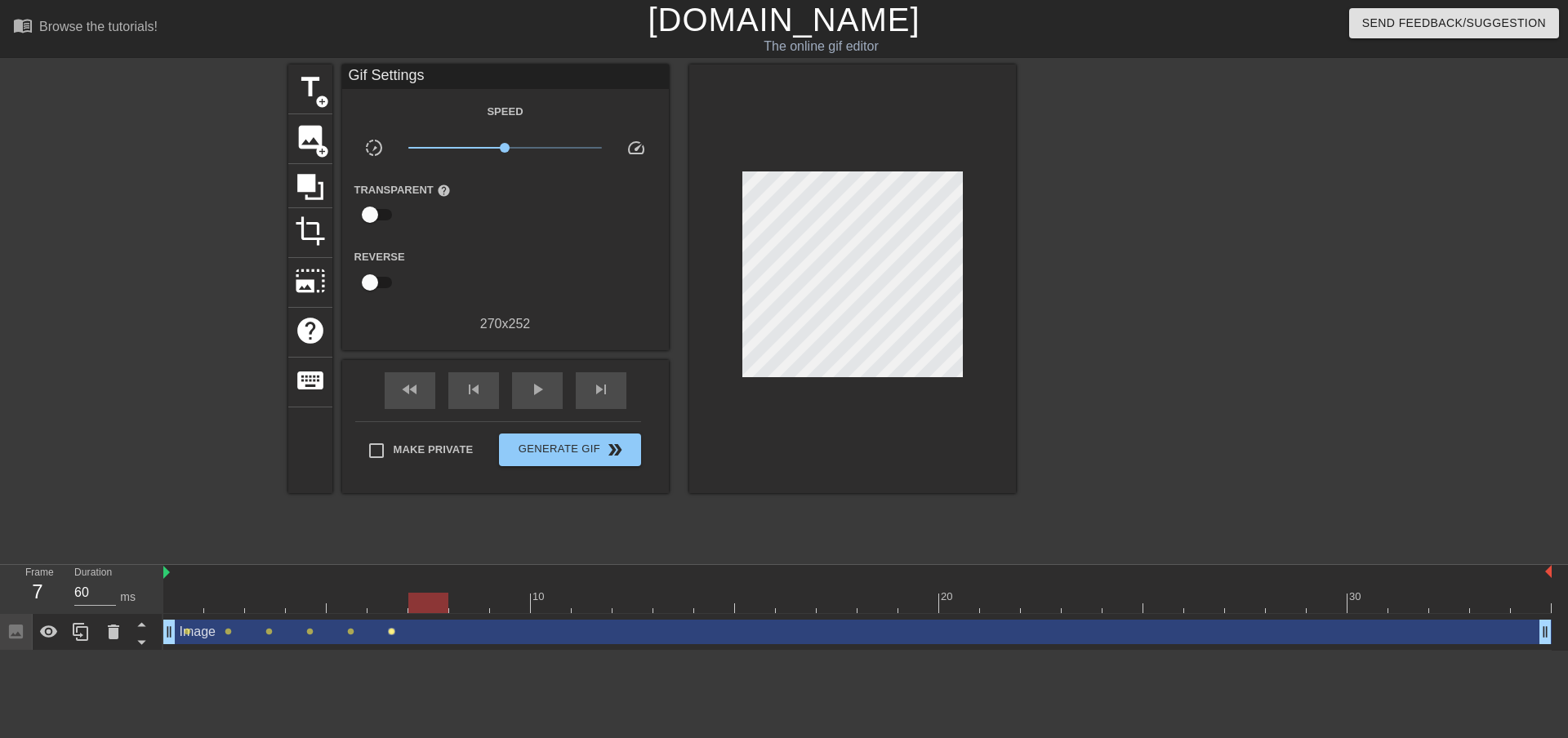 click on "lens" at bounding box center (391, 631) 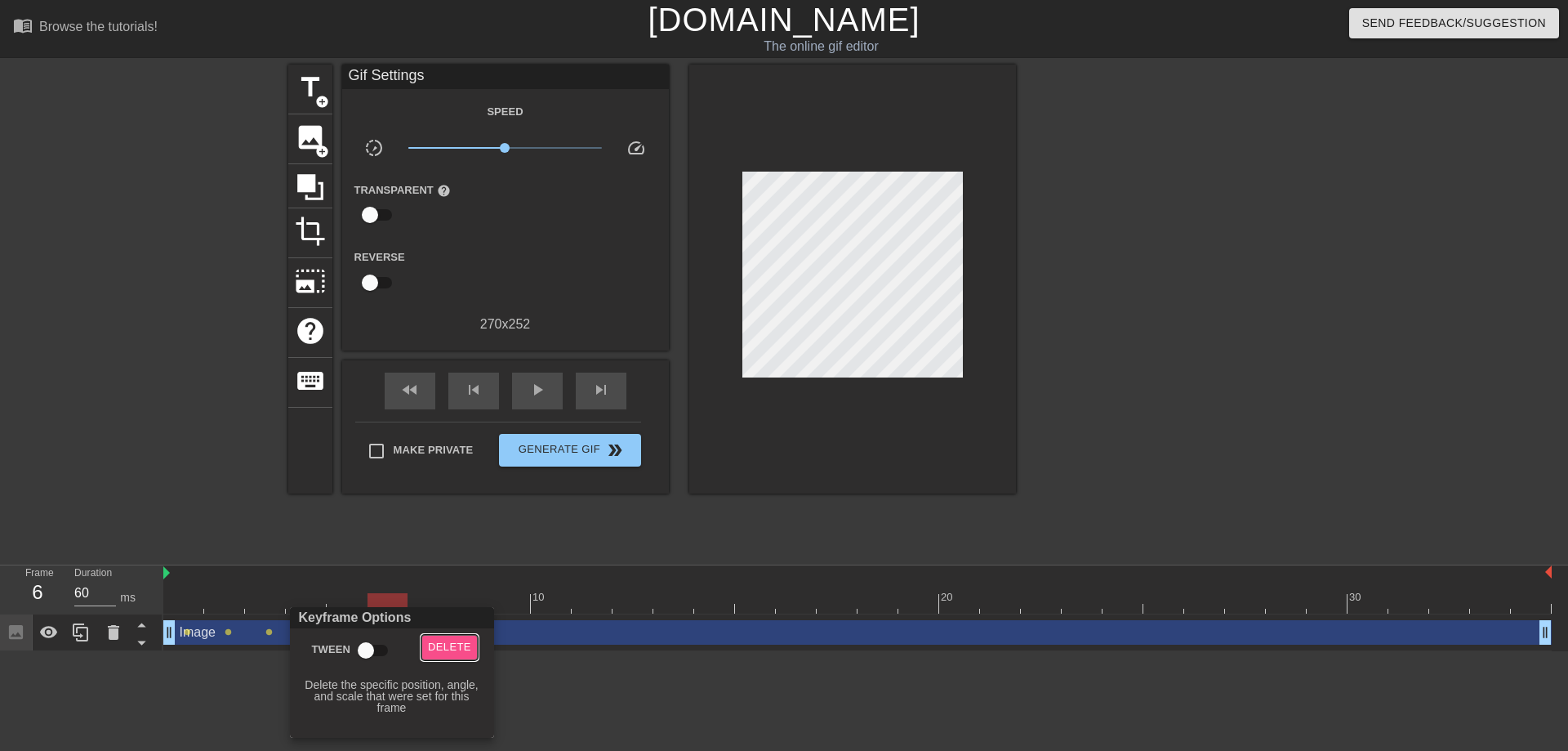 drag, startPoint x: 431, startPoint y: 642, endPoint x: 353, endPoint y: 633, distance: 78.51751 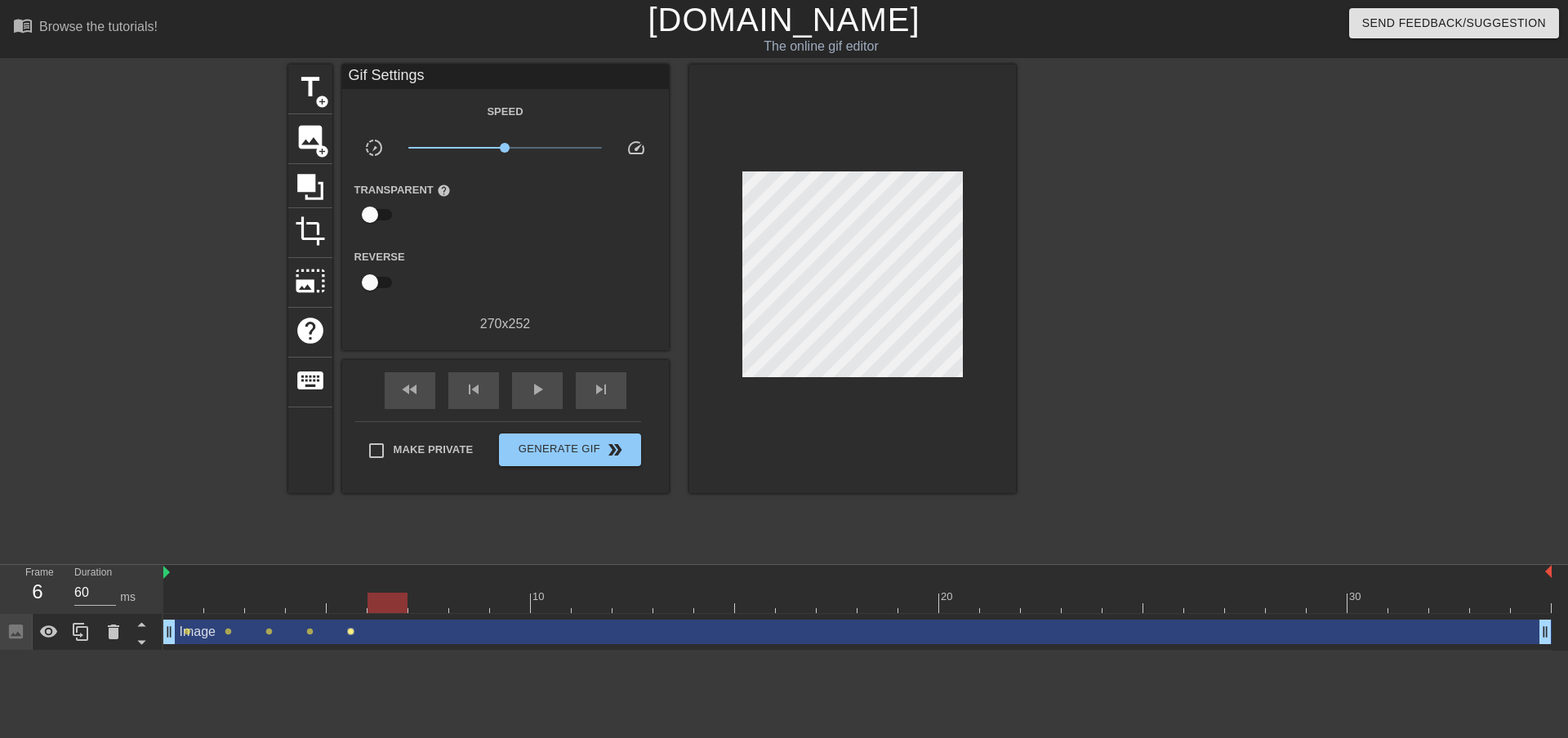 click on "lens" at bounding box center (350, 631) 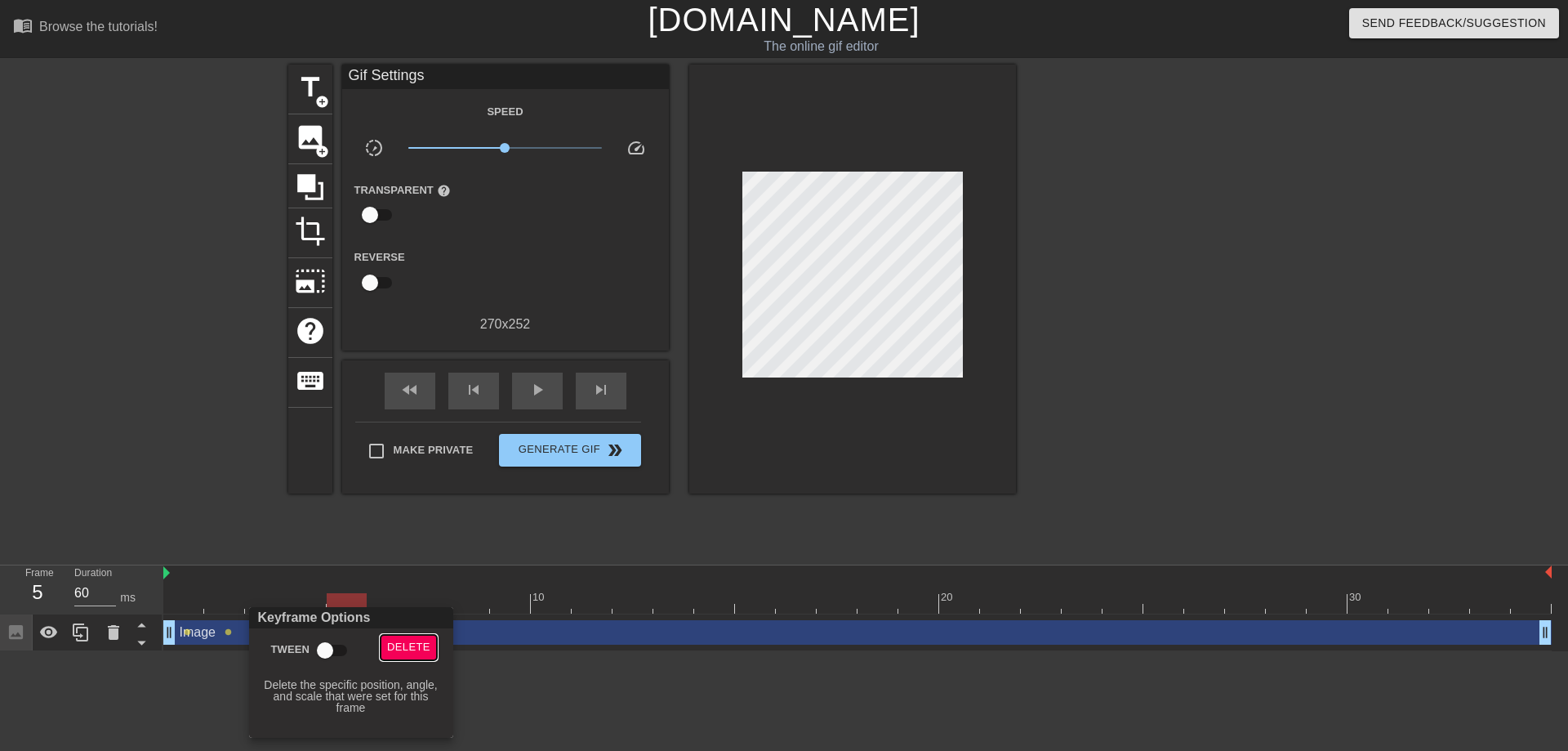 click on "Delete" at bounding box center [408, 647] 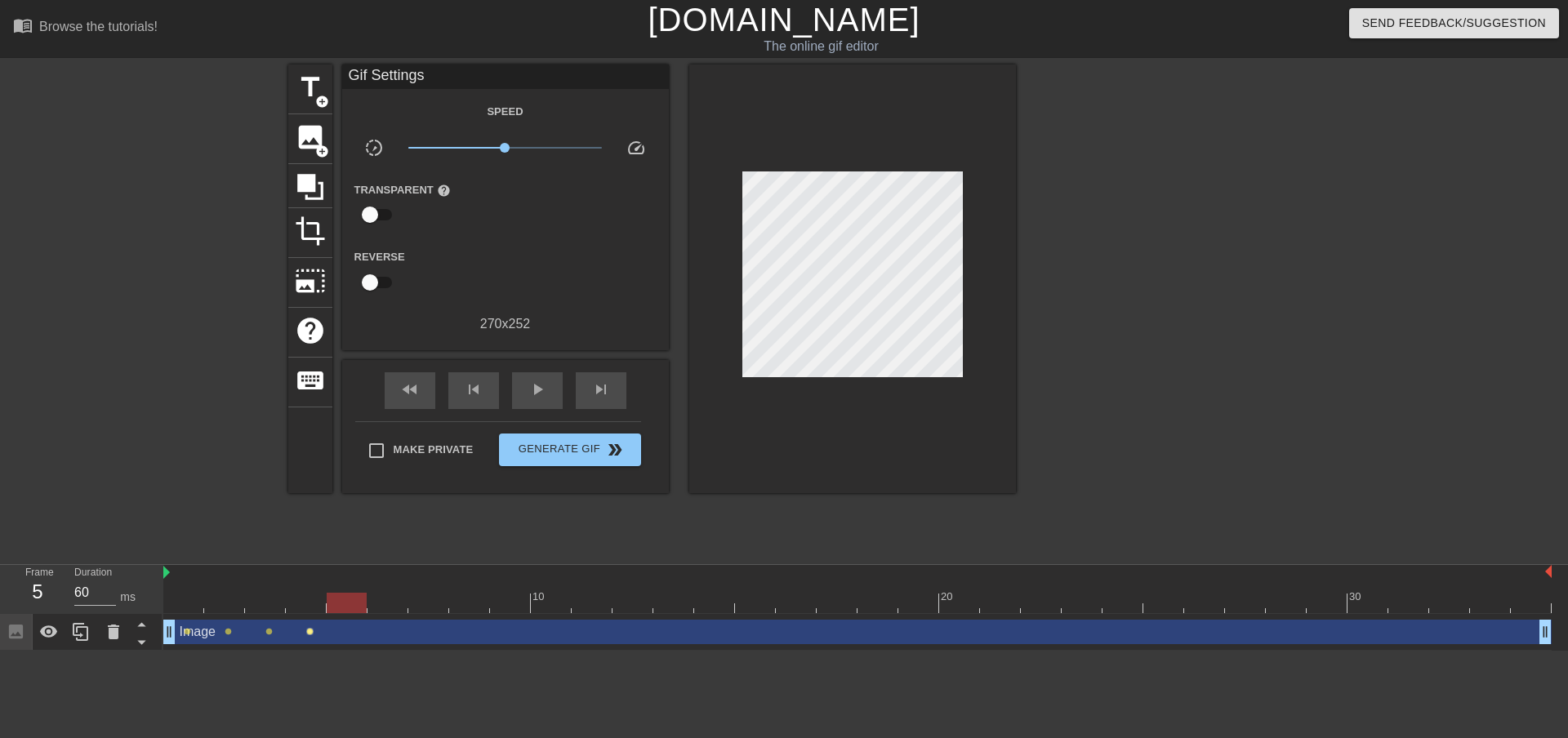 click on "lens" at bounding box center (310, 631) 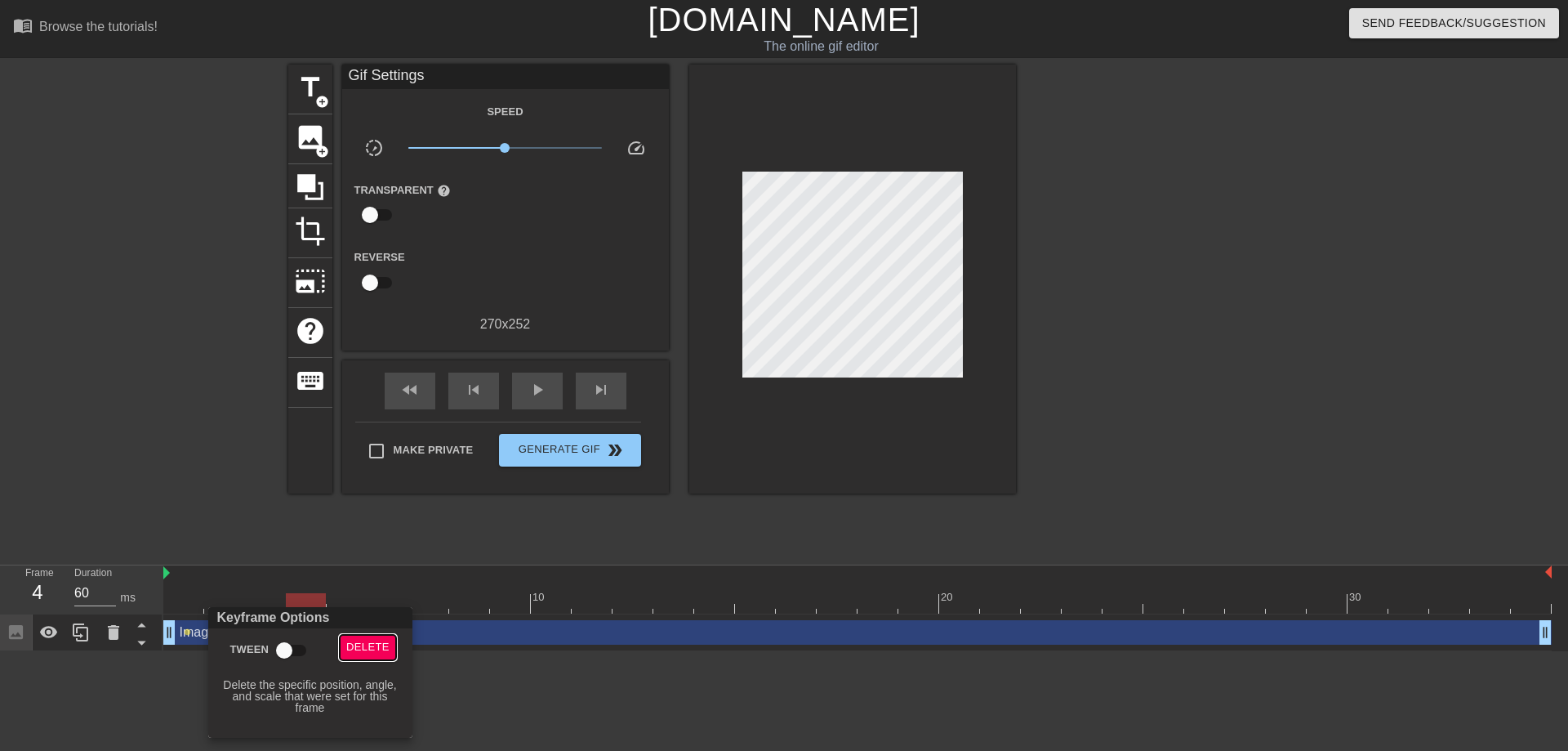 click on "Delete" at bounding box center (368, 647) 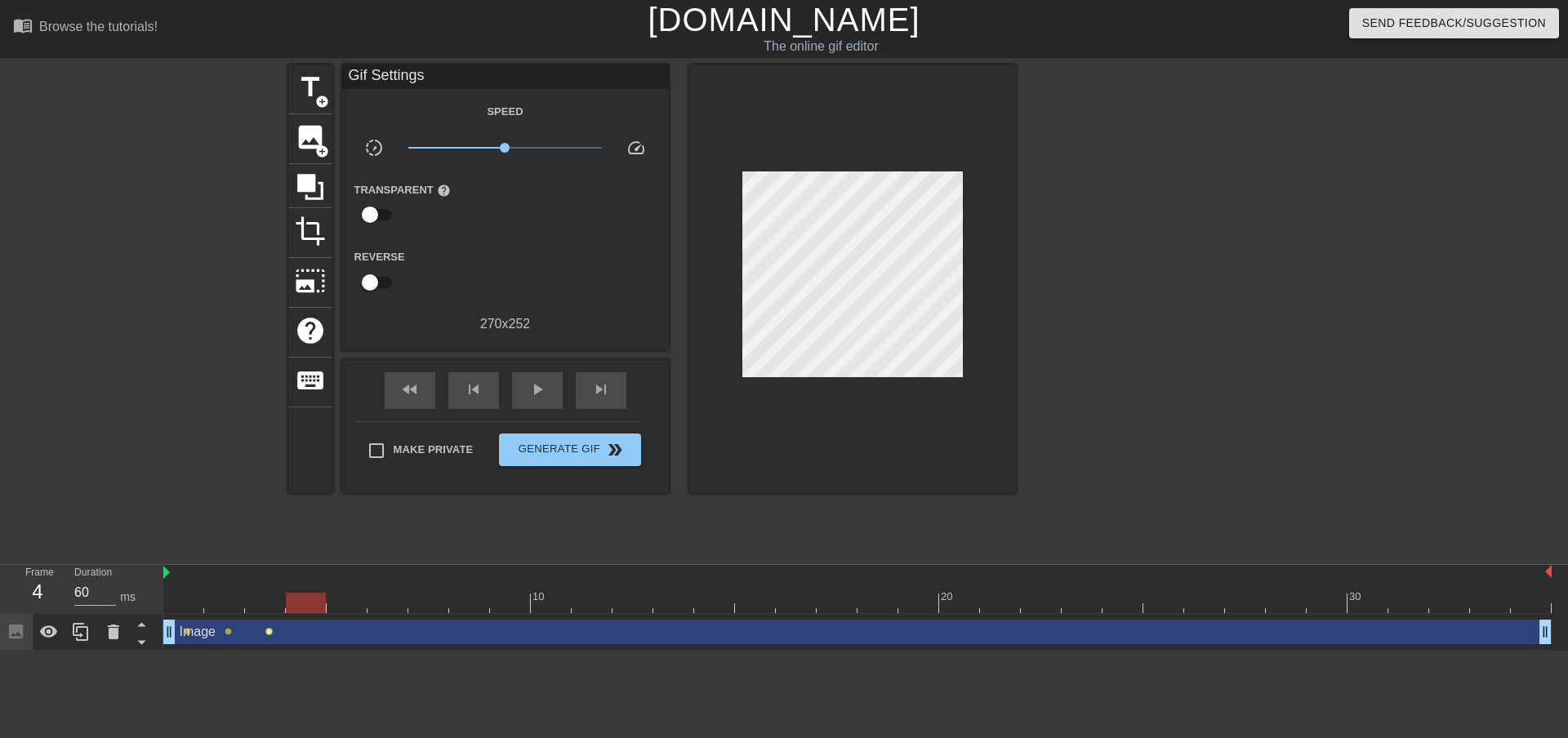 click on "lens" at bounding box center [269, 631] 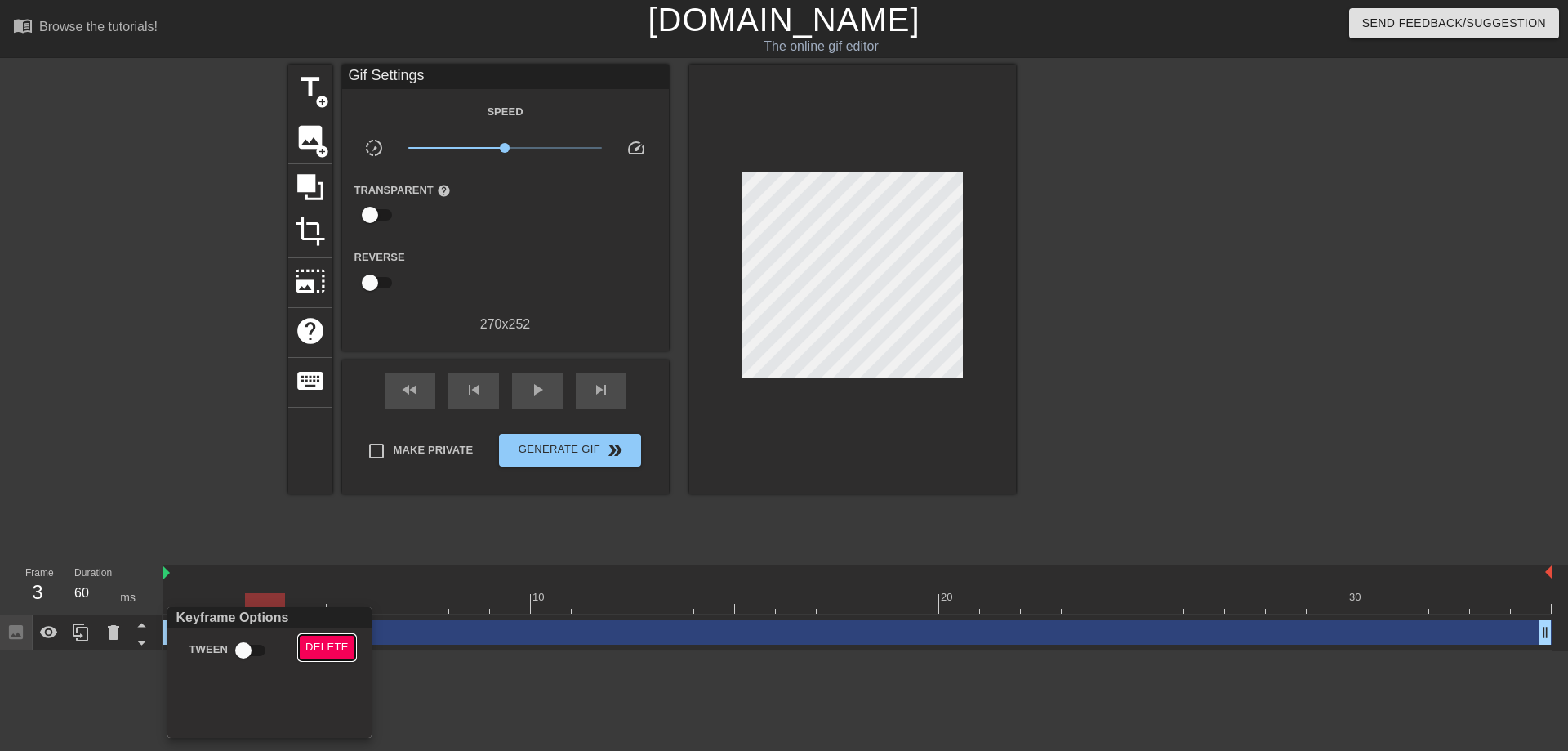 click on "Delete" at bounding box center (327, 647) 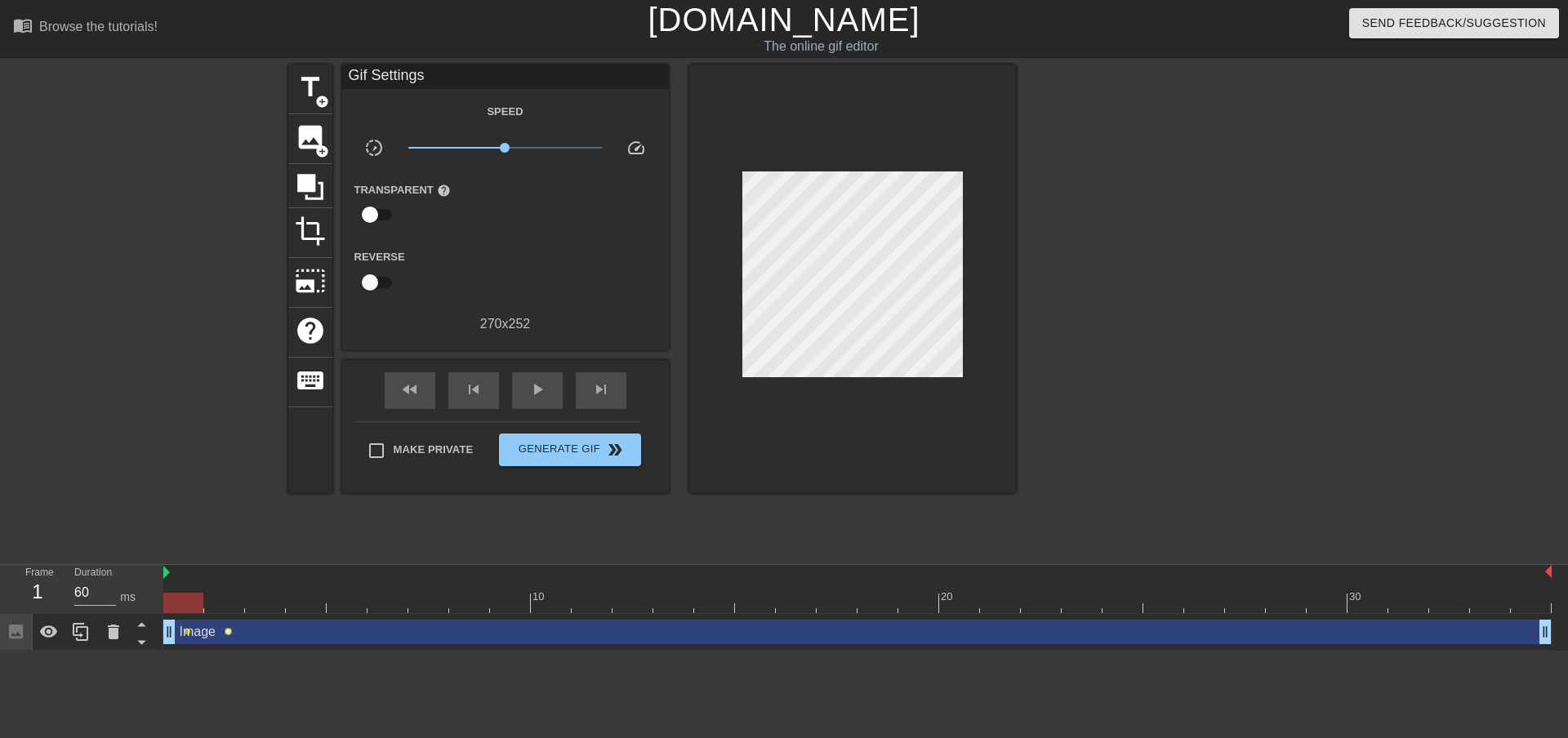 click on "Image drag_handle drag_handle lens lens" at bounding box center (858, 632) 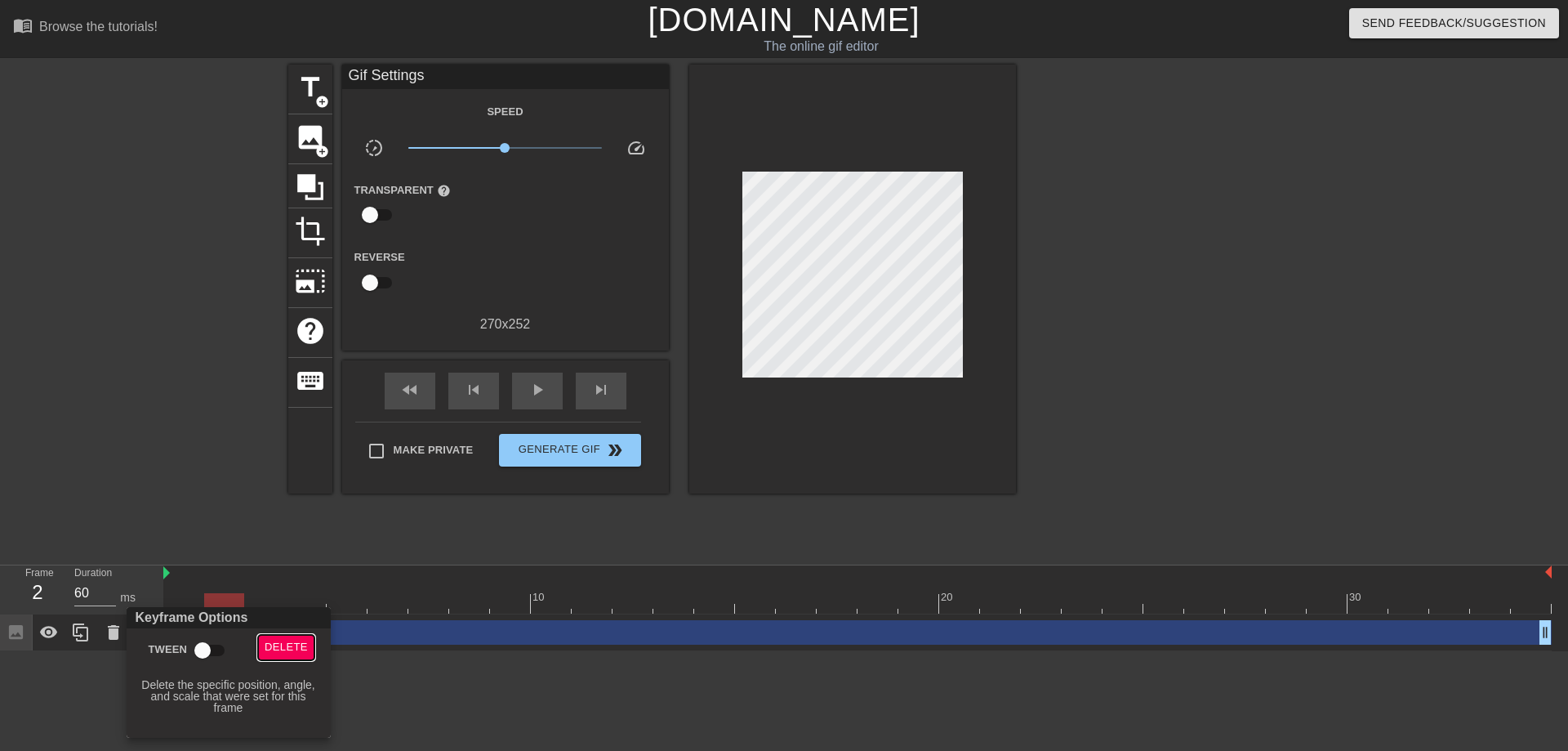 click on "Delete" at bounding box center (286, 647) 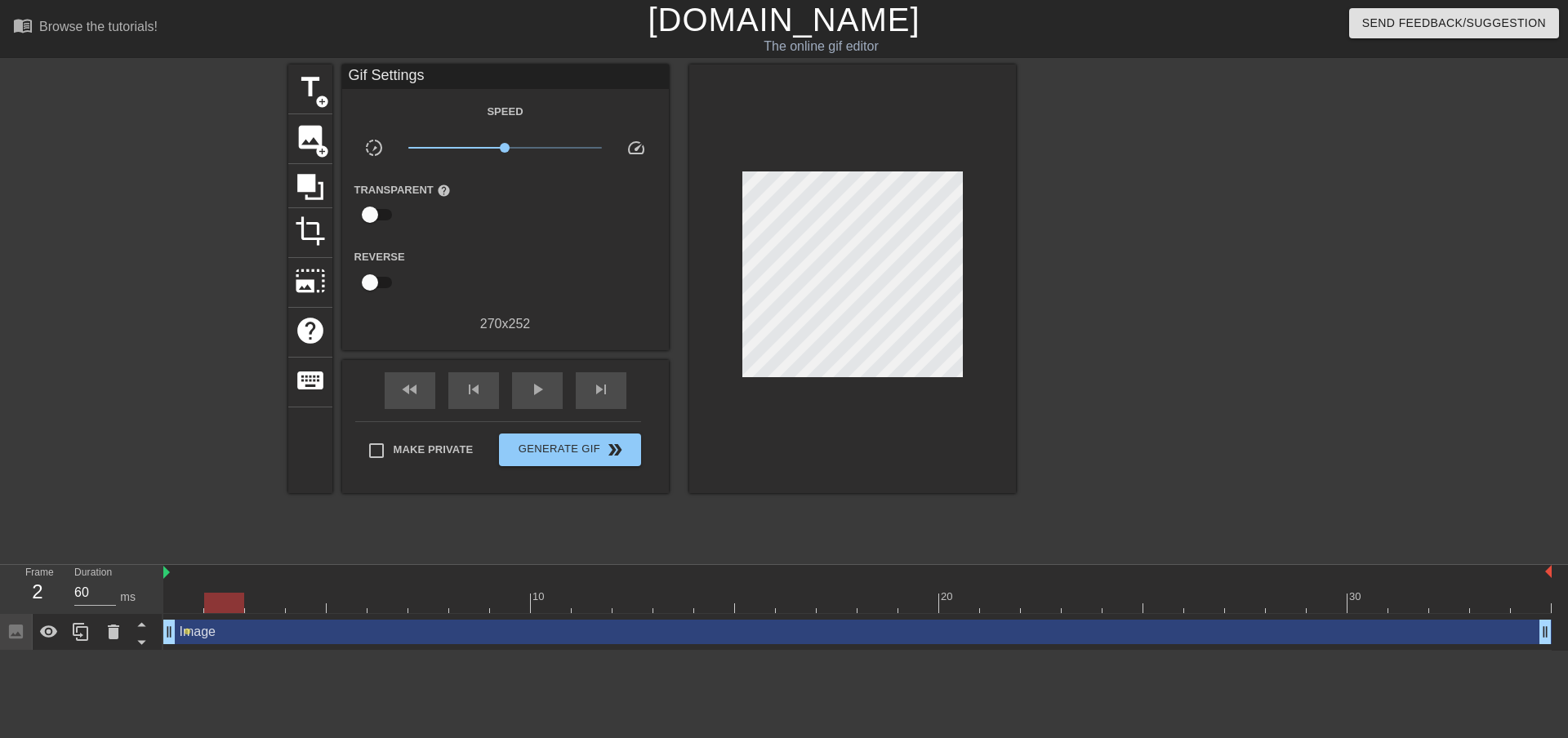 click at bounding box center (224, 602) 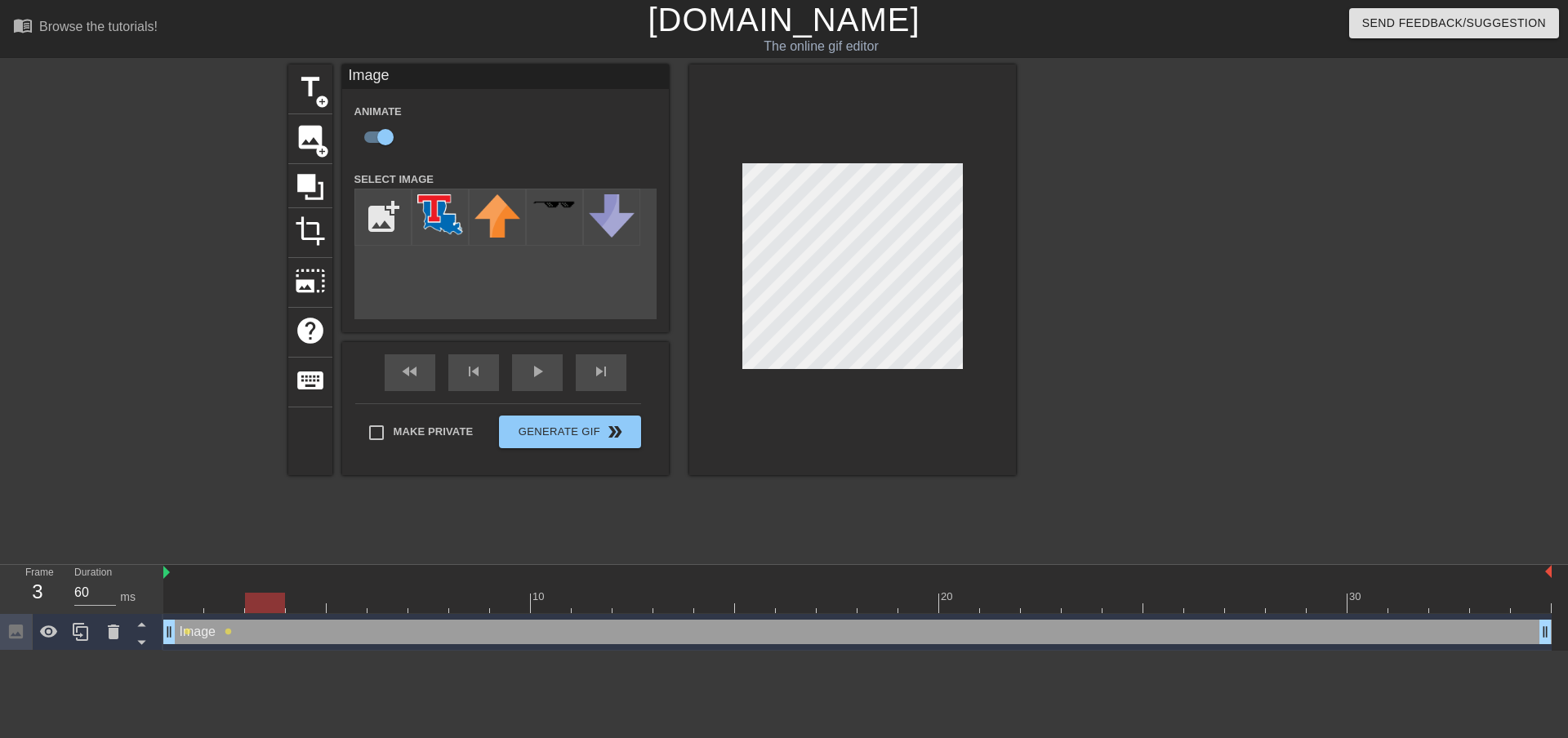 drag, startPoint x: 230, startPoint y: 607, endPoint x: 254, endPoint y: 607, distance: 24 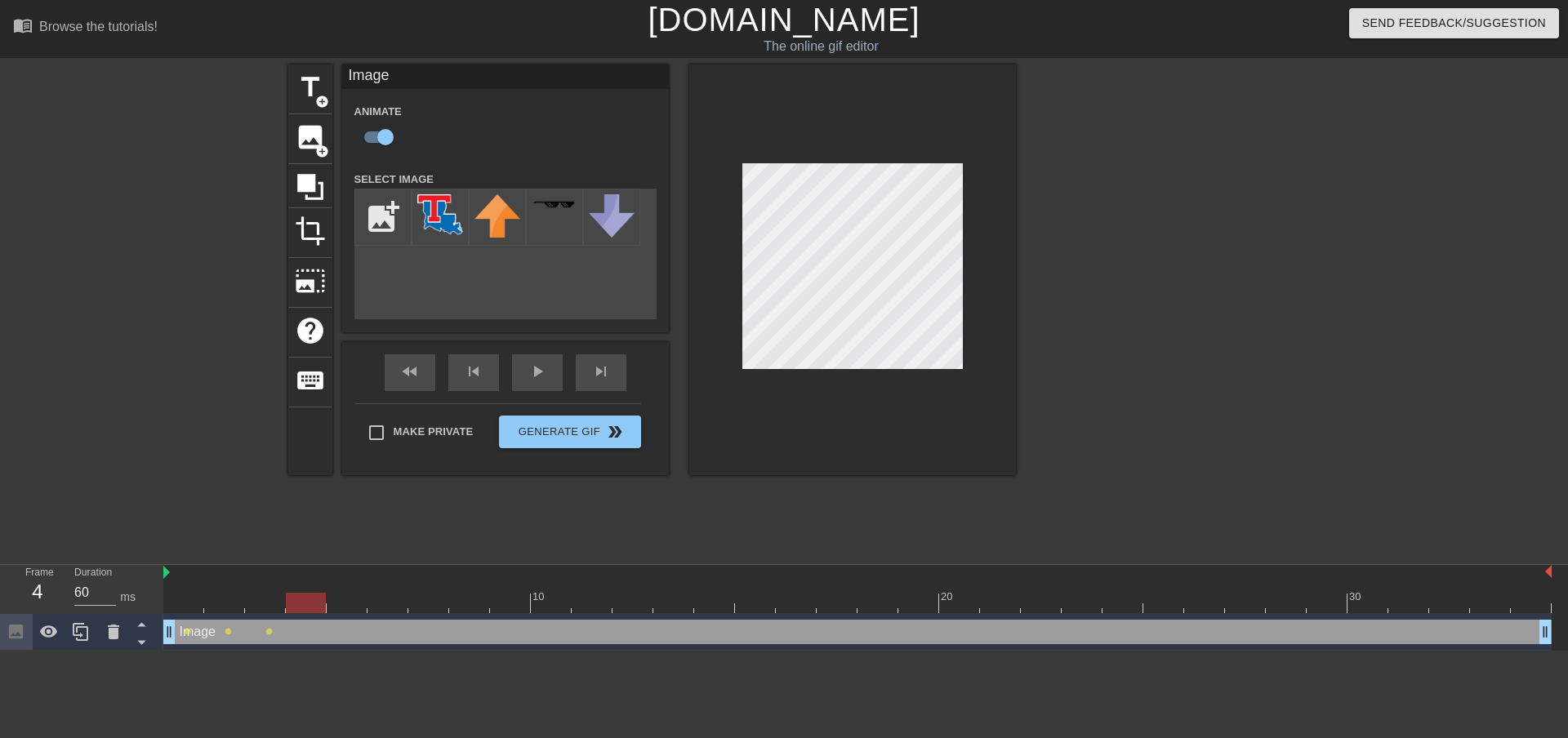 drag, startPoint x: 273, startPoint y: 602, endPoint x: 291, endPoint y: 604, distance: 18.11077 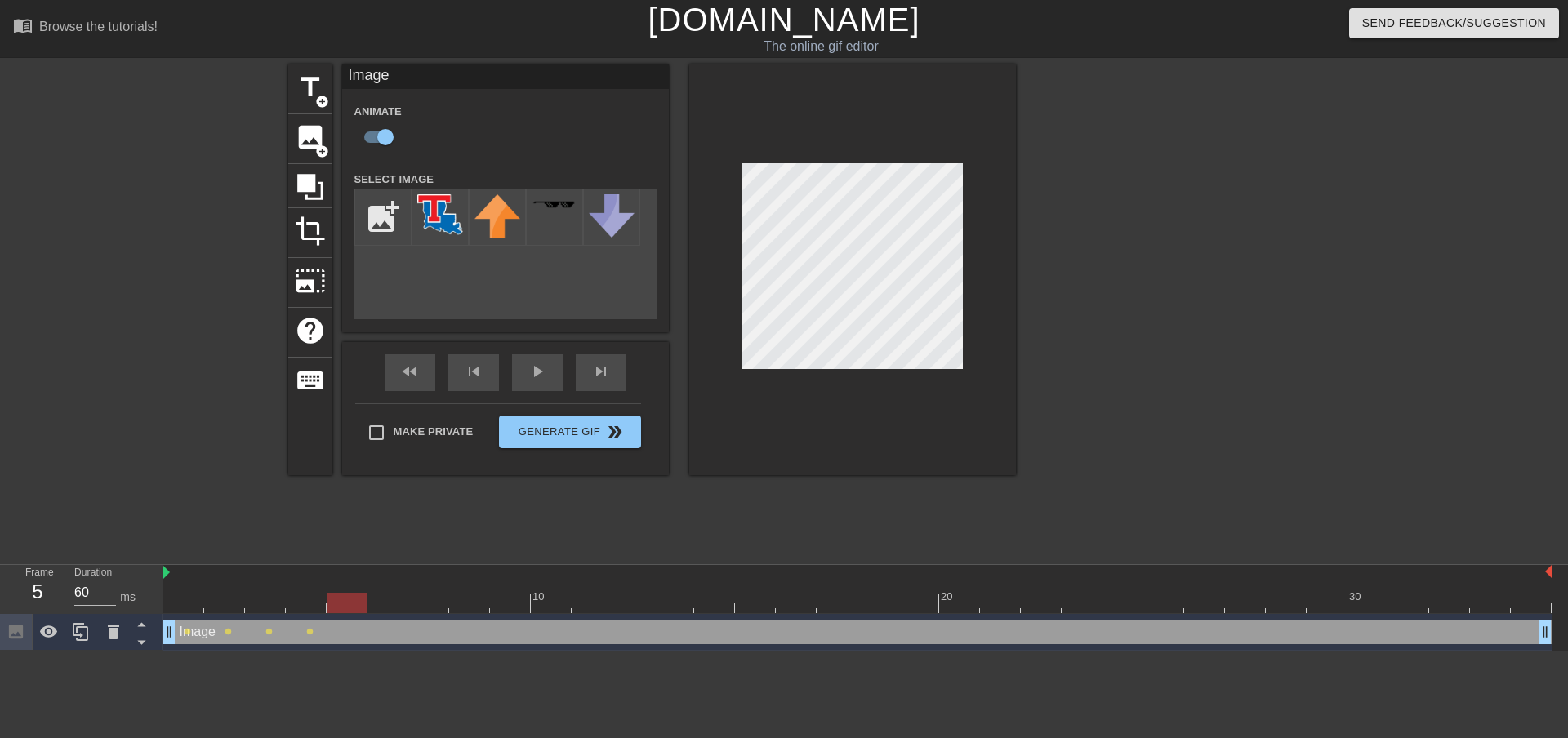 drag, startPoint x: 306, startPoint y: 606, endPoint x: 332, endPoint y: 602, distance: 26.30589 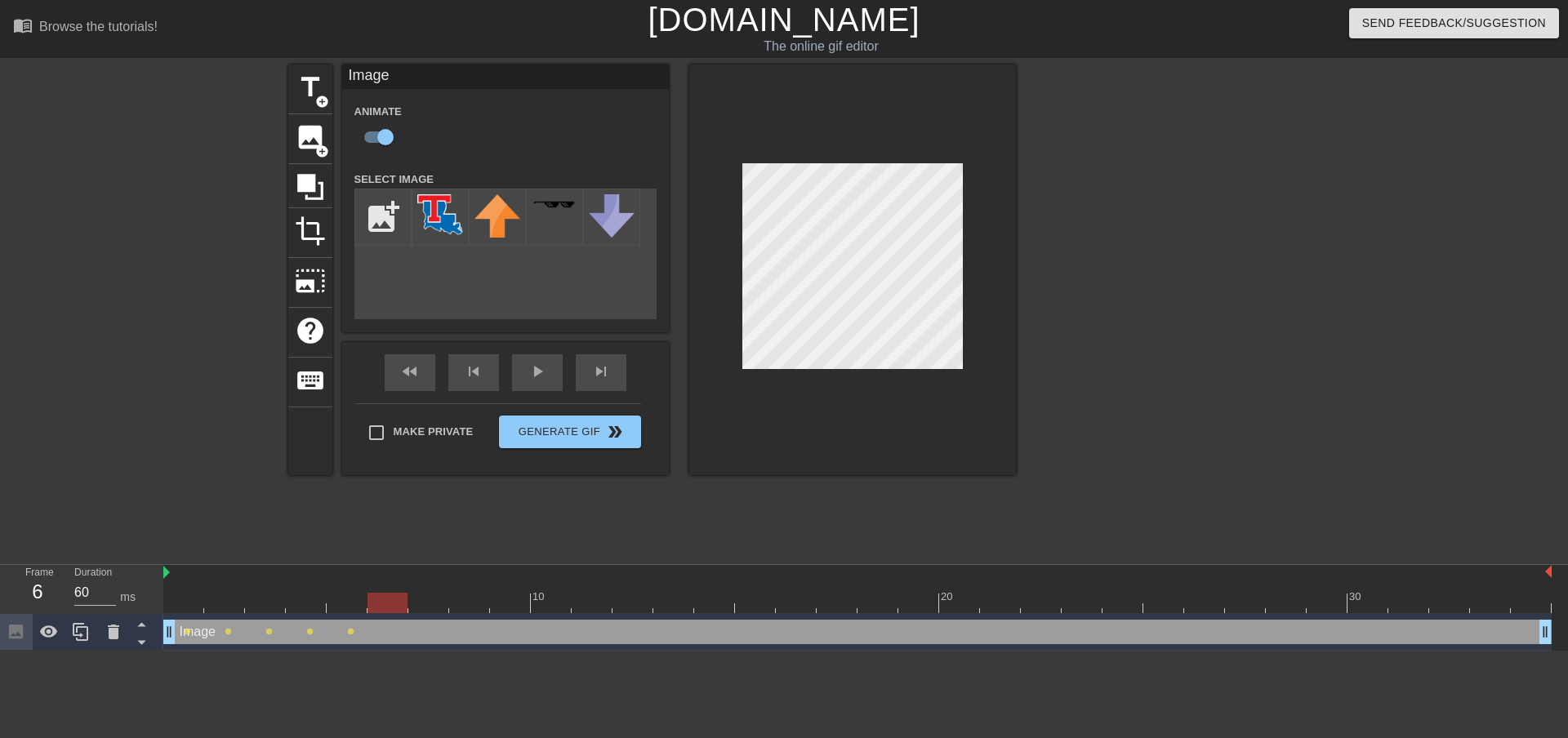 drag, startPoint x: 352, startPoint y: 600, endPoint x: 383, endPoint y: 607, distance: 31.780497 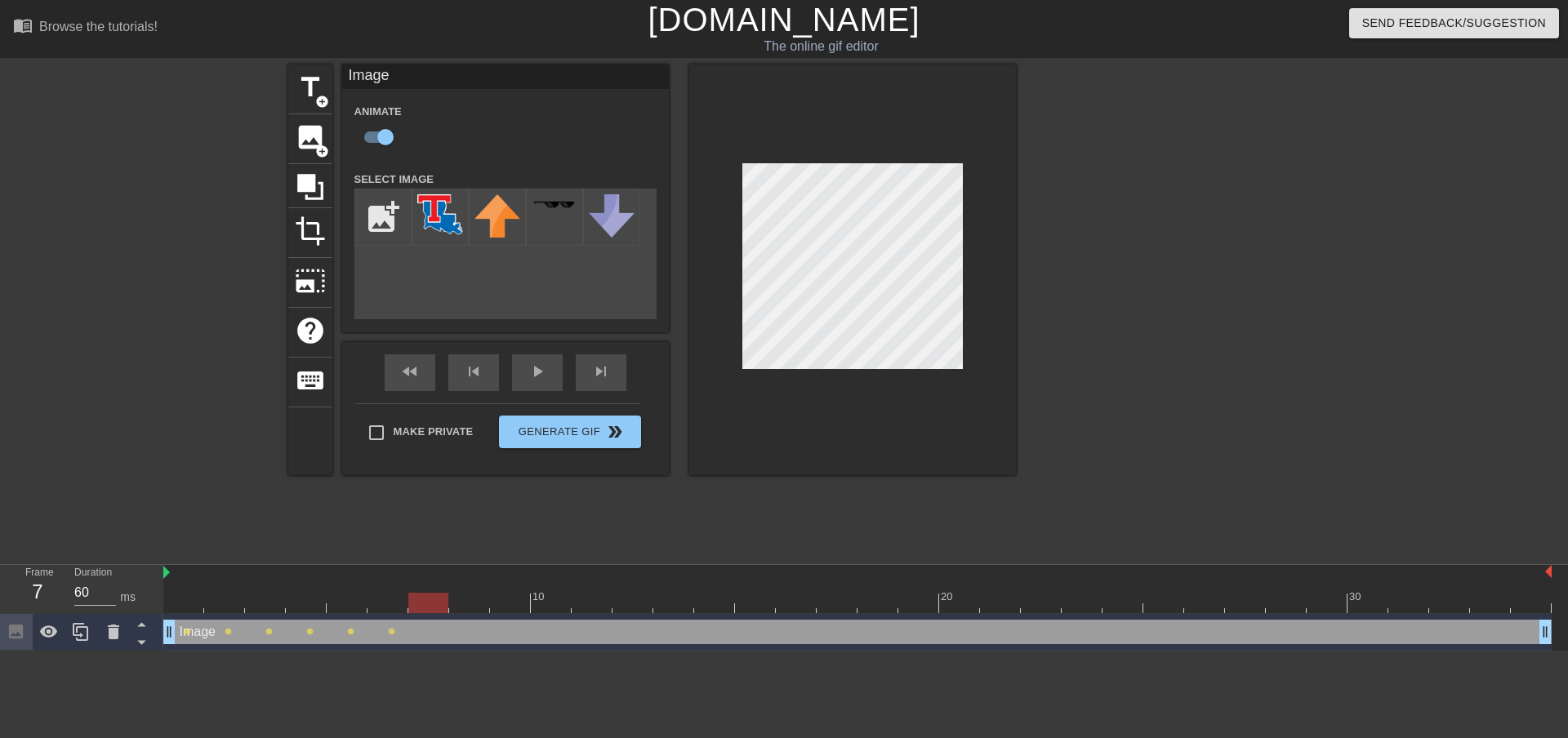 drag, startPoint x: 390, startPoint y: 607, endPoint x: 416, endPoint y: 607, distance: 26 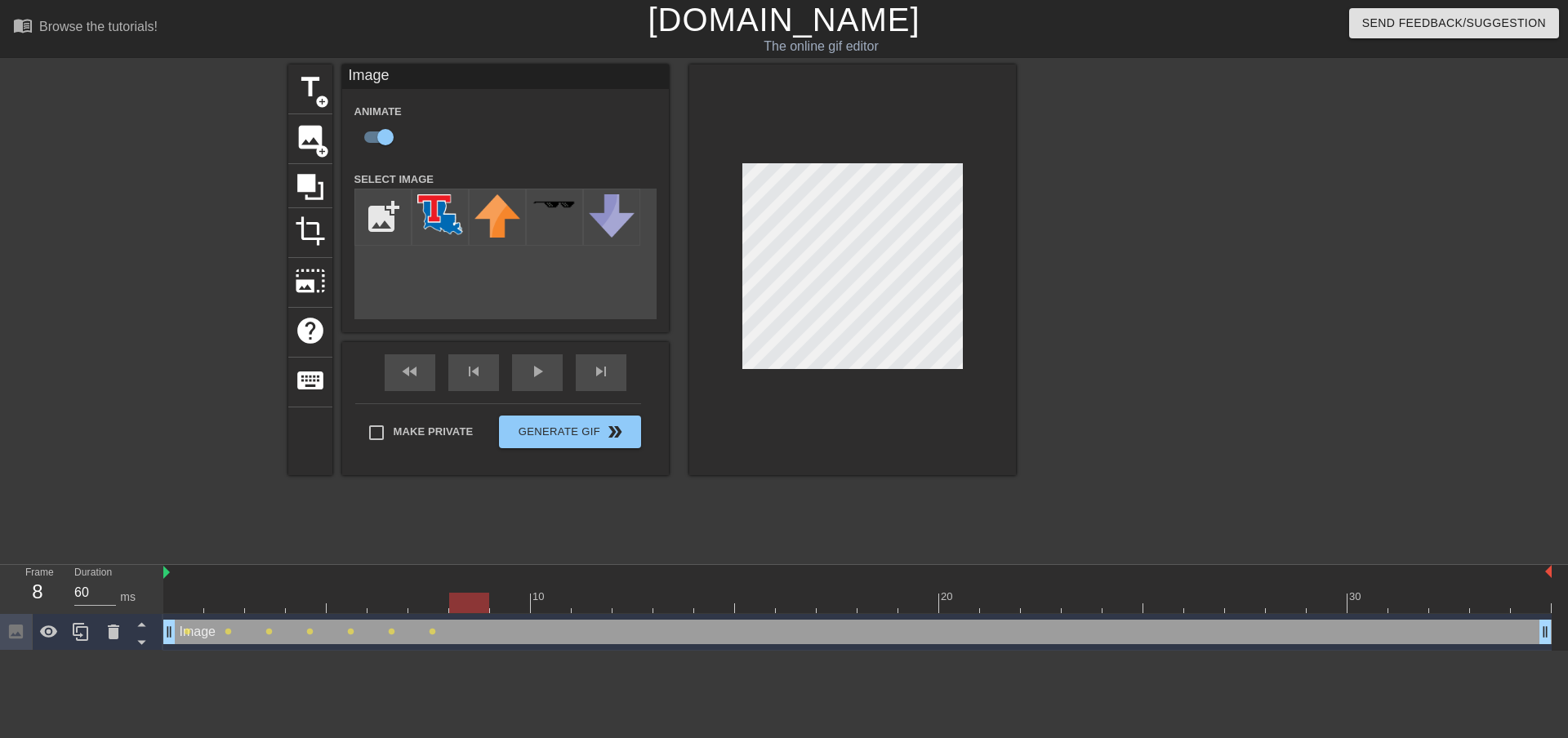 drag, startPoint x: 434, startPoint y: 605, endPoint x: 457, endPoint y: 605, distance: 23 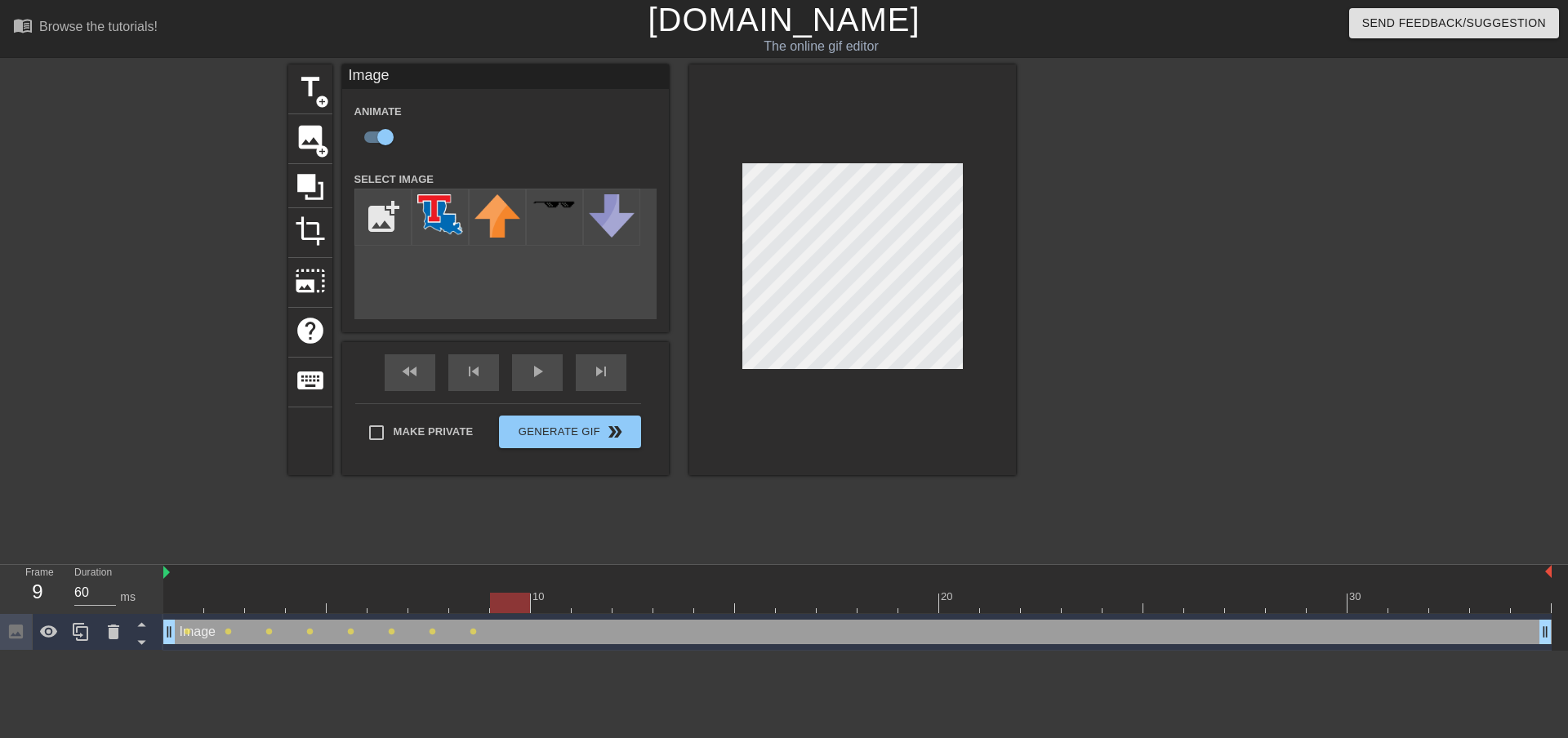drag, startPoint x: 475, startPoint y: 605, endPoint x: 505, endPoint y: 606, distance: 30.016662 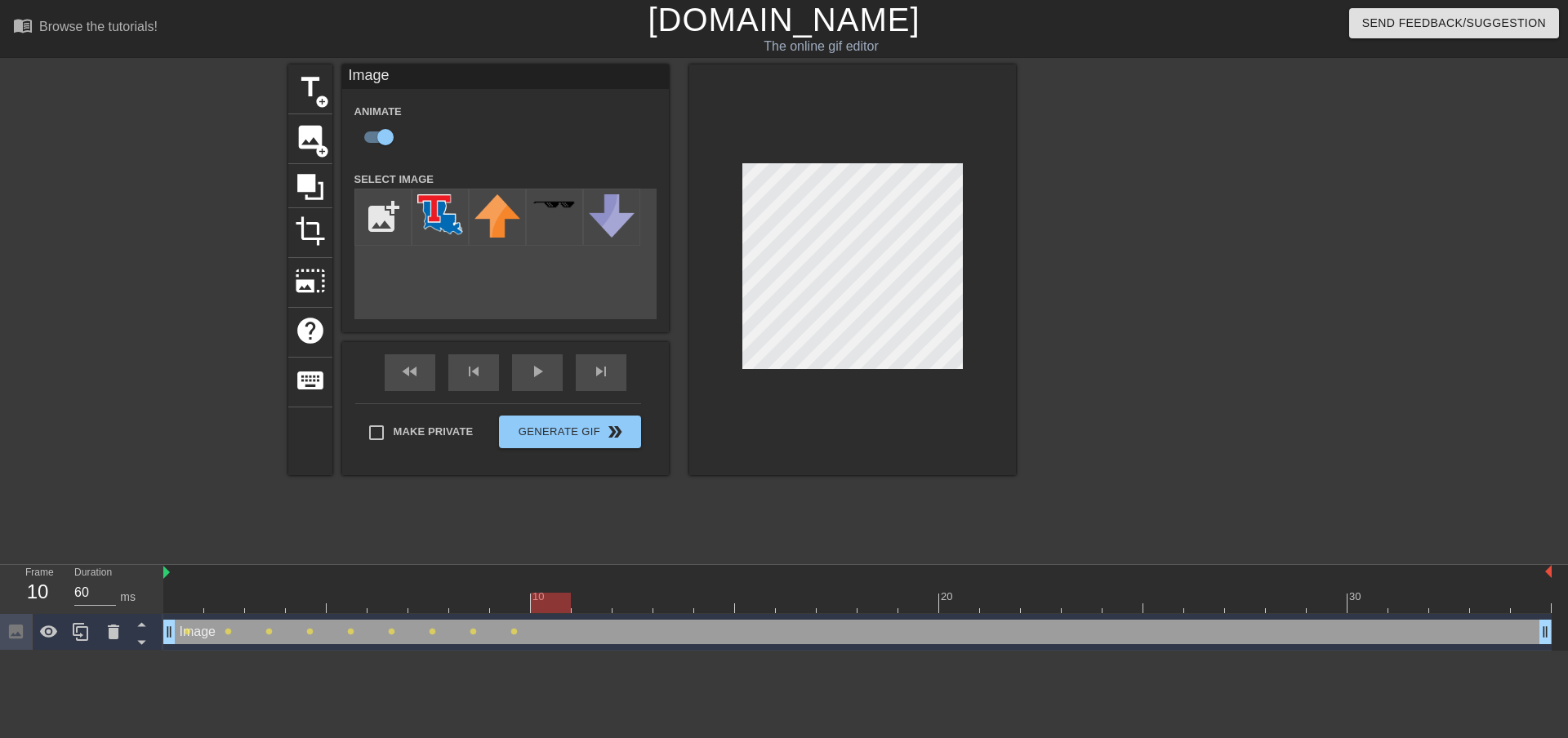drag, startPoint x: 530, startPoint y: 611, endPoint x: 538, endPoint y: 612, distance: 8.062258 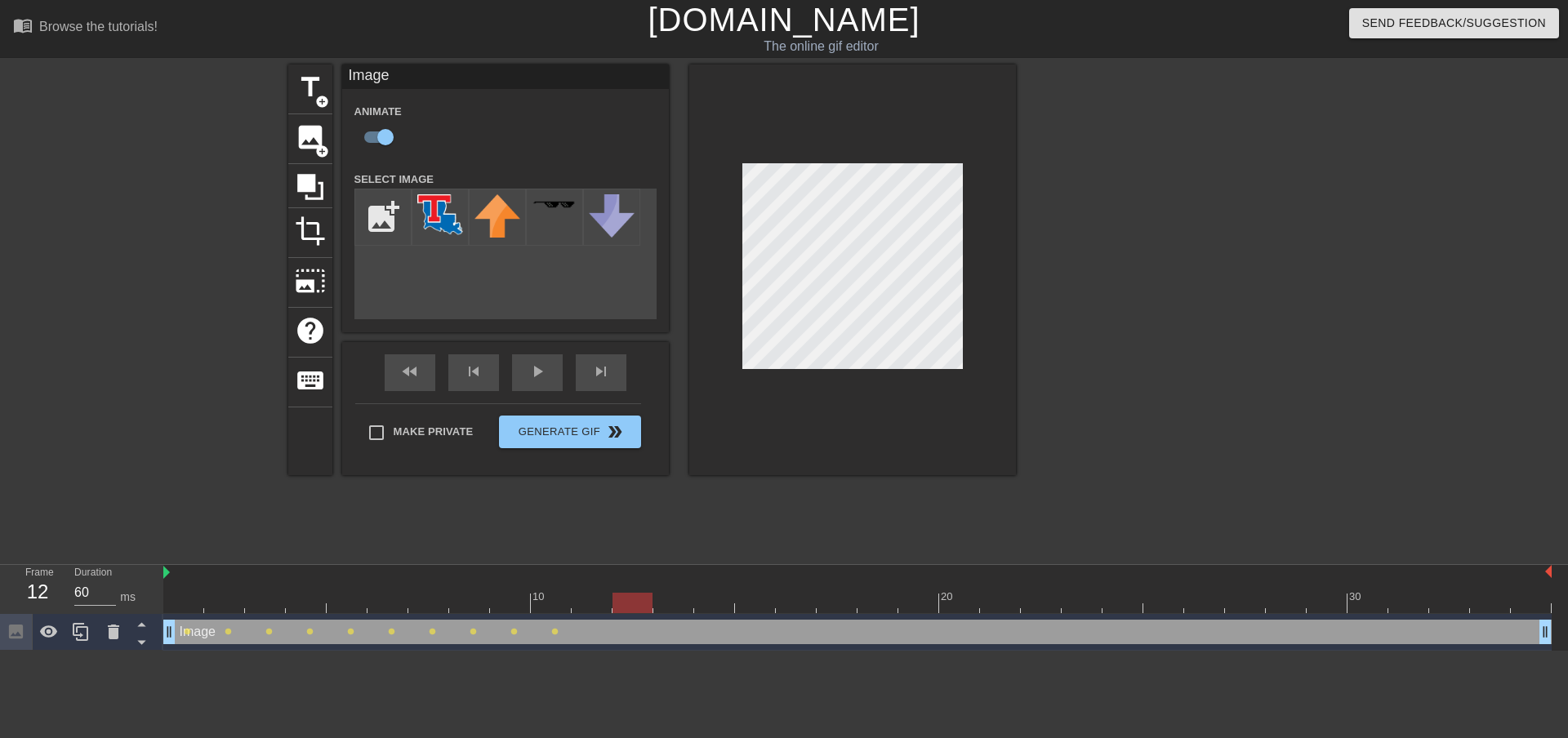 drag, startPoint x: 556, startPoint y: 608, endPoint x: 575, endPoint y: 609, distance: 19.026298 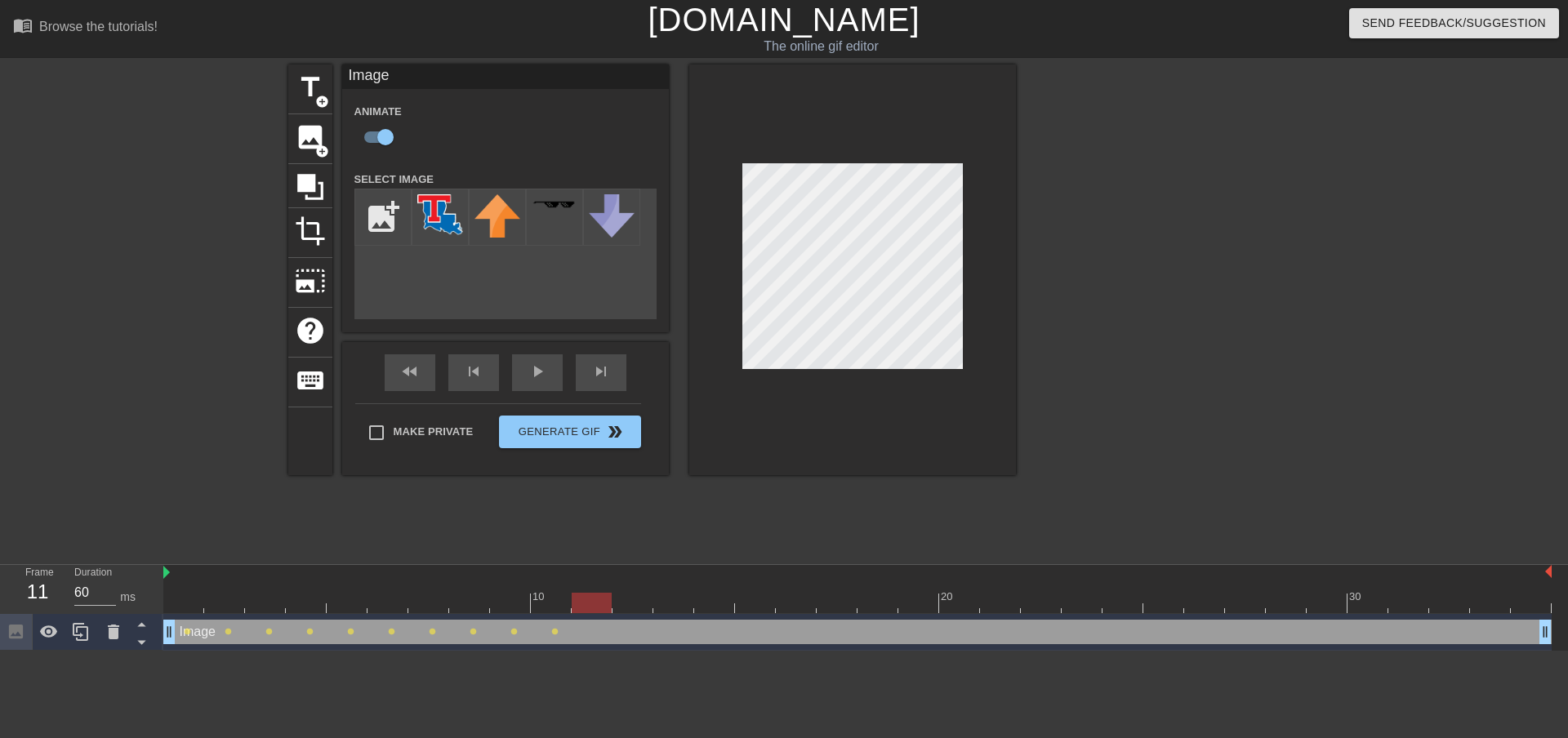 drag, startPoint x: 621, startPoint y: 602, endPoint x: 607, endPoint y: 600, distance: 14.142136 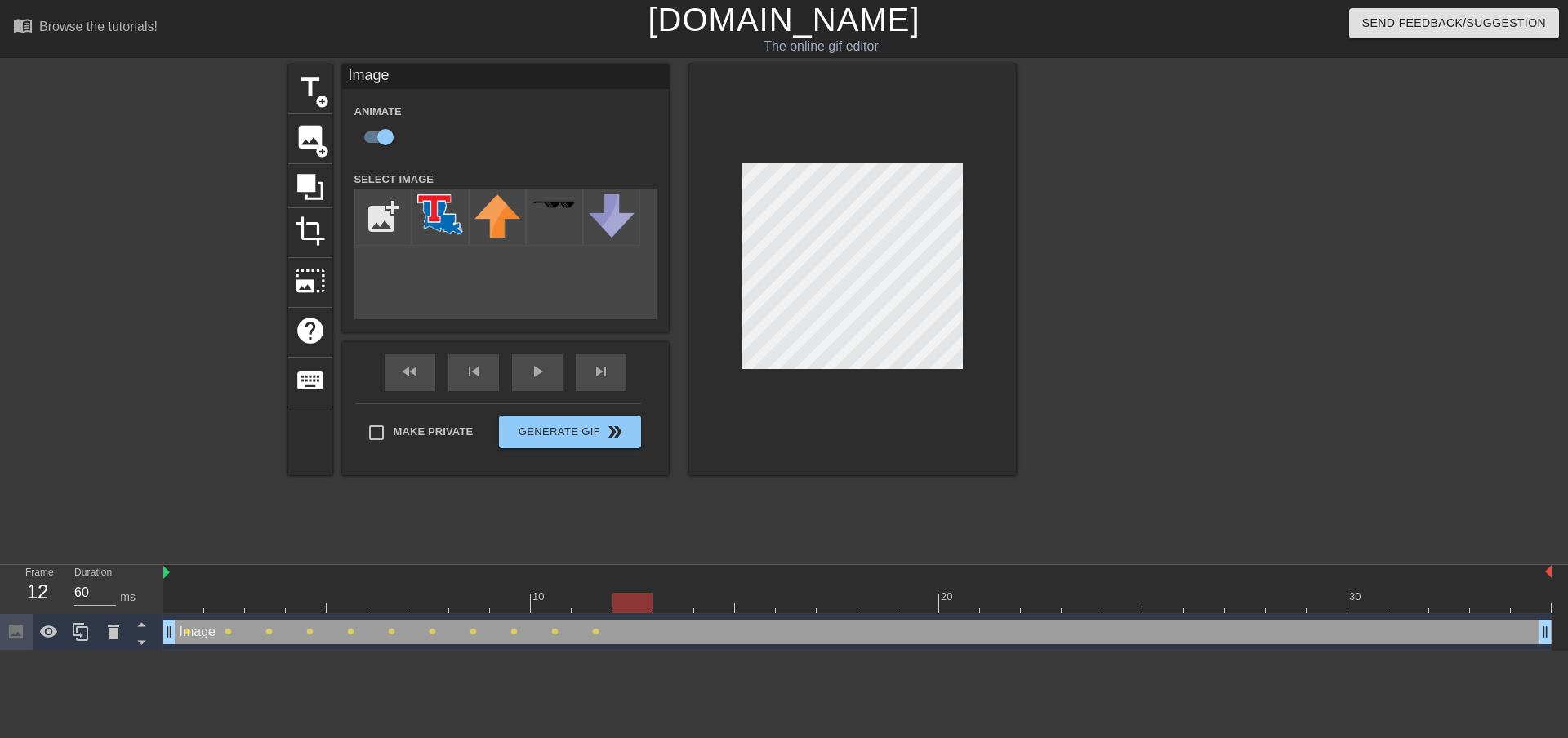 drag, startPoint x: 599, startPoint y: 607, endPoint x: 614, endPoint y: 616, distance: 17.492856 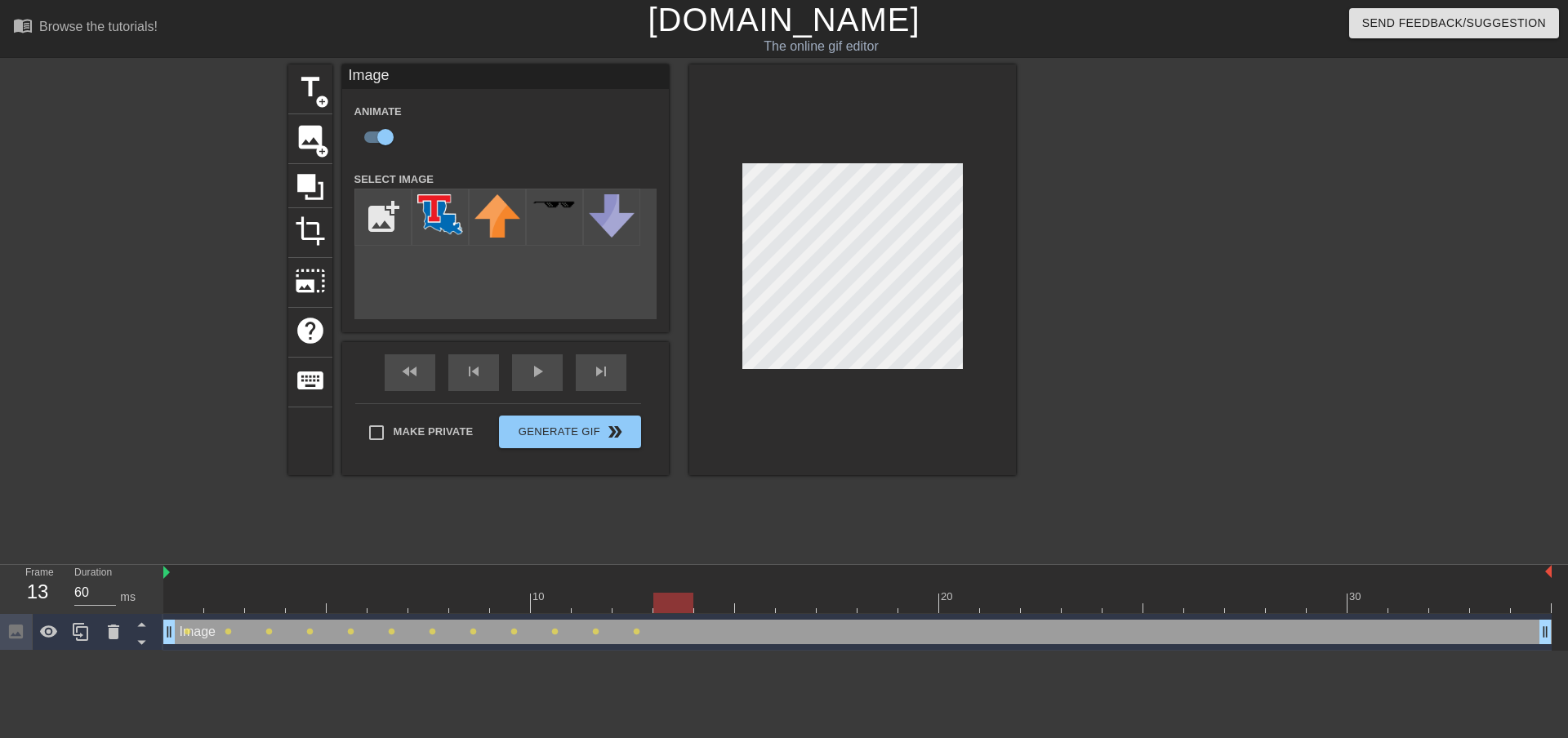 drag, startPoint x: 631, startPoint y: 602, endPoint x: 664, endPoint y: 602, distance: 33 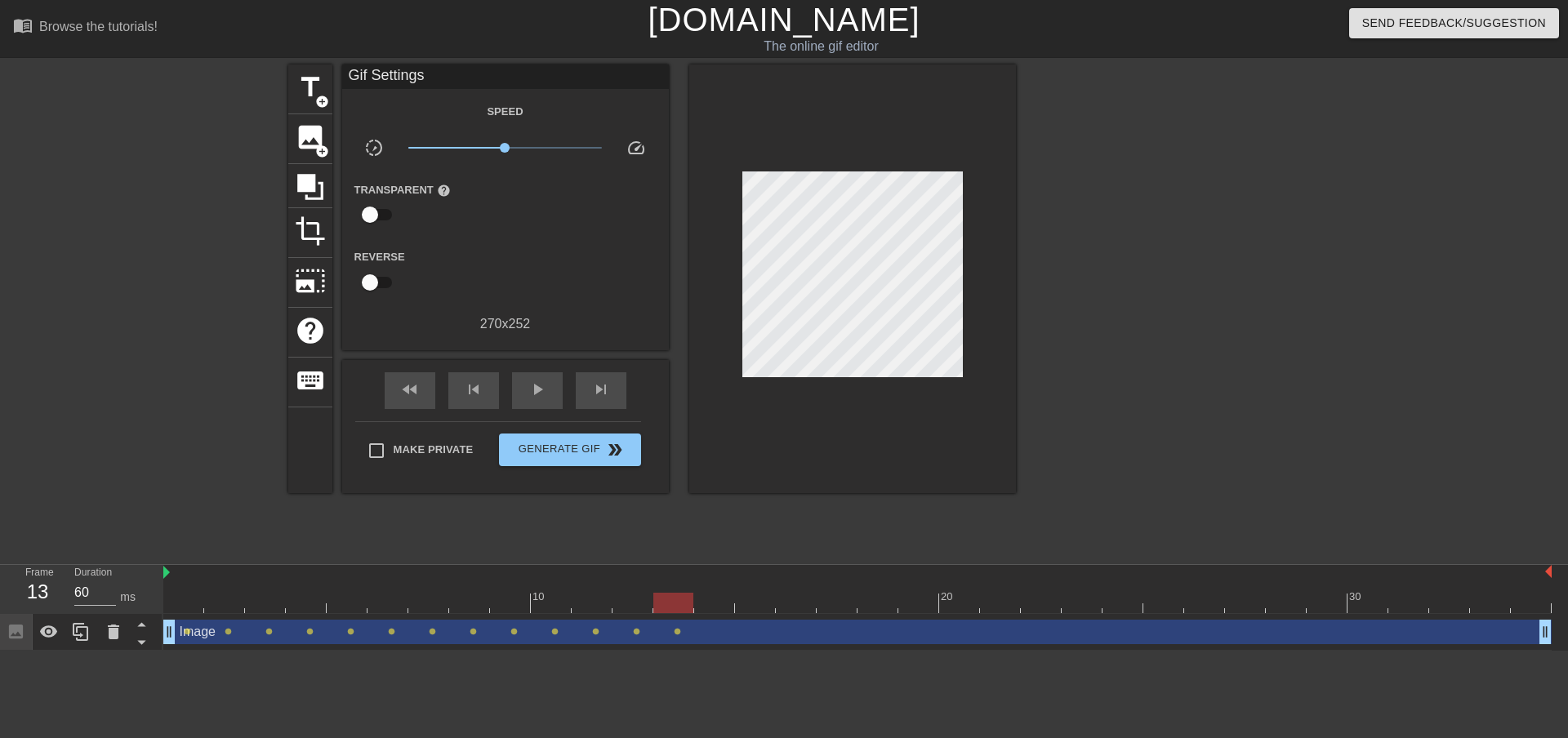 drag, startPoint x: 677, startPoint y: 615, endPoint x: 687, endPoint y: 610, distance: 11.18034 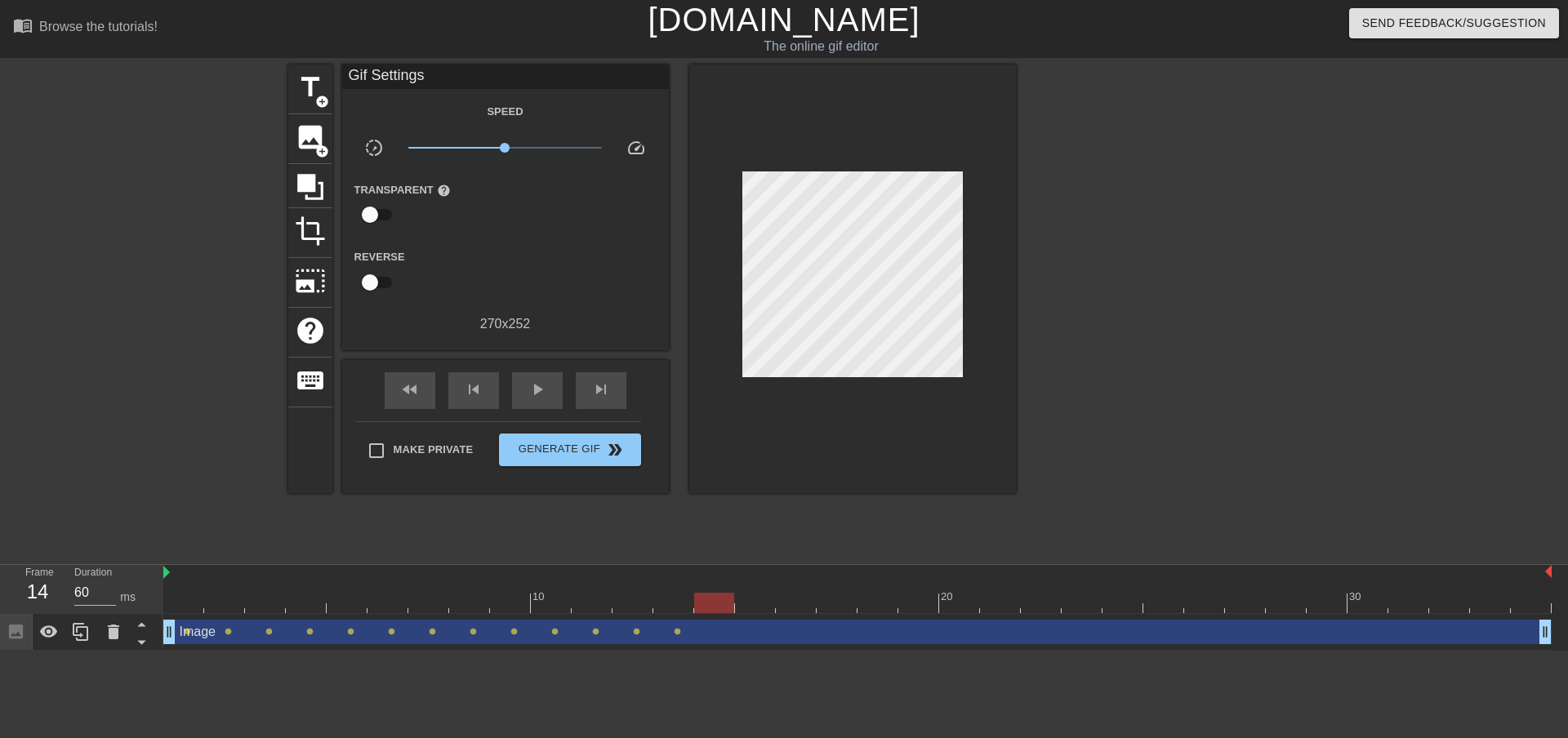 drag, startPoint x: 686, startPoint y: 604, endPoint x: 704, endPoint y: 605, distance: 18.027756 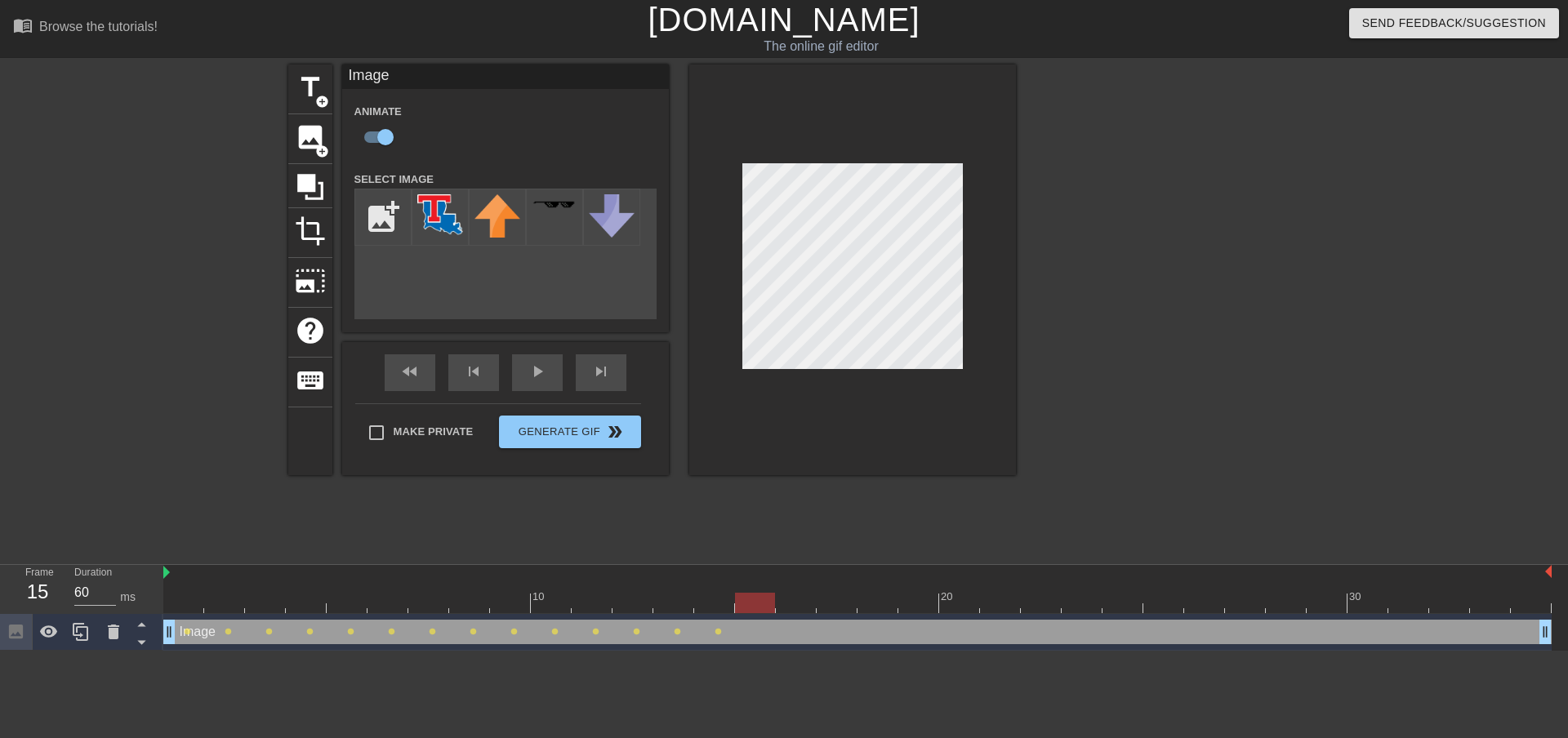 drag, startPoint x: 721, startPoint y: 600, endPoint x: 740, endPoint y: 598, distance: 19.104973 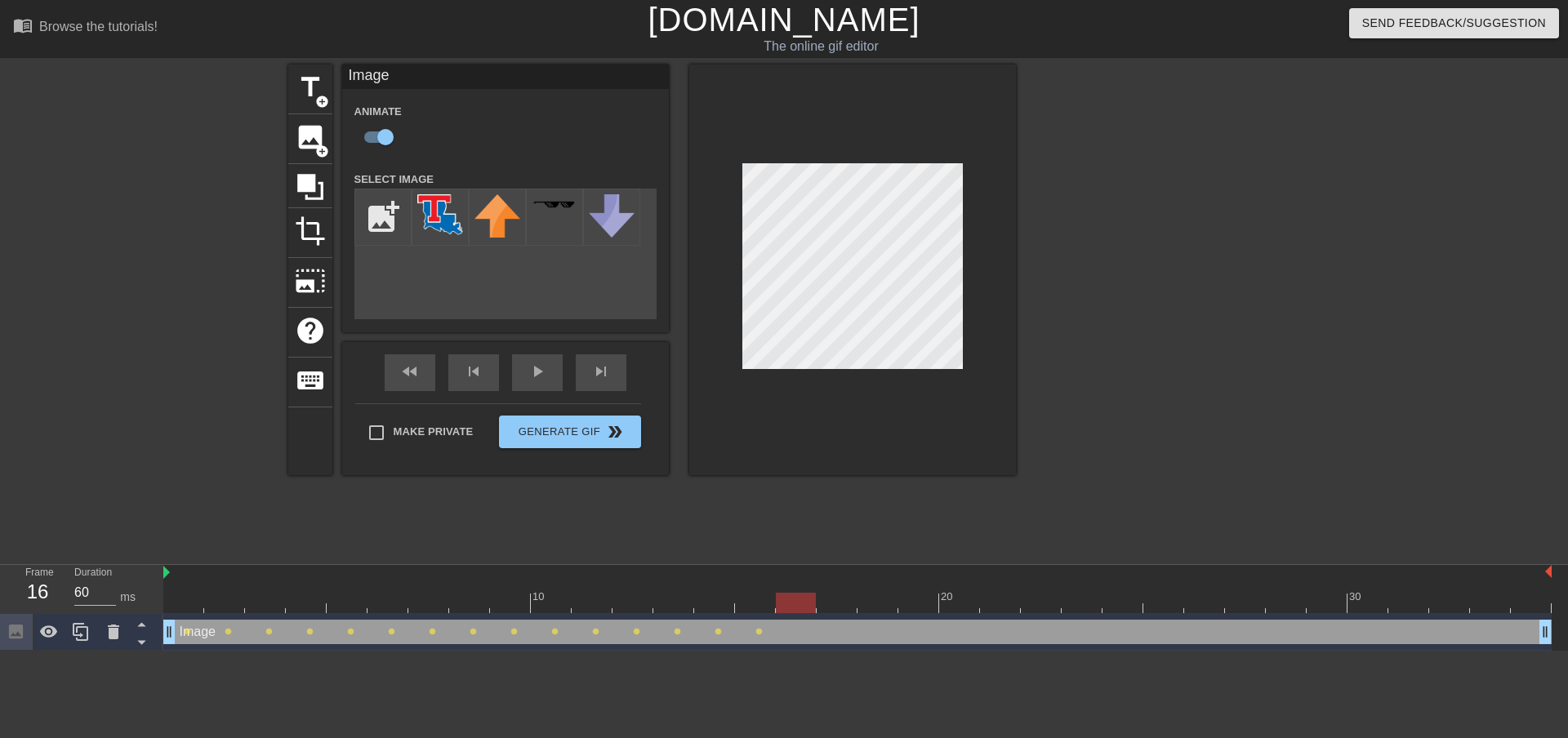 drag, startPoint x: 755, startPoint y: 598, endPoint x: 787, endPoint y: 593, distance: 32.388269 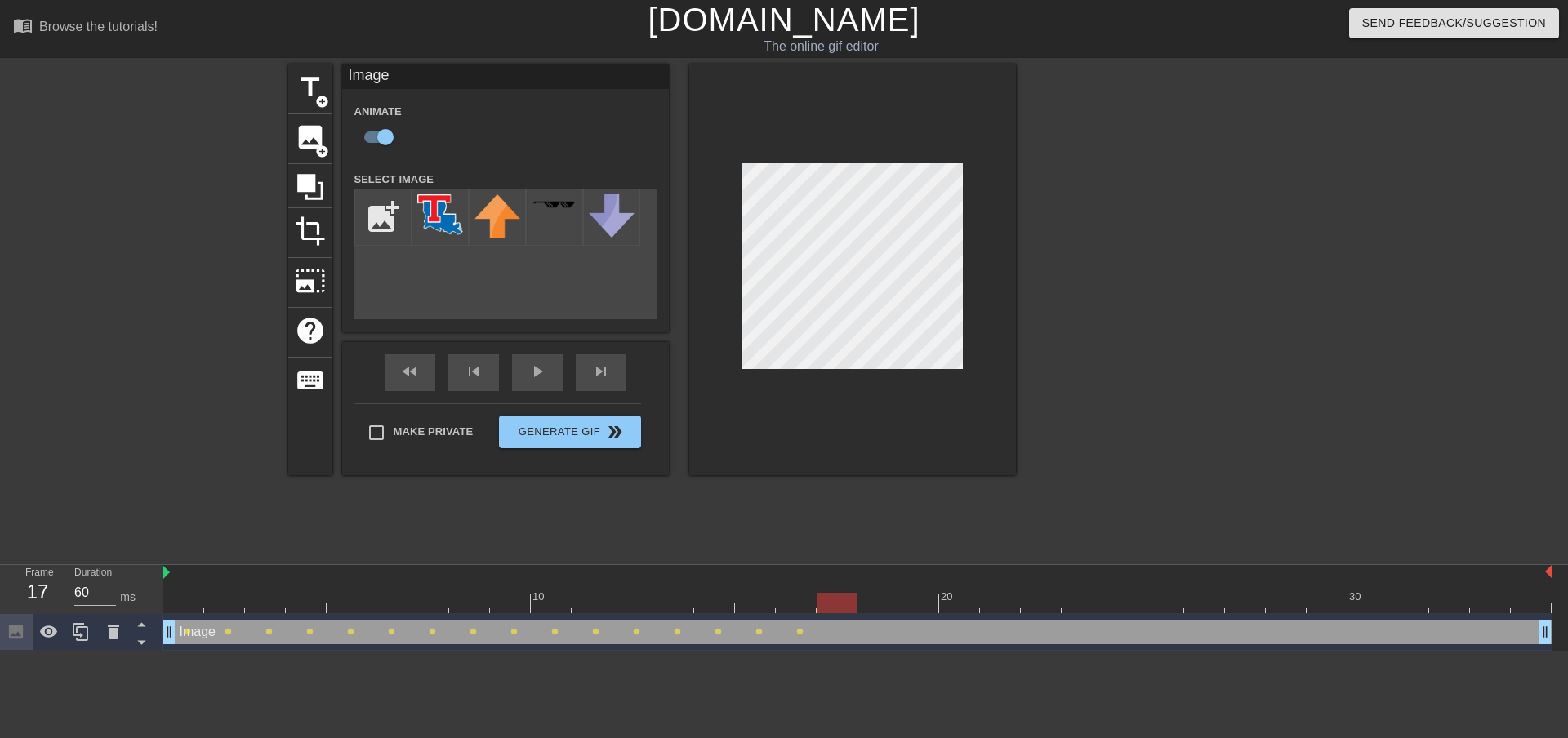 drag, startPoint x: 808, startPoint y: 610, endPoint x: 825, endPoint y: 601, distance: 19.23538 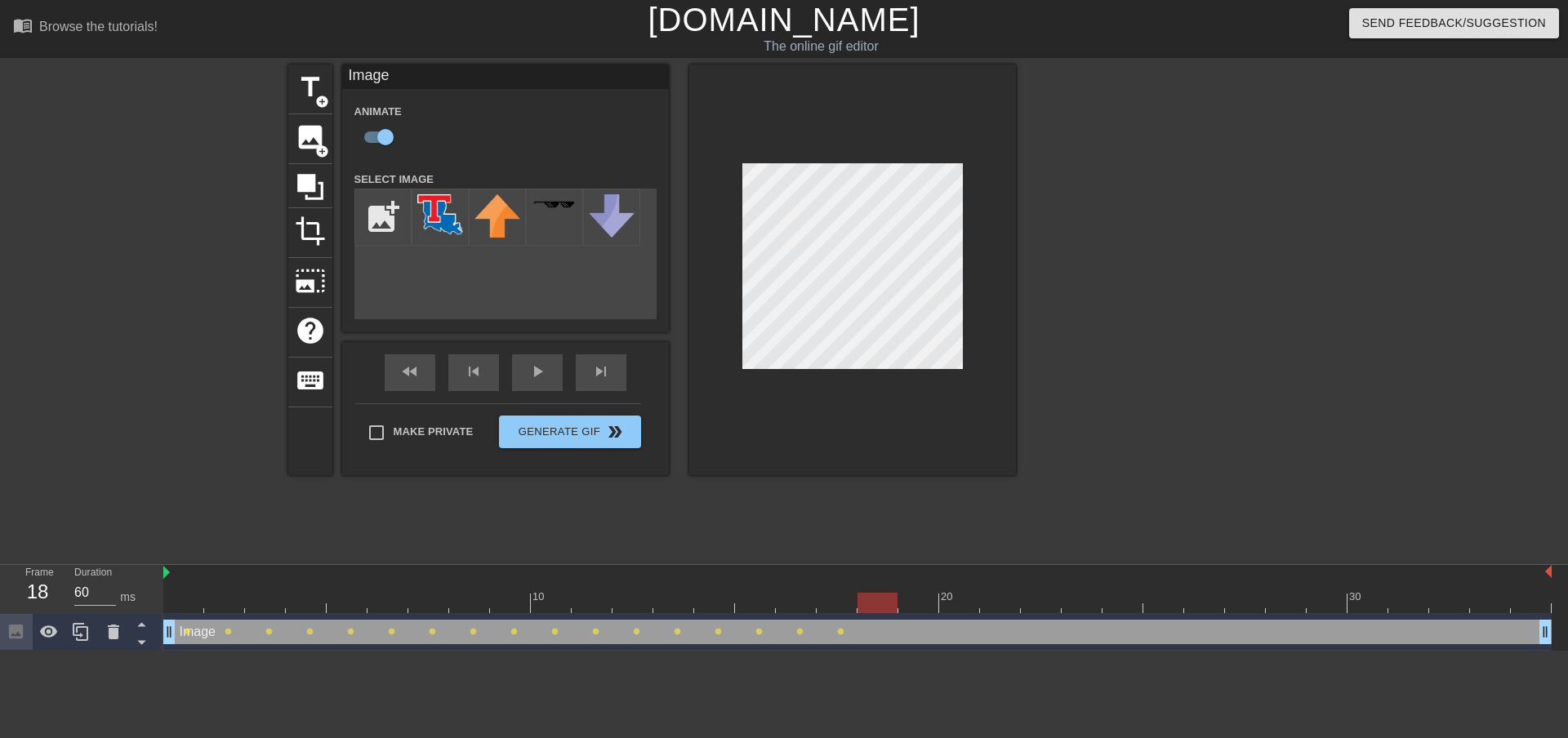 drag, startPoint x: 840, startPoint y: 608, endPoint x: 866, endPoint y: 612, distance: 26.30589 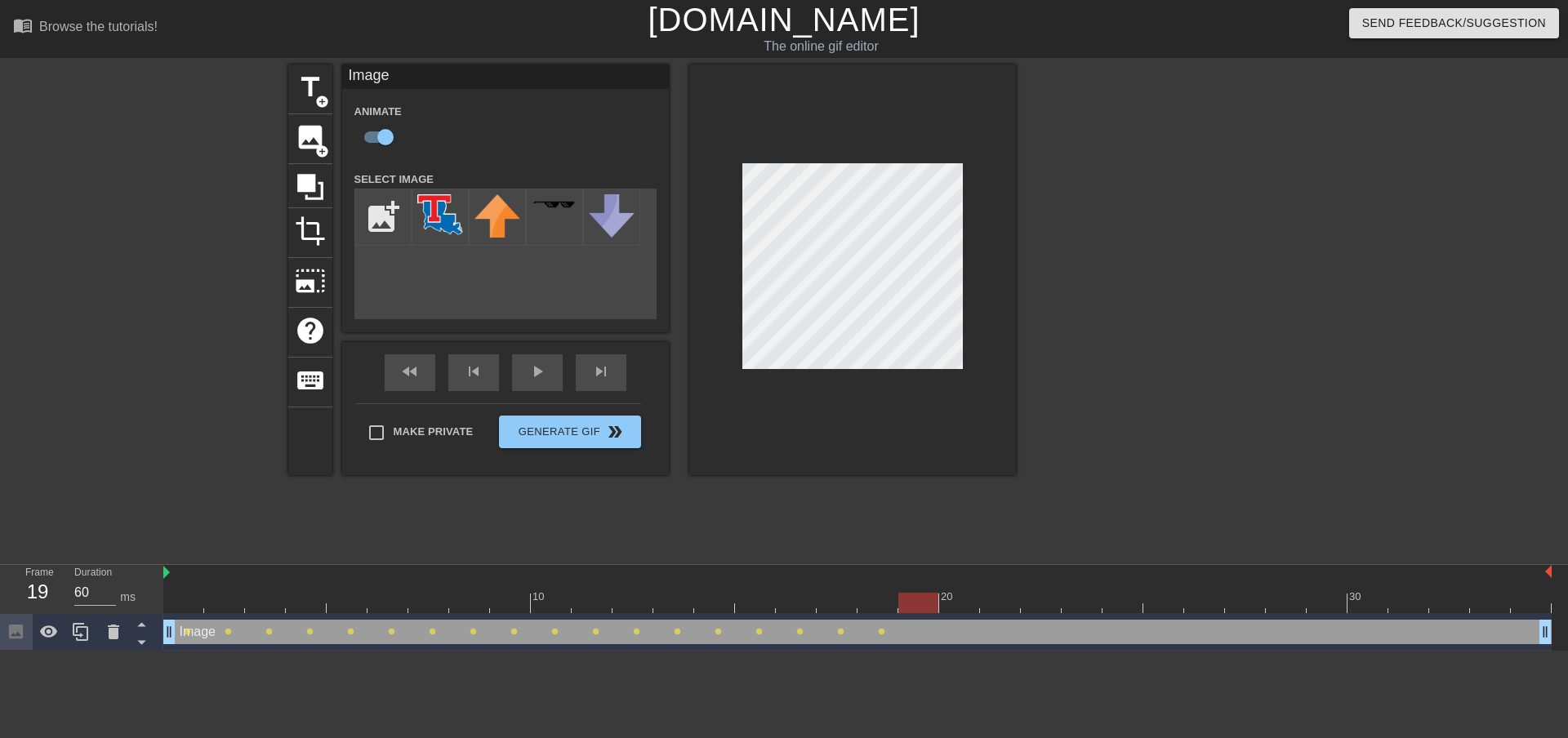 drag, startPoint x: 876, startPoint y: 606, endPoint x: 915, endPoint y: 595, distance: 40.5216 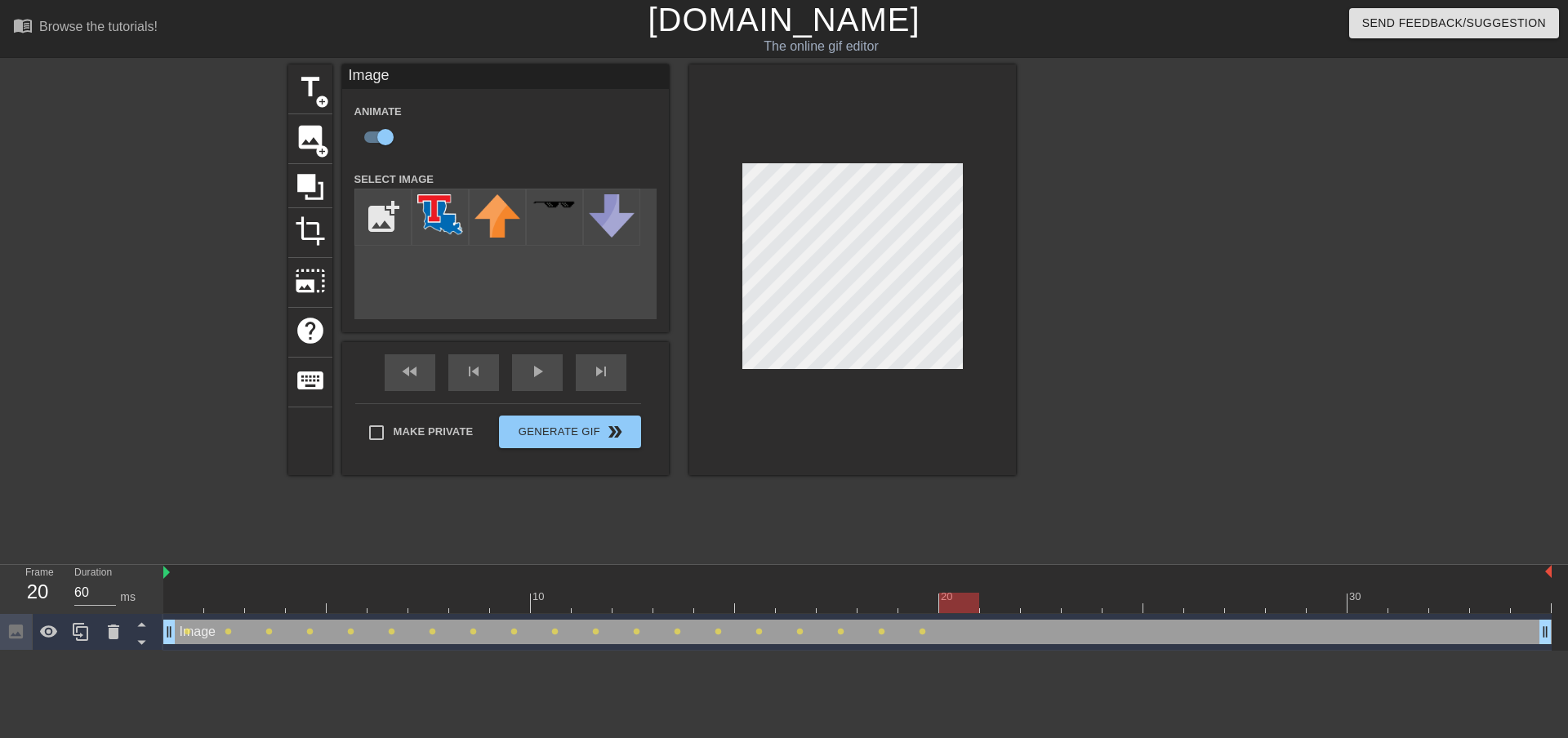click at bounding box center (959, 602) 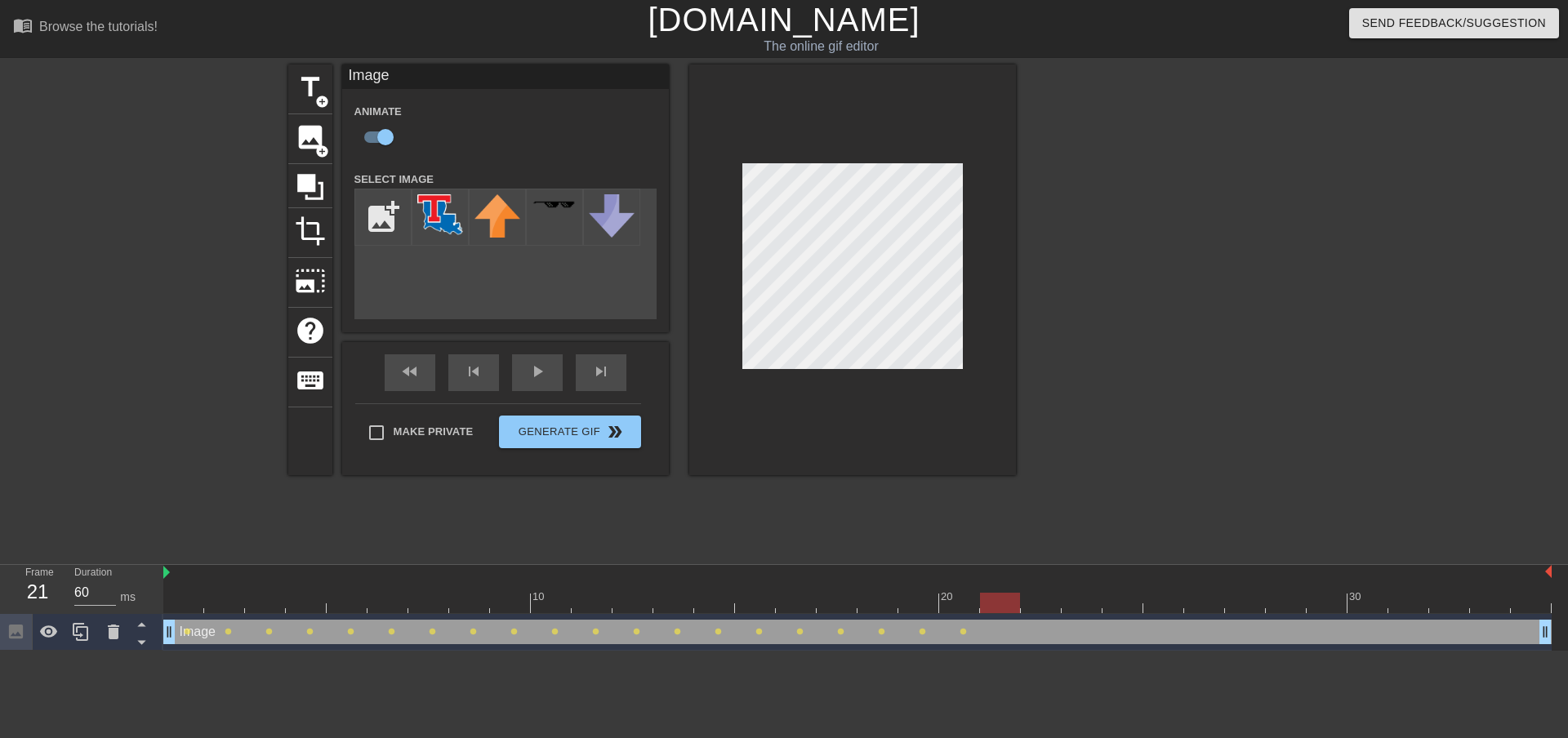 drag, startPoint x: 965, startPoint y: 599, endPoint x: 984, endPoint y: 599, distance: 19 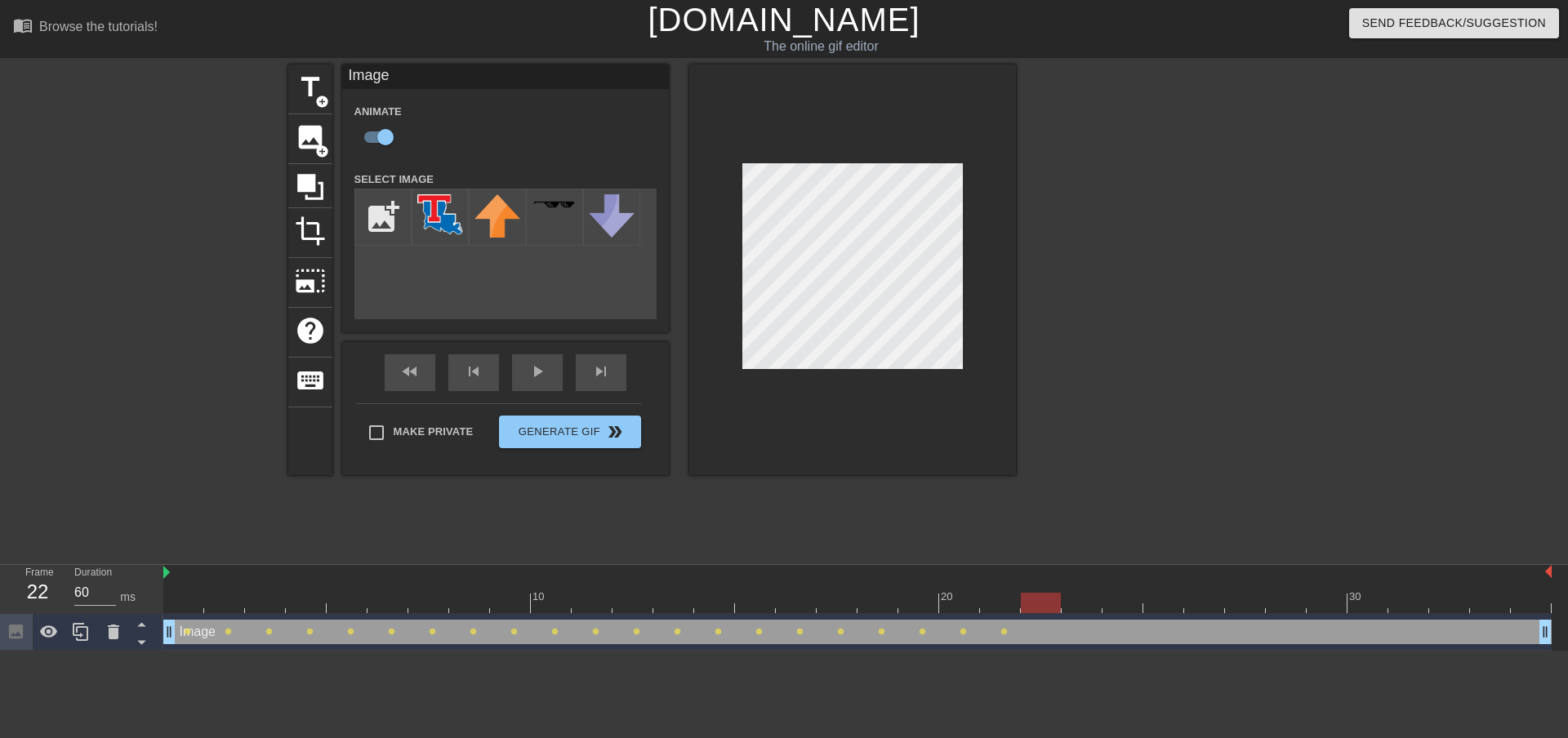 drag, startPoint x: 1009, startPoint y: 609, endPoint x: 1027, endPoint y: 607, distance: 18.11077 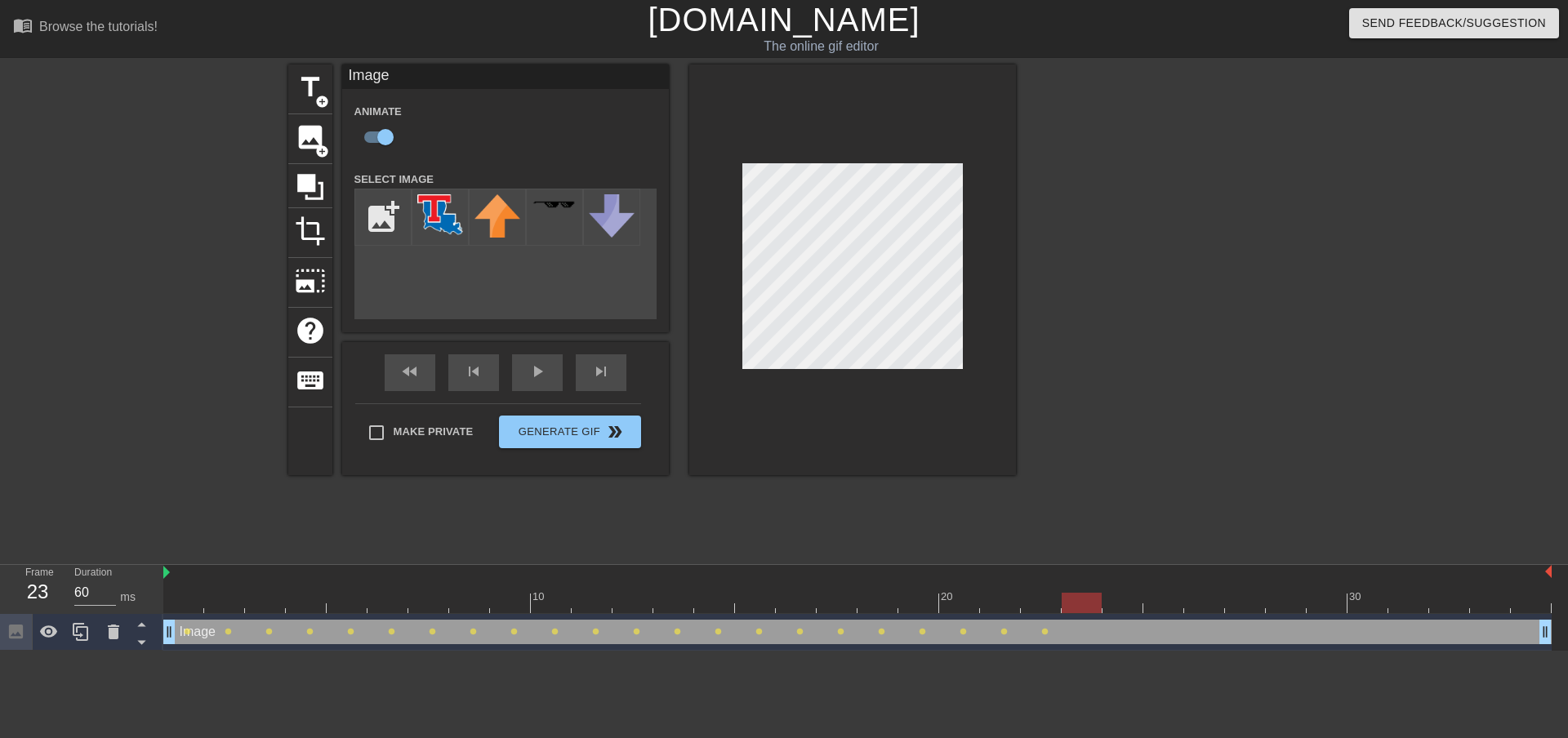 drag, startPoint x: 1054, startPoint y: 604, endPoint x: 1072, endPoint y: 602, distance: 18.11077 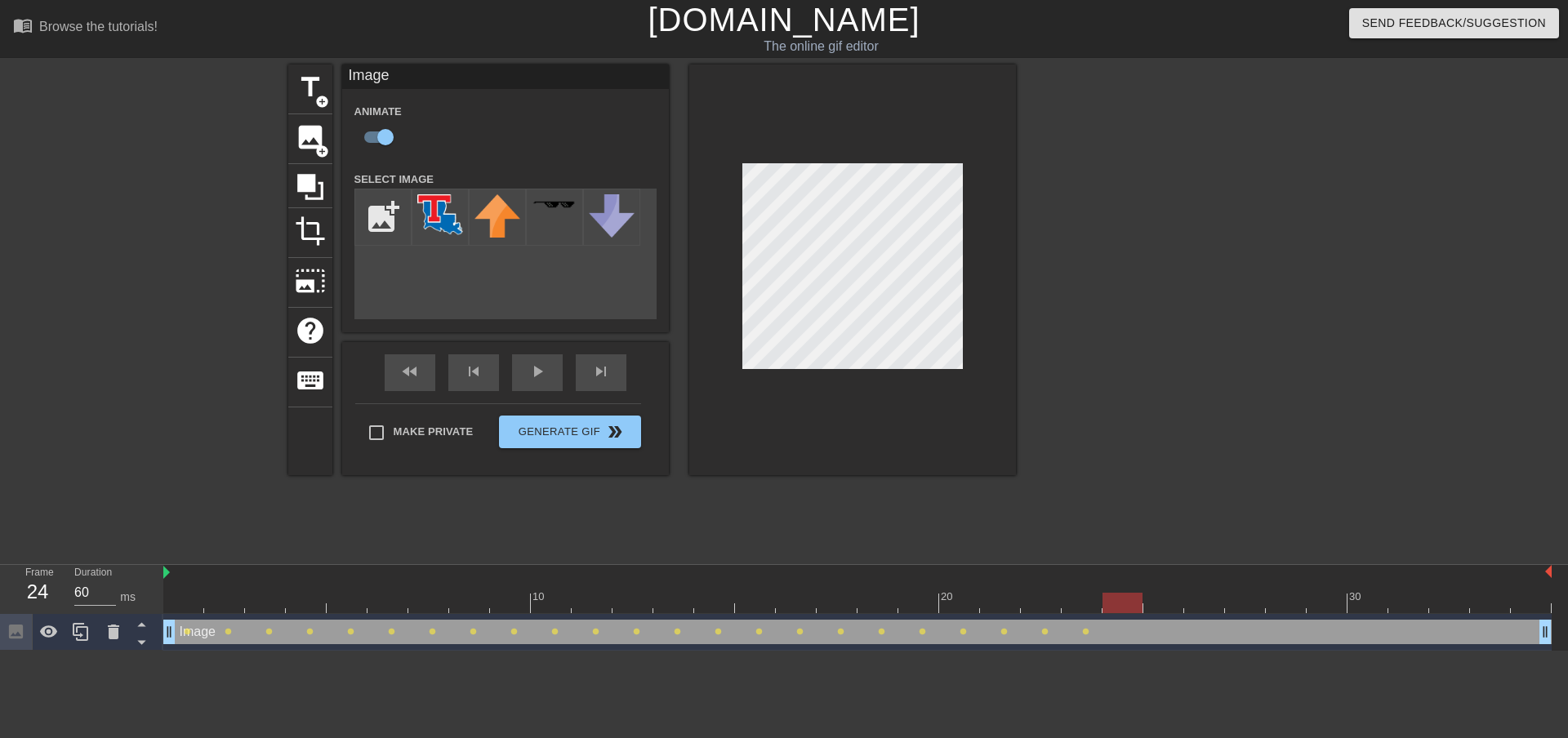 drag, startPoint x: 1089, startPoint y: 610, endPoint x: 1116, endPoint y: 610, distance: 27 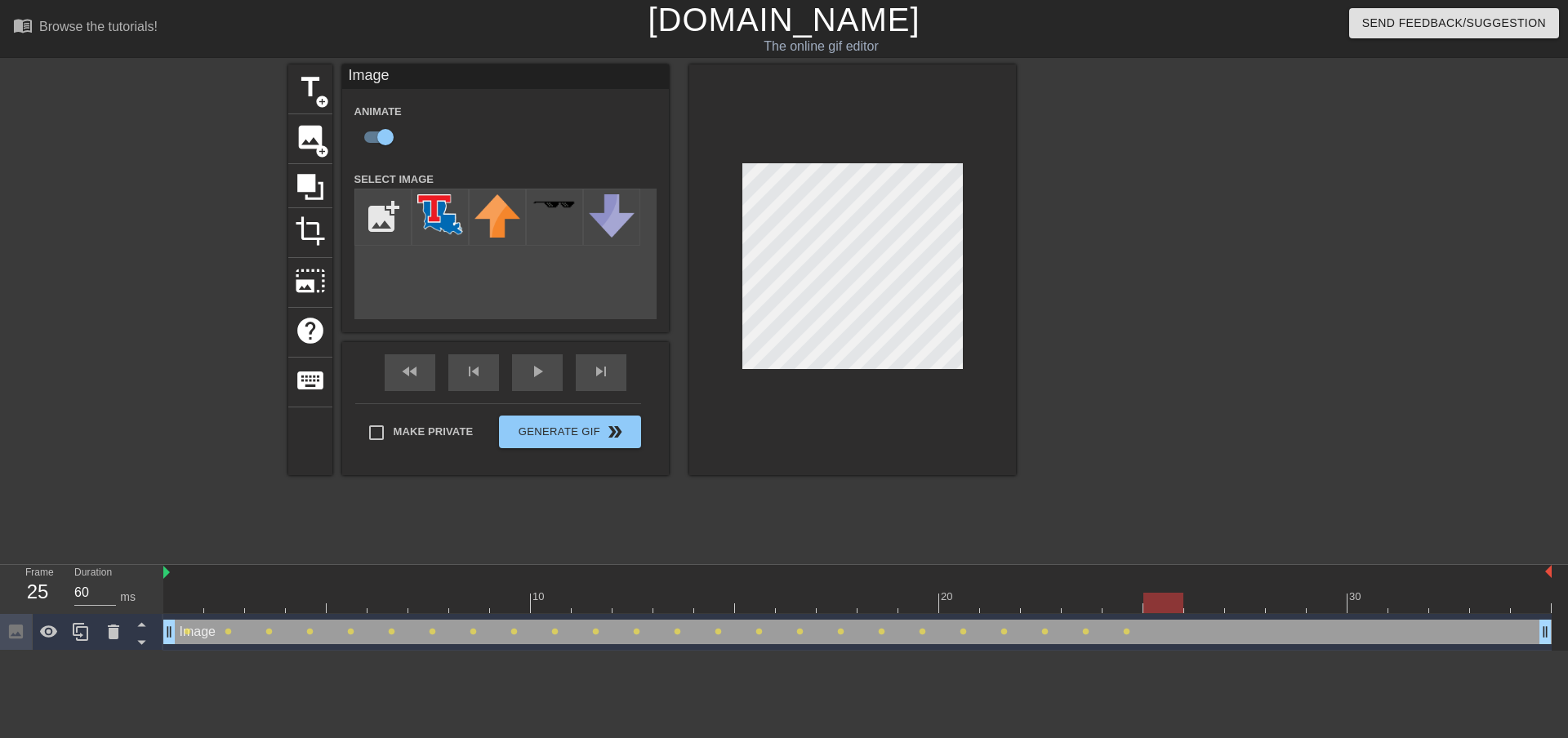 drag, startPoint x: 1125, startPoint y: 606, endPoint x: 1150, endPoint y: 605, distance: 25.019992 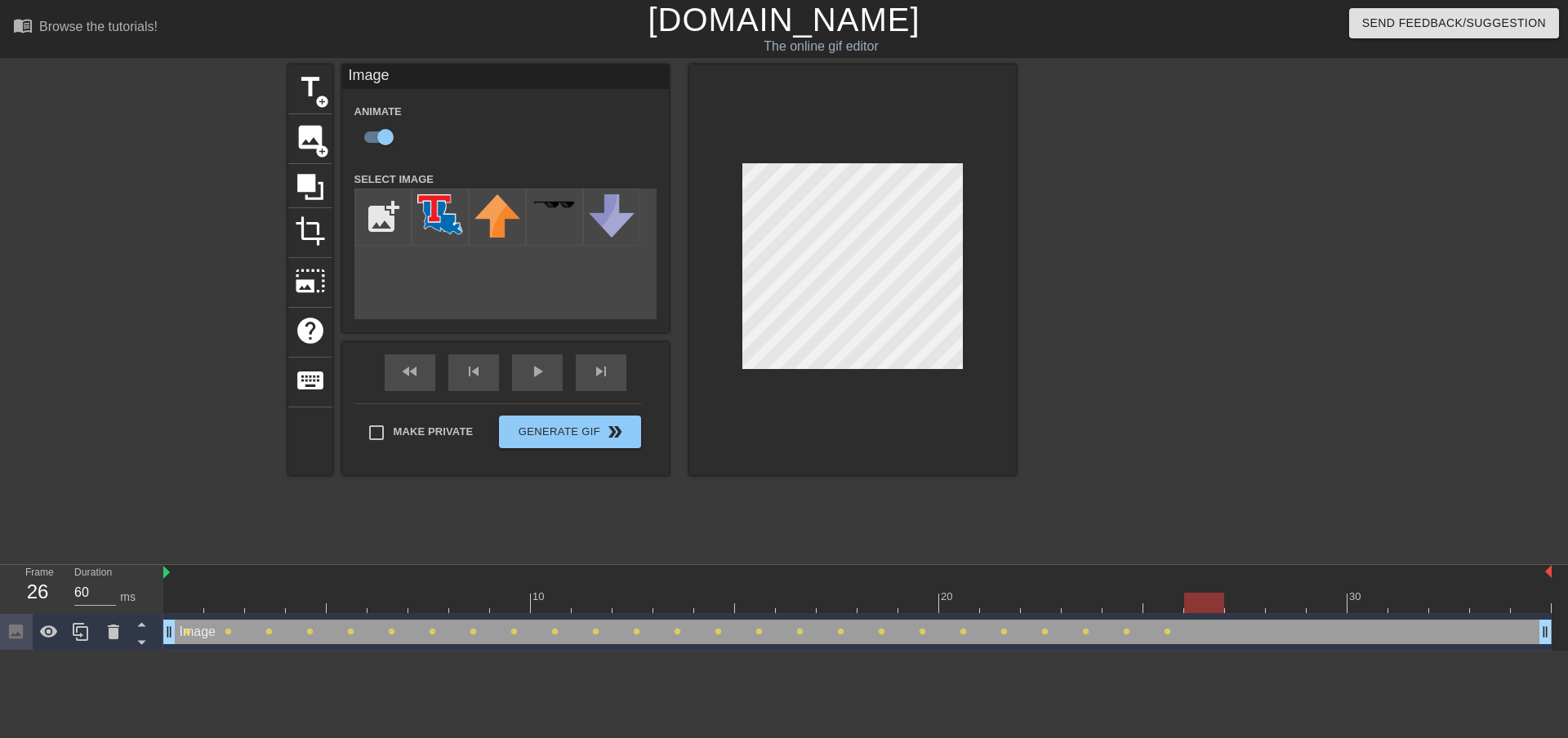 drag, startPoint x: 1169, startPoint y: 600, endPoint x: 1187, endPoint y: 596, distance: 18.439089 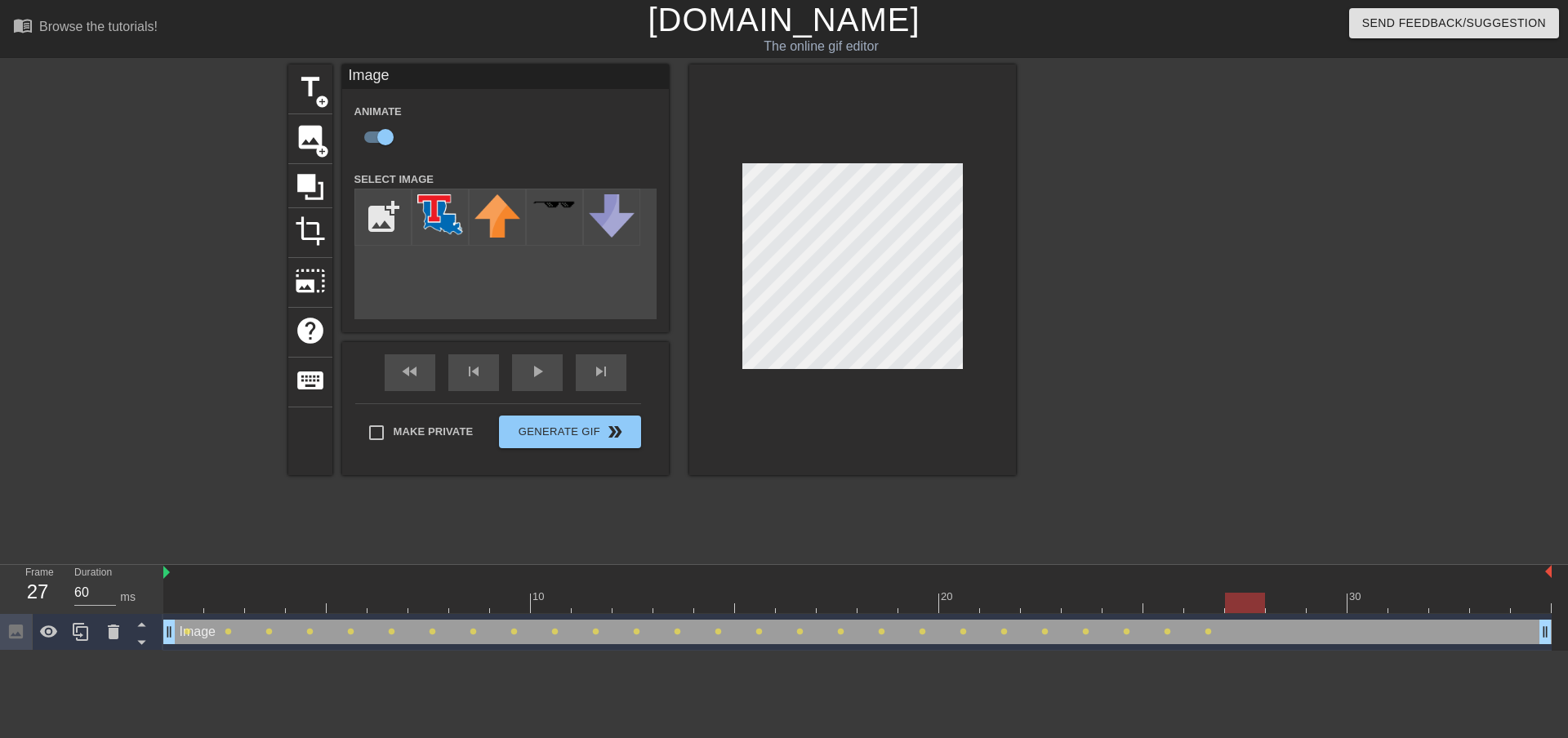 drag, startPoint x: 1220, startPoint y: 611, endPoint x: 1238, endPoint y: 604, distance: 19.313208 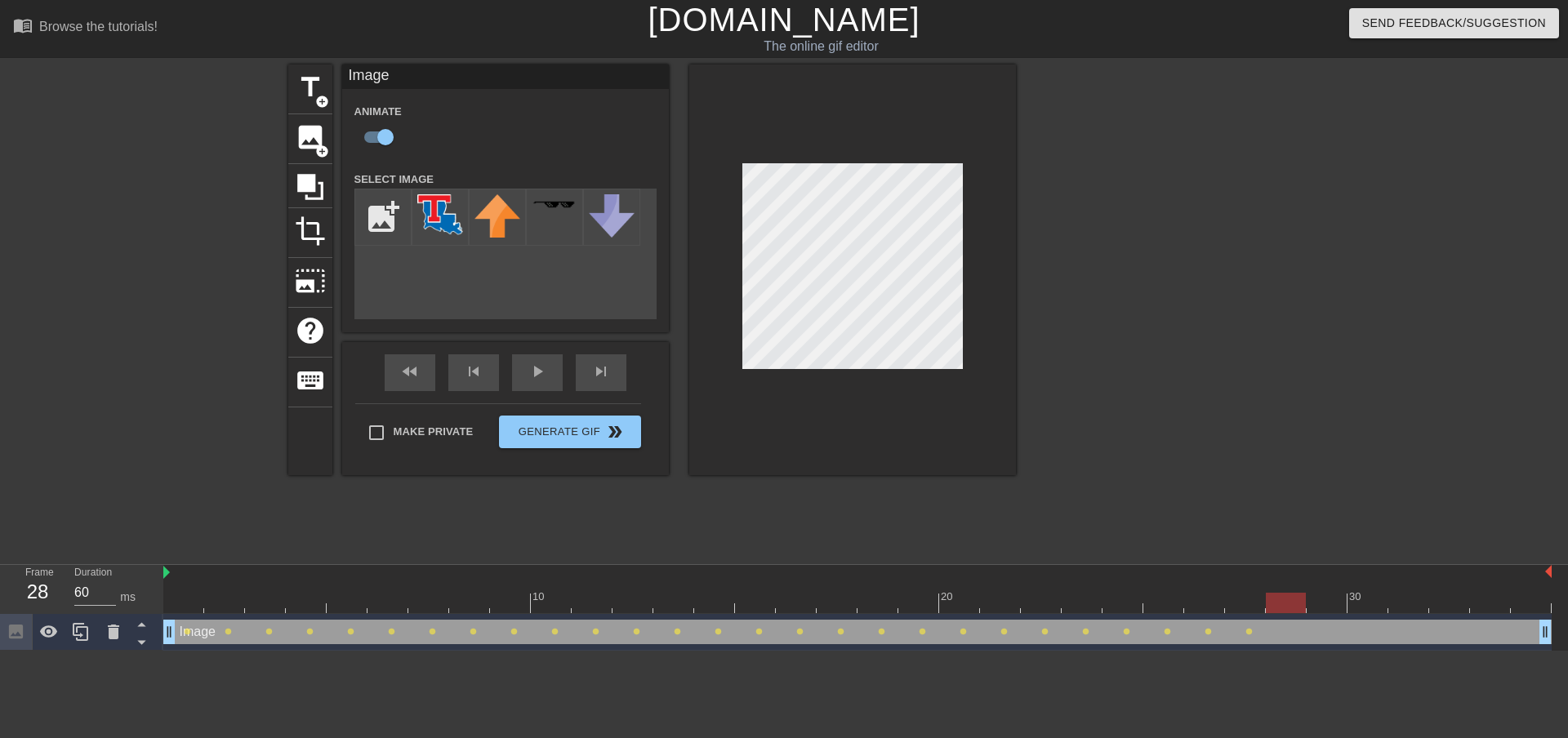 drag, startPoint x: 1258, startPoint y: 605, endPoint x: 1267, endPoint y: 605, distance: 9 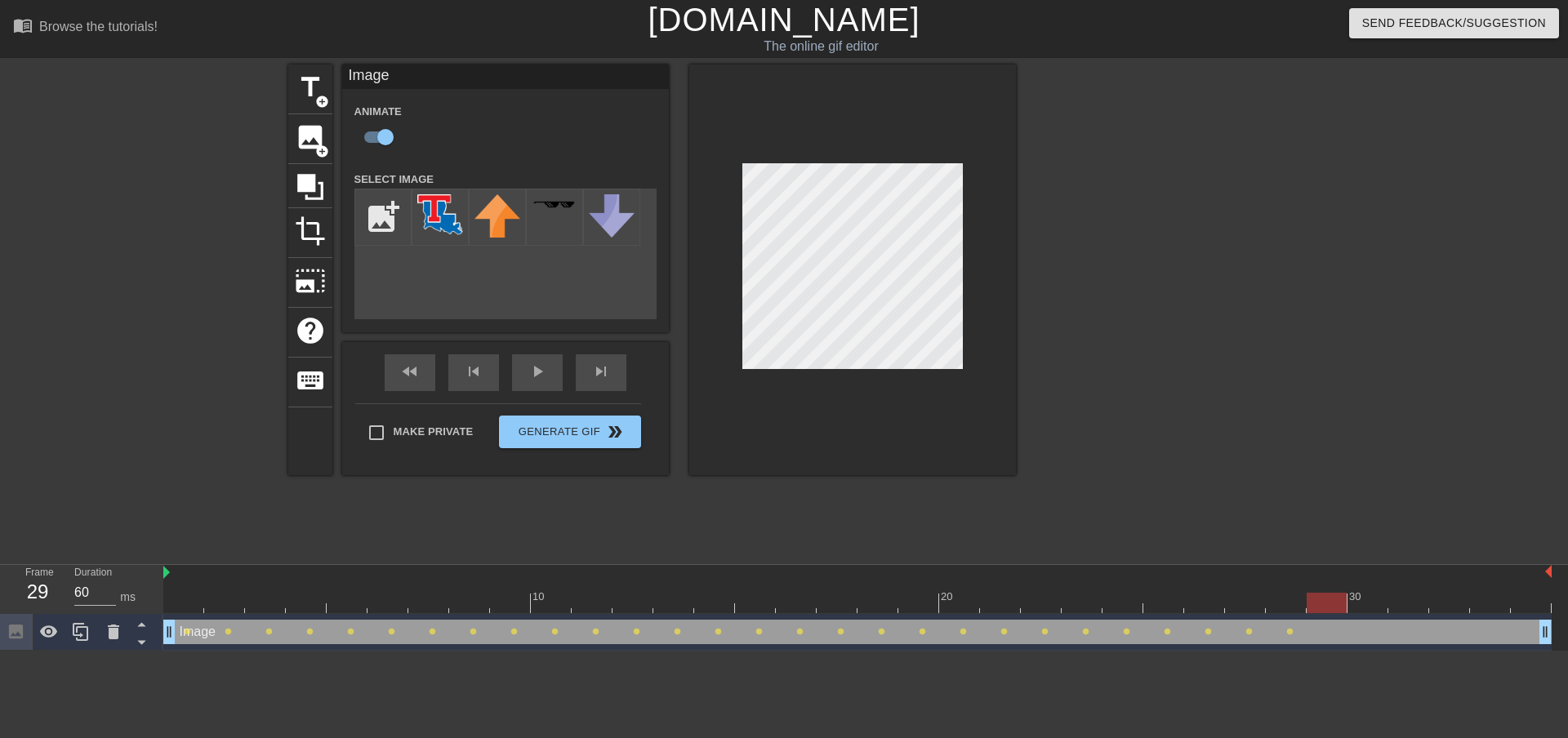 drag, startPoint x: 1280, startPoint y: 612, endPoint x: 1312, endPoint y: 612, distance: 32 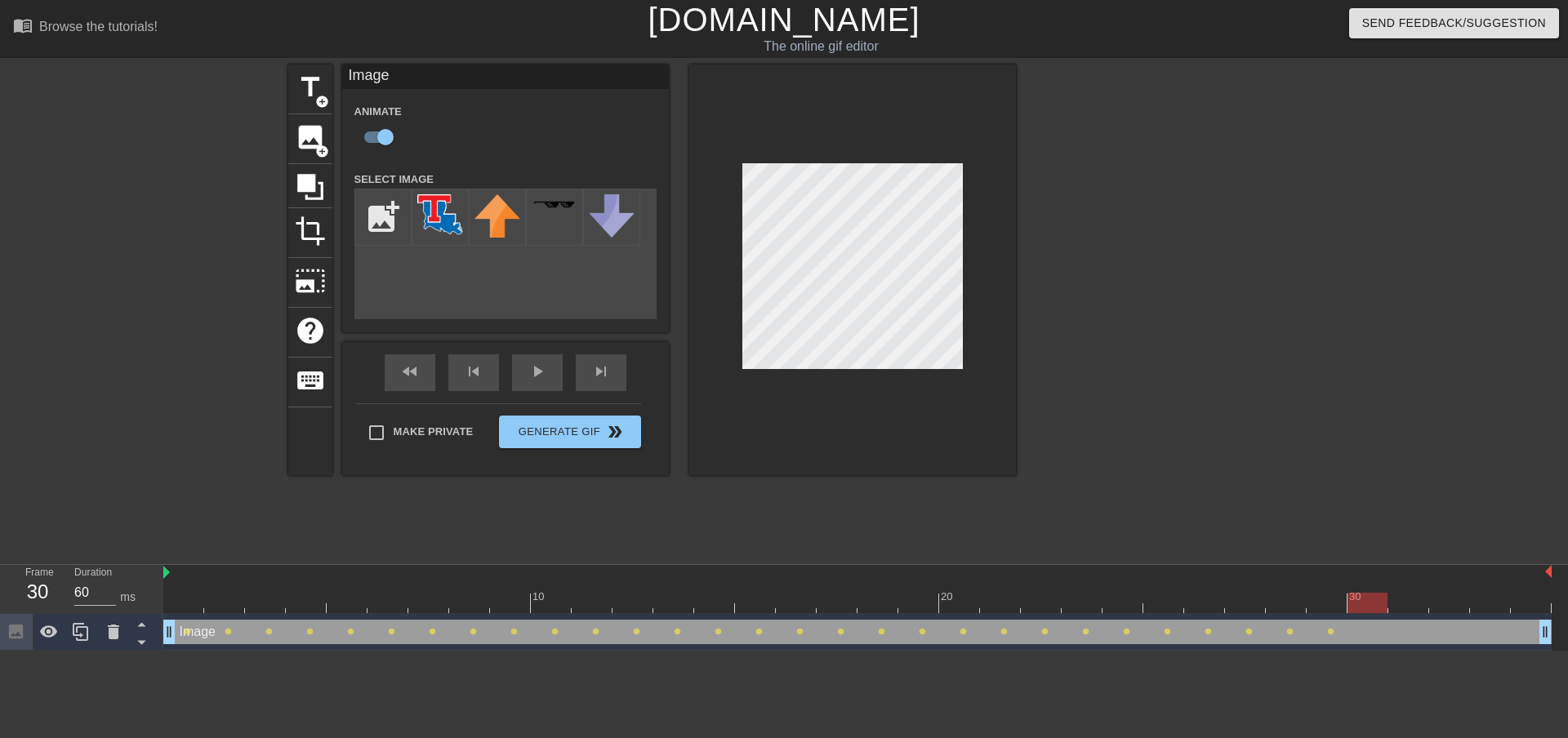 drag, startPoint x: 1330, startPoint y: 599, endPoint x: 1355, endPoint y: 602, distance: 25.179 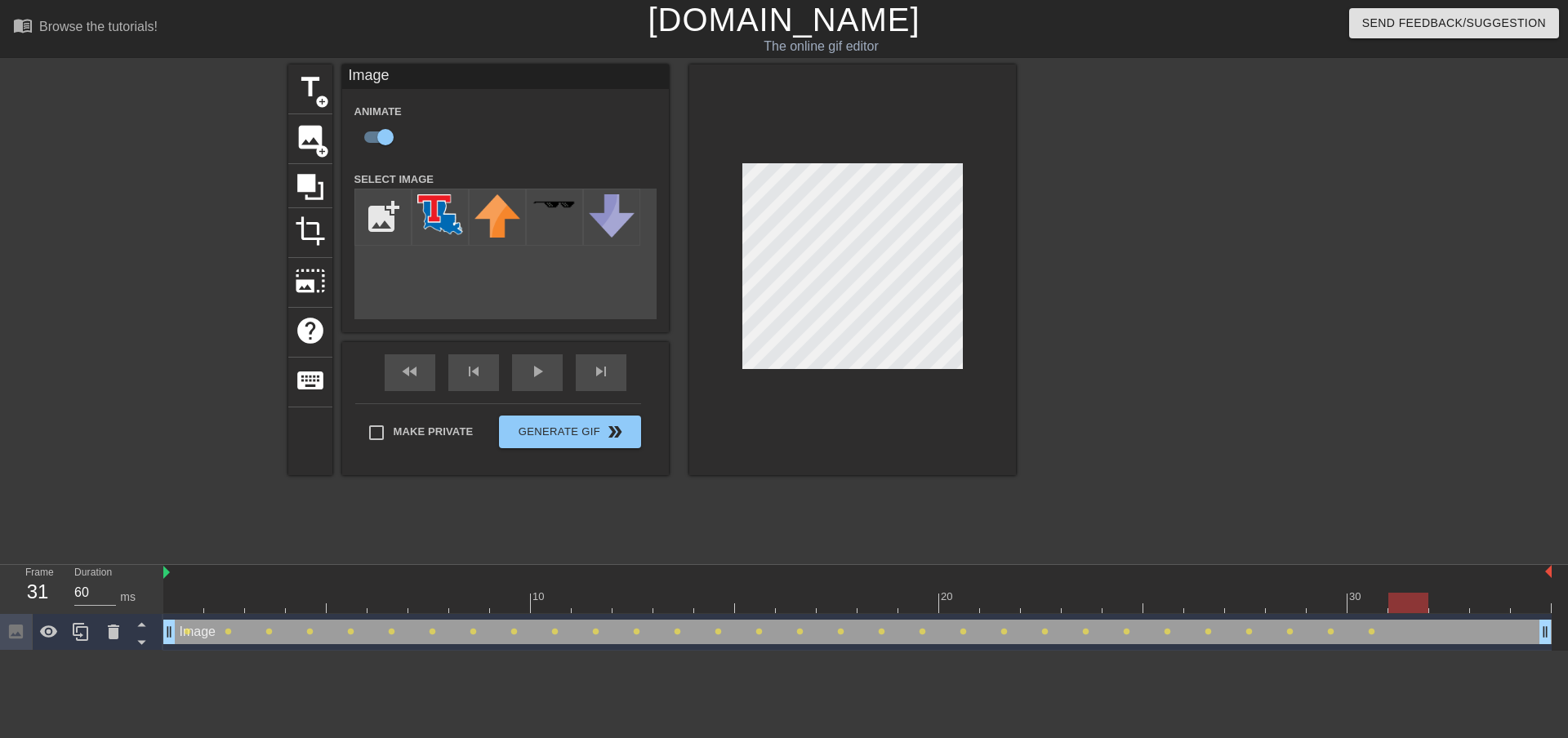 drag, startPoint x: 1384, startPoint y: 606, endPoint x: 1396, endPoint y: 603, distance: 12.369317 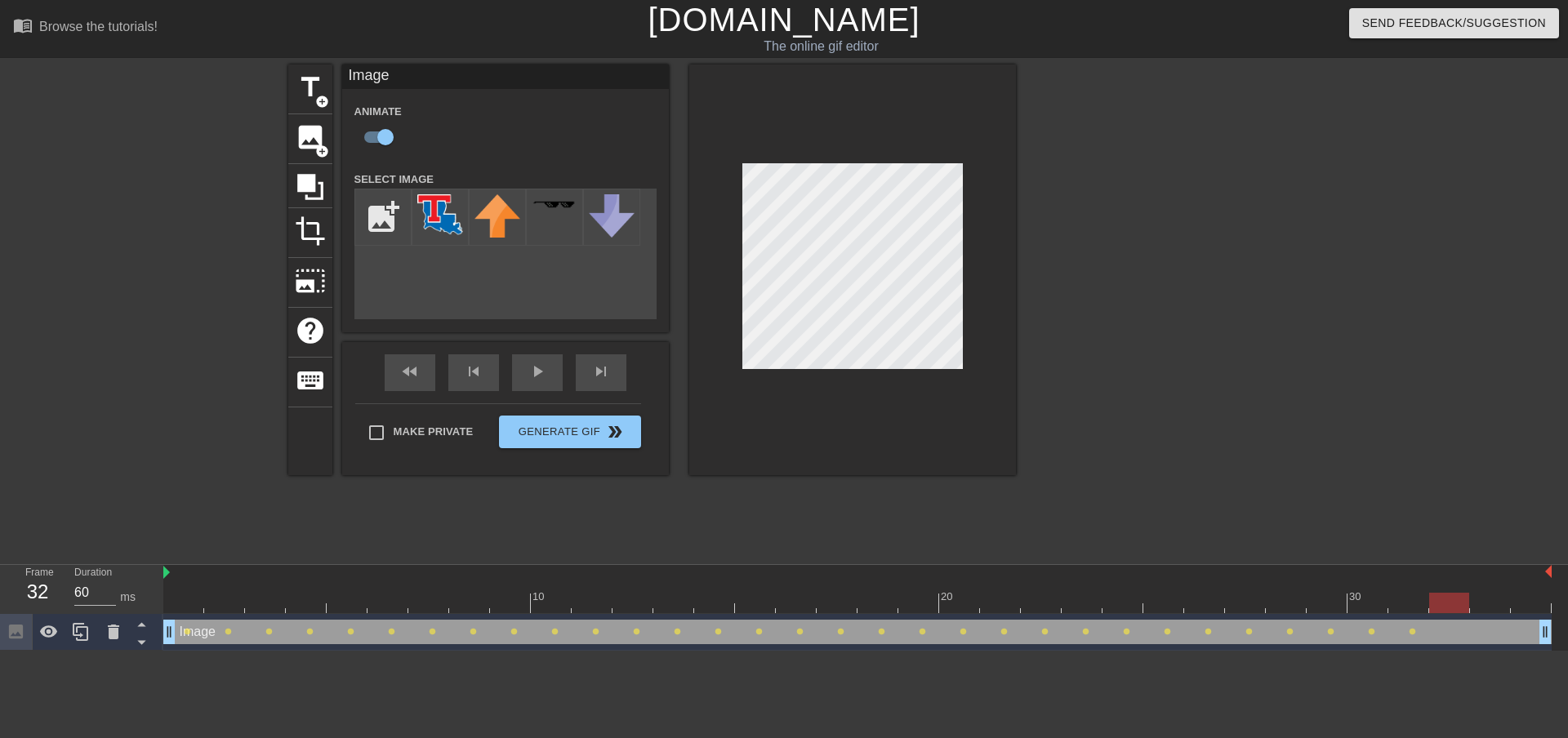 drag, startPoint x: 1409, startPoint y: 602, endPoint x: 1432, endPoint y: 596, distance: 23.76973 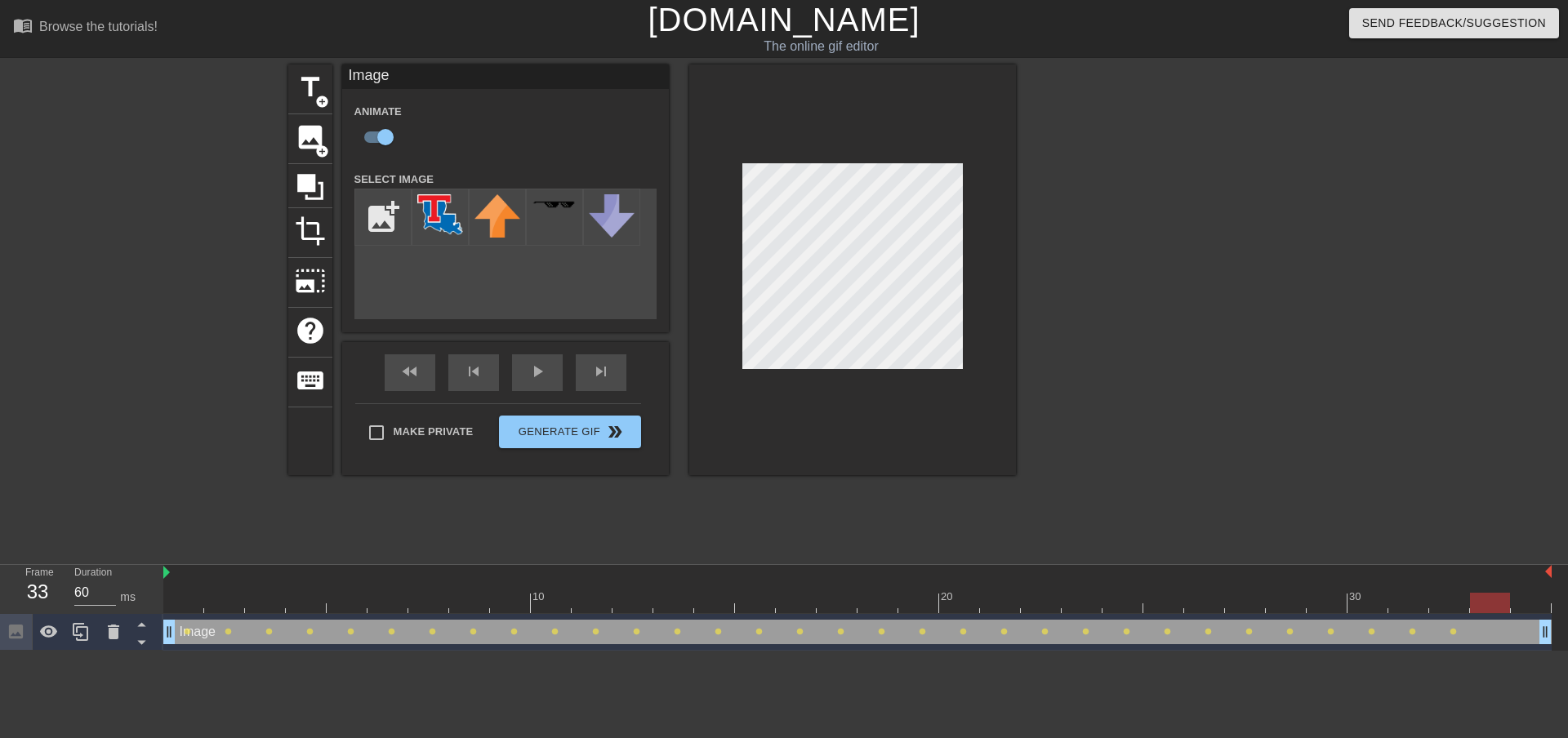 drag, startPoint x: 1465, startPoint y: 605, endPoint x: 1480, endPoint y: 602, distance: 15.297059 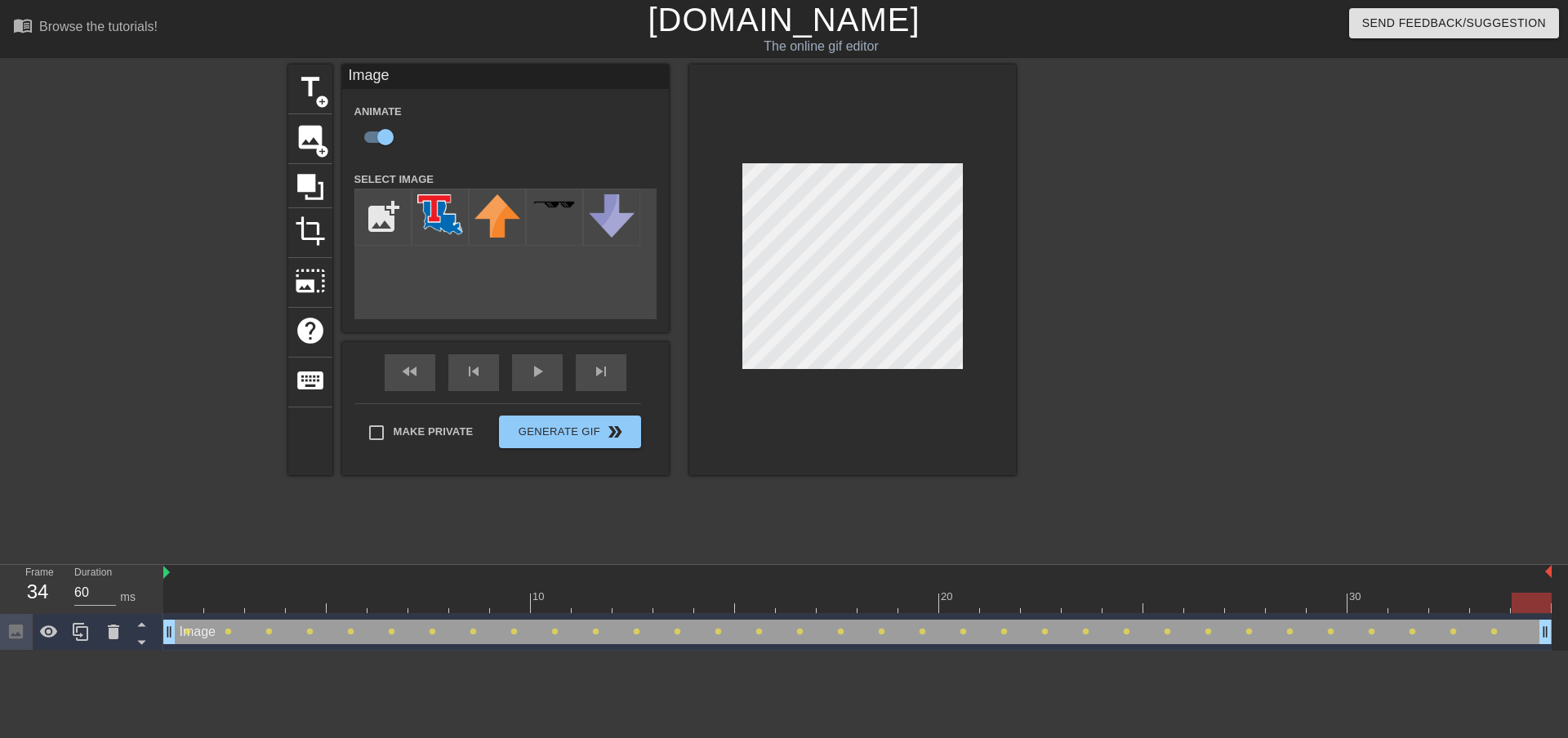 drag, startPoint x: 1495, startPoint y: 602, endPoint x: 1517, endPoint y: 601, distance: 22.022716 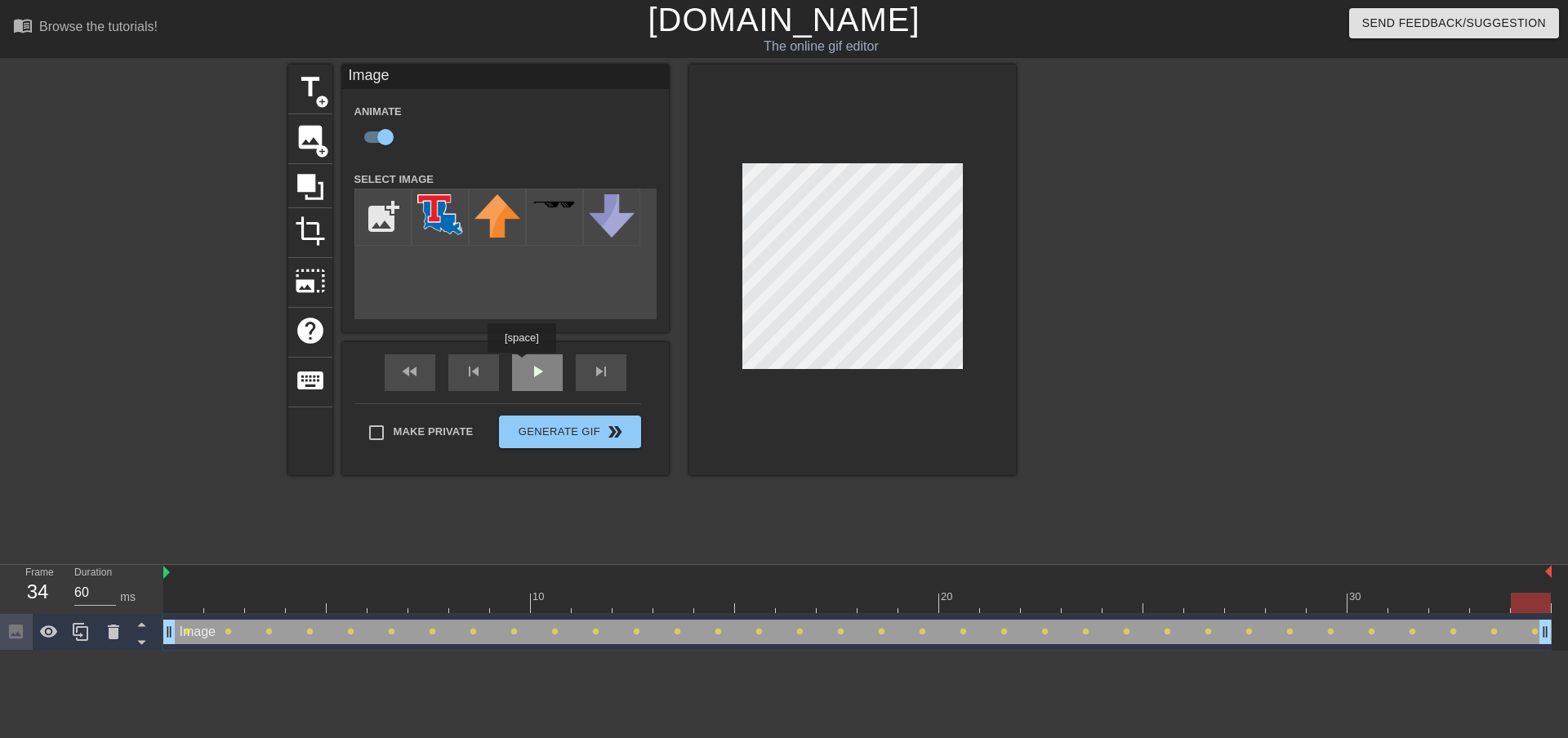 click on "fast_rewind skip_previous play_arrow skip_next" at bounding box center [506, 372] 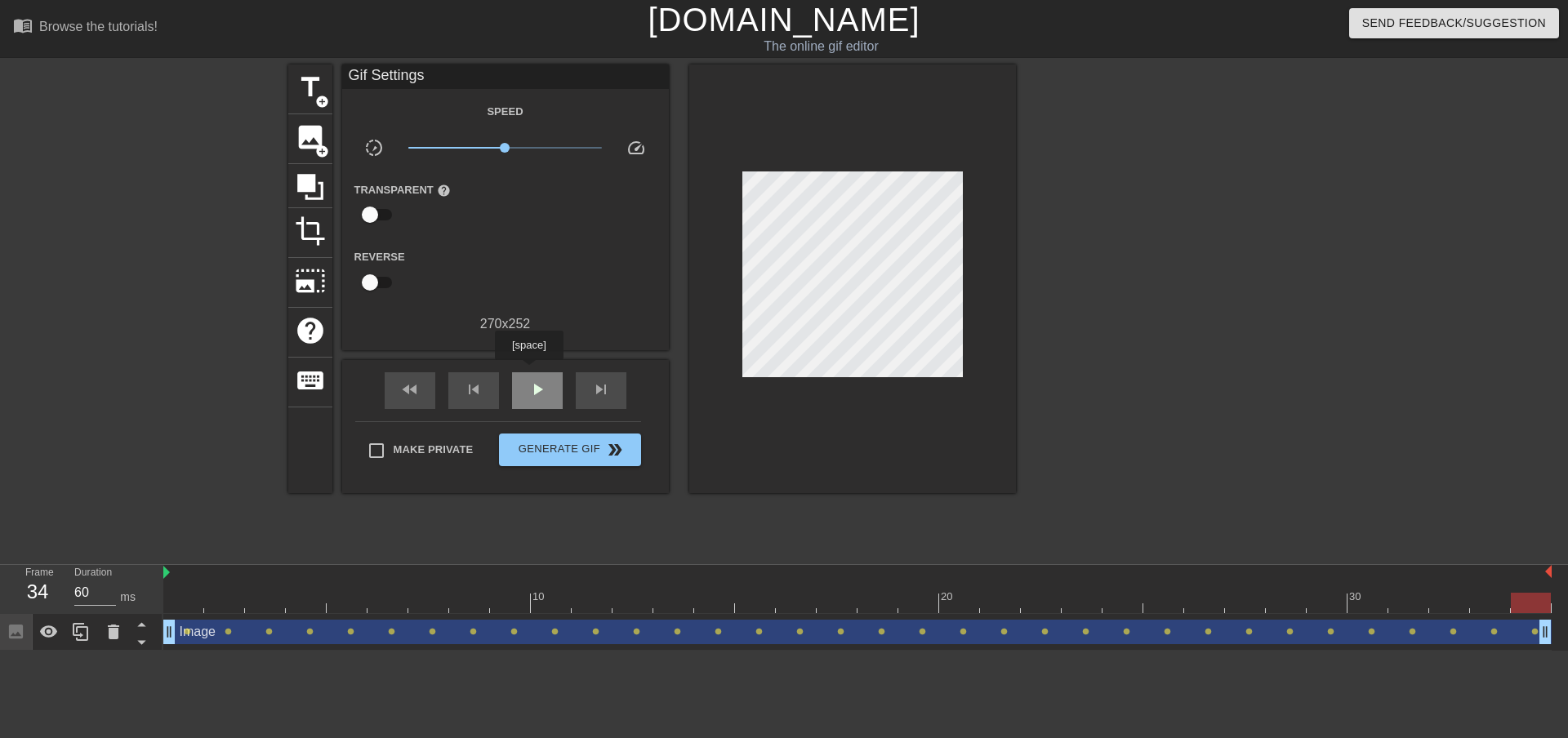 click on "play_arrow" at bounding box center [537, 390] 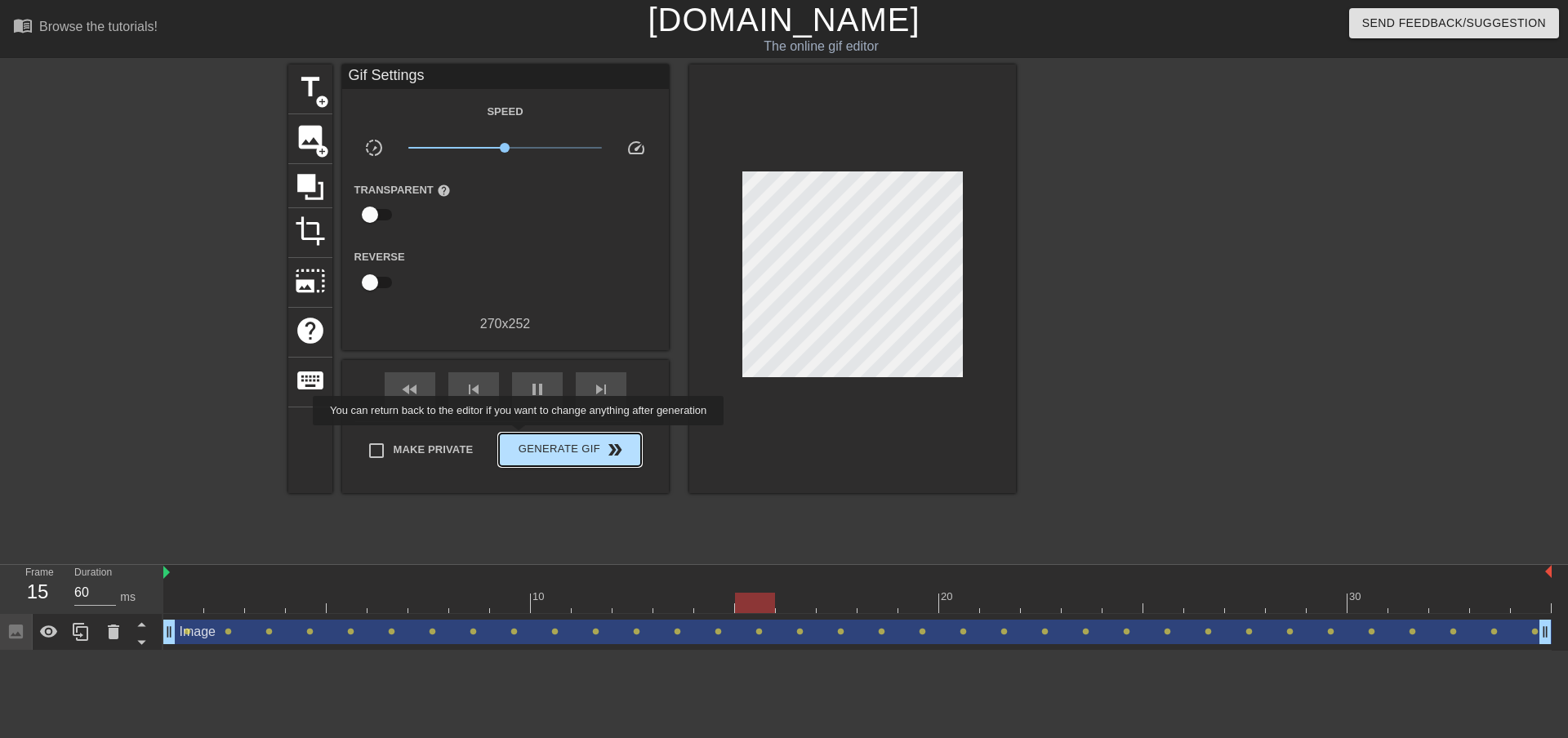 click on "Generate Gif double_arrow" at bounding box center (569, 450) 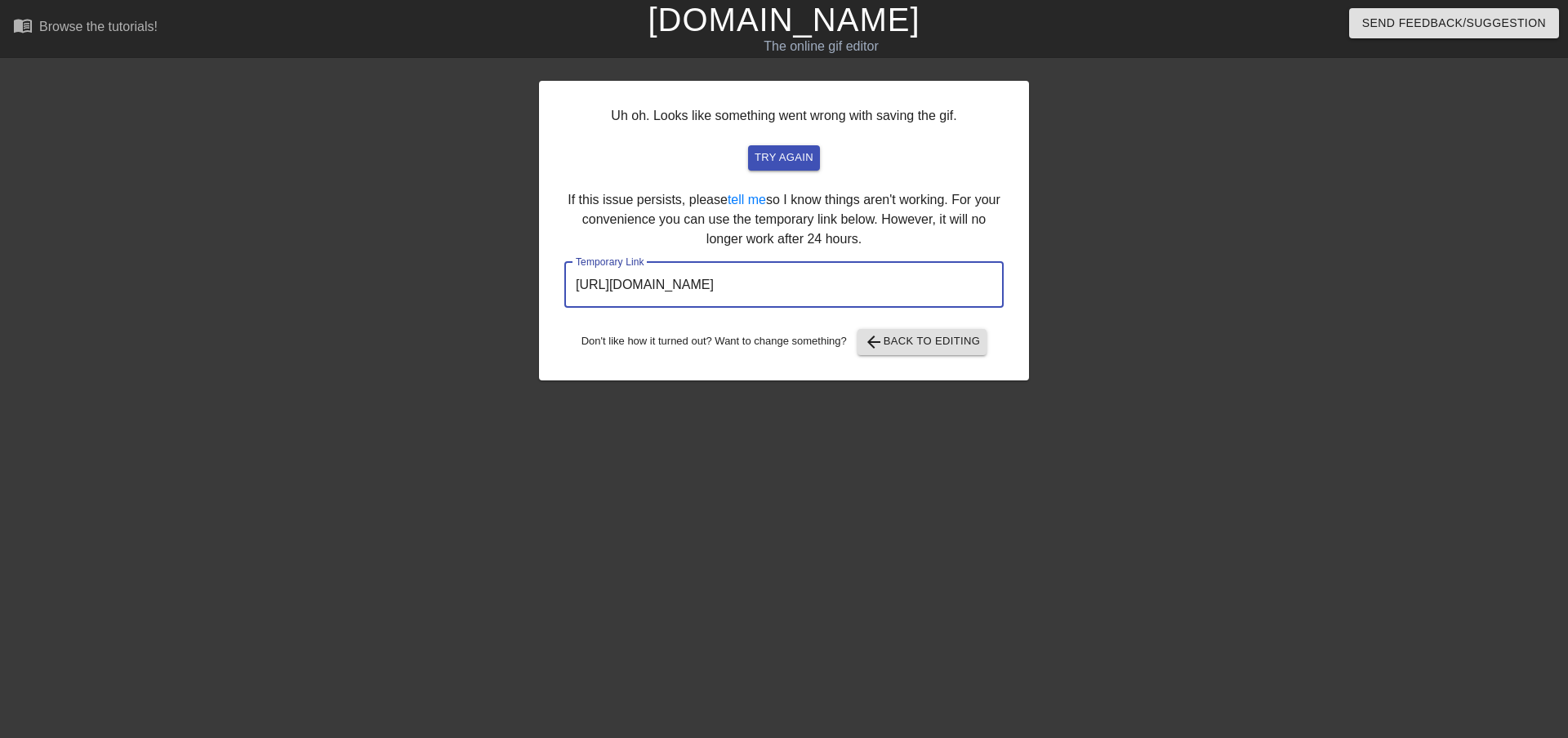 click on "[URL][DOMAIN_NAME]" at bounding box center (784, 285) 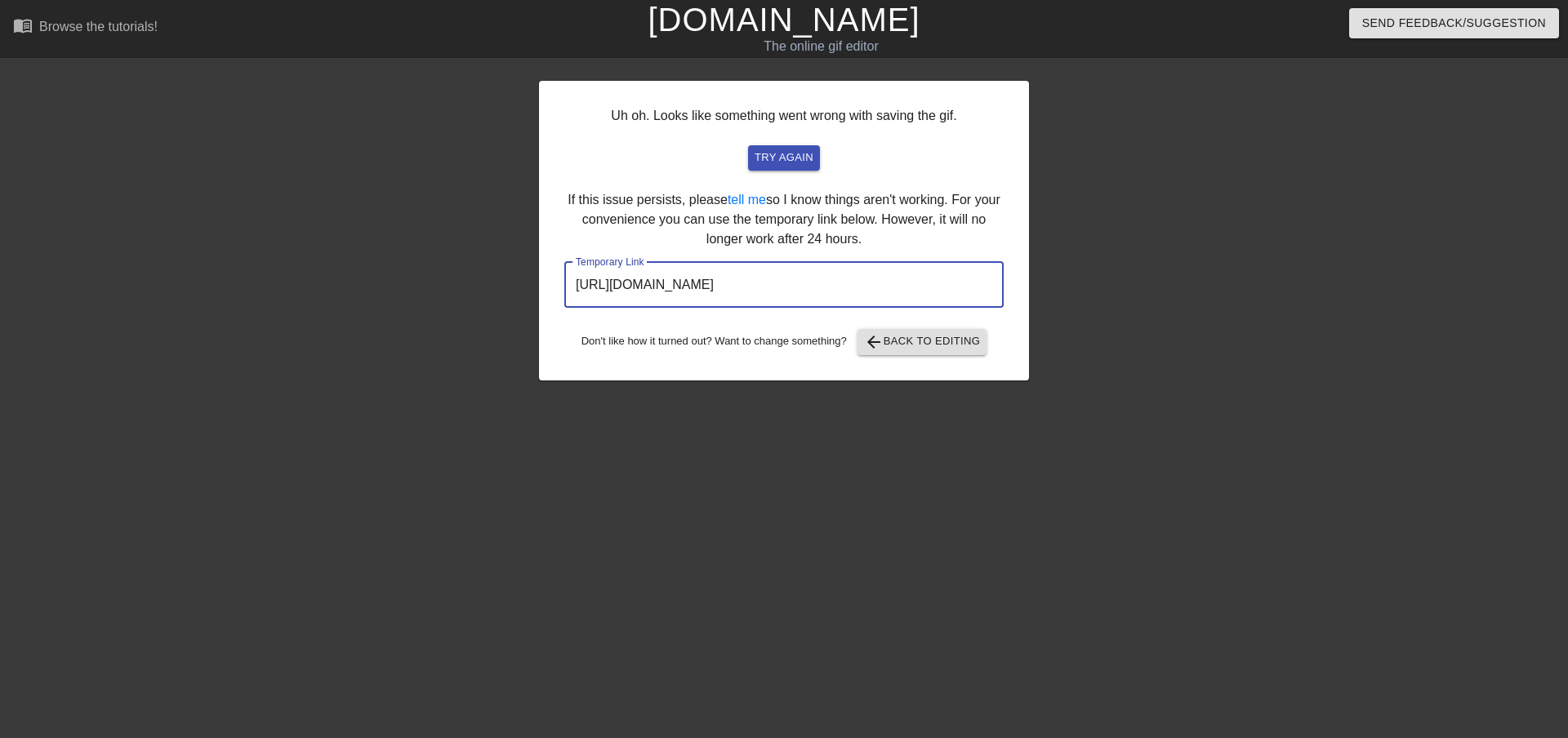 click on "Uh oh. Looks like something went wrong with saving the gif. try again If this issue persists, please  tell me  so I know things aren't working. For your convenience you can use the temporary link below. However, it will no longer work after 24 hours. [DEMOGRAPHIC_DATA] Link [URL][DOMAIN_NAME] ​ Don't like how it turned out? Want to change something? arrow_back Back to Editing" at bounding box center (784, 230) 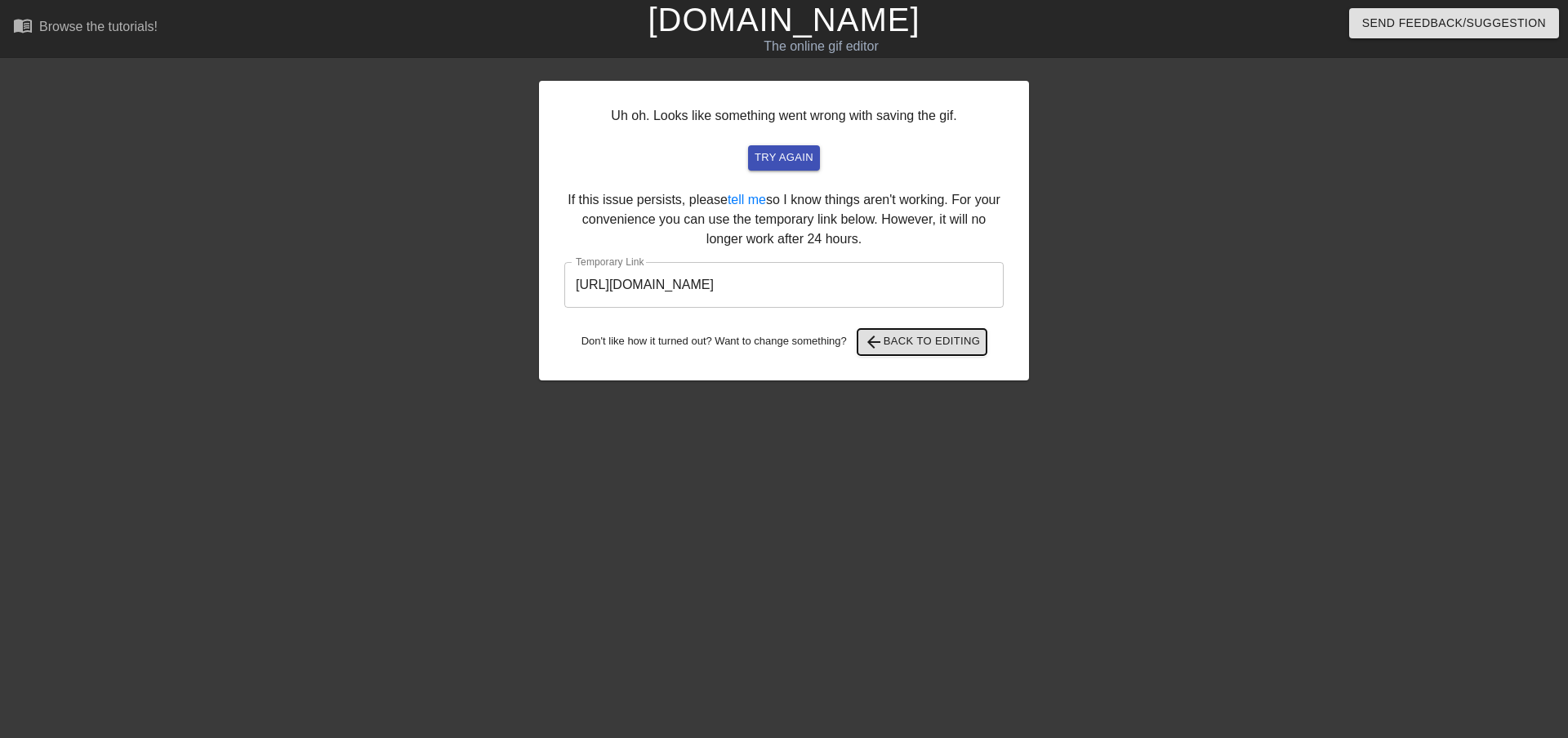 click on "arrow_back Back to Editing" at bounding box center [922, 342] 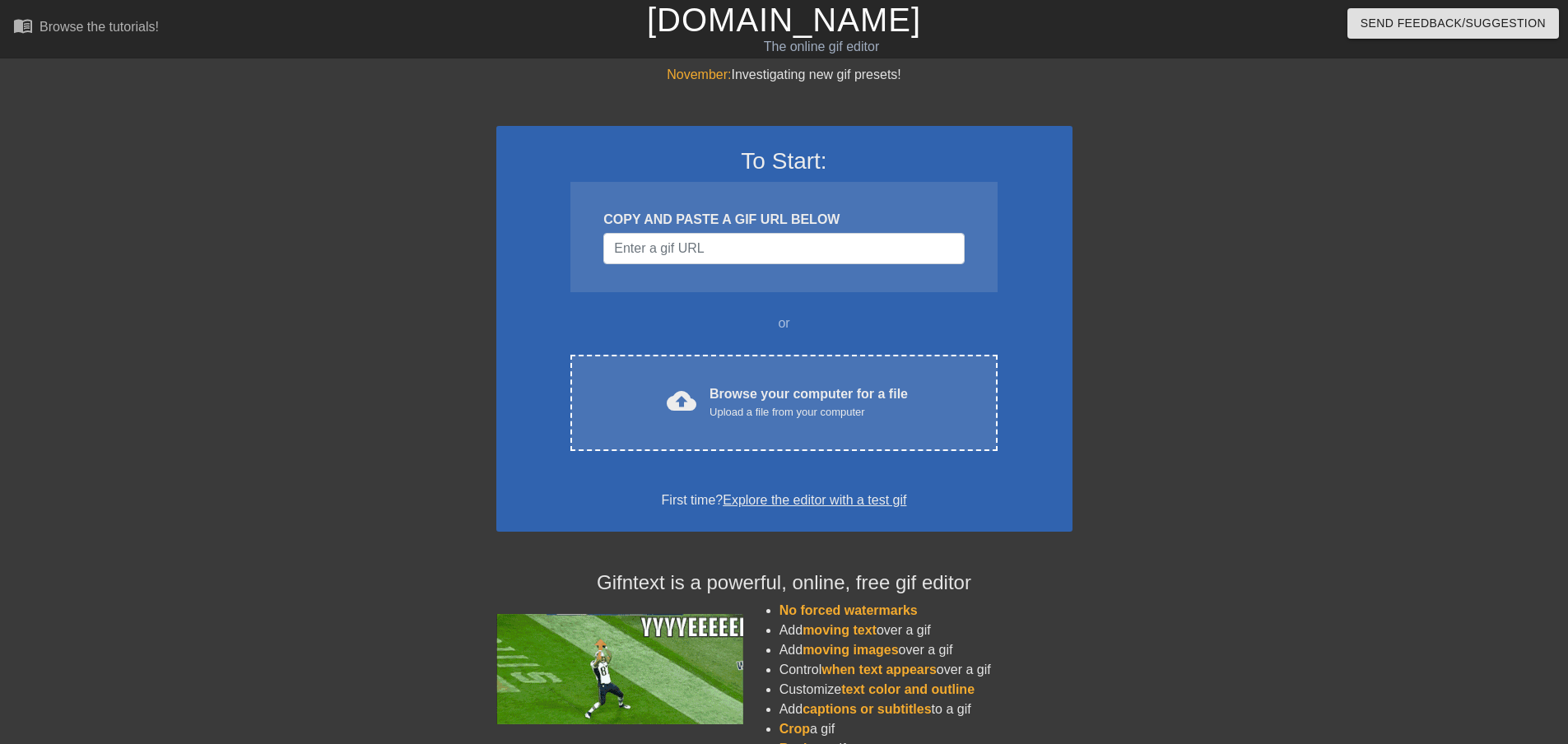 scroll, scrollTop: 0, scrollLeft: 0, axis: both 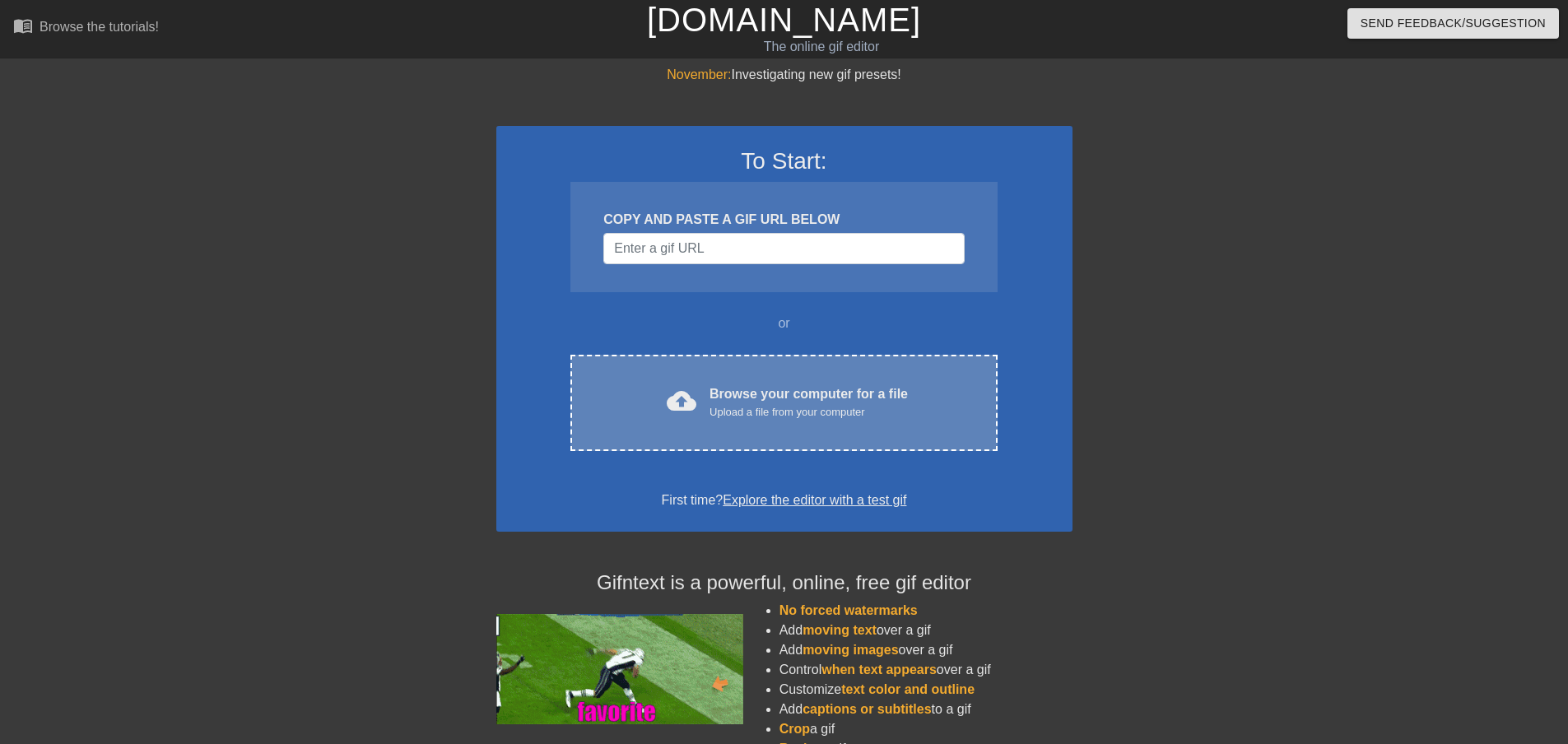 click on "cloud_upload Browse your computer for a file Upload a file from your computer Choose files" at bounding box center (784, 402) 